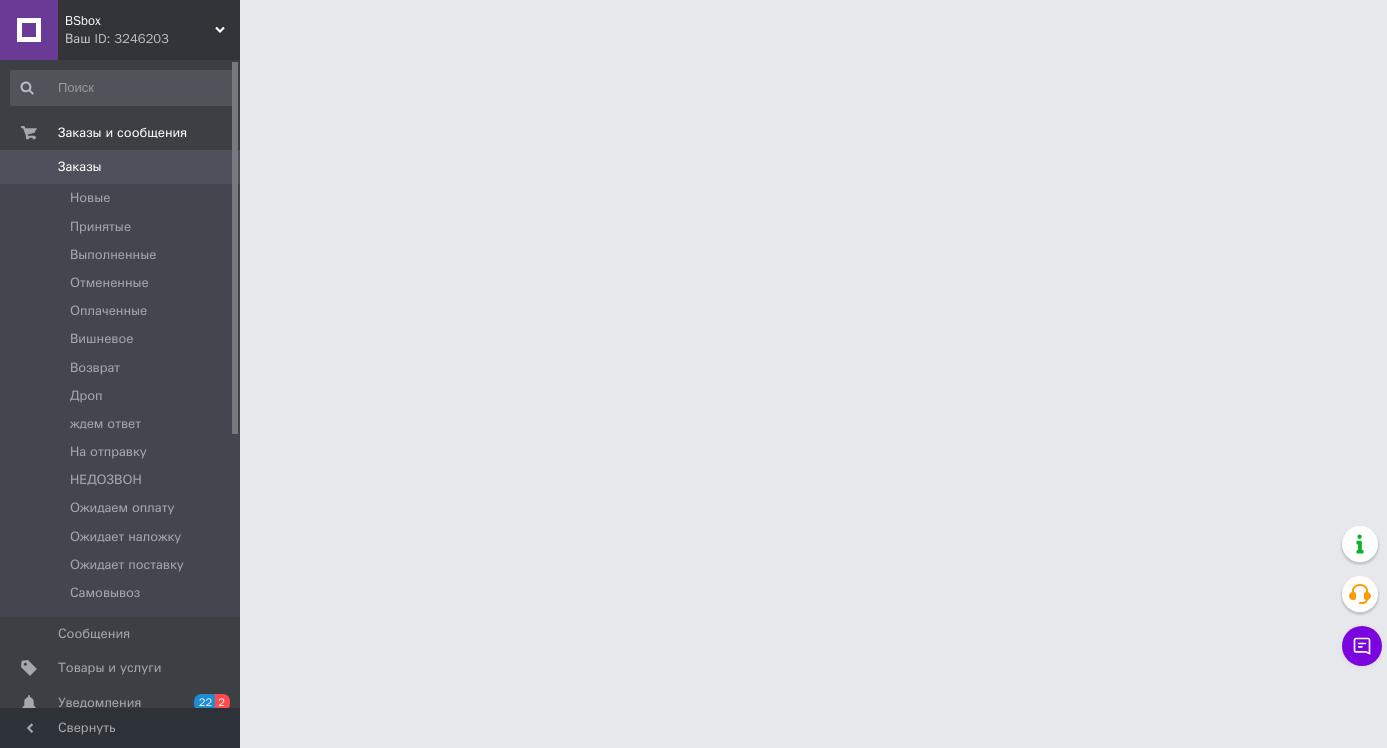 scroll, scrollTop: 0, scrollLeft: 0, axis: both 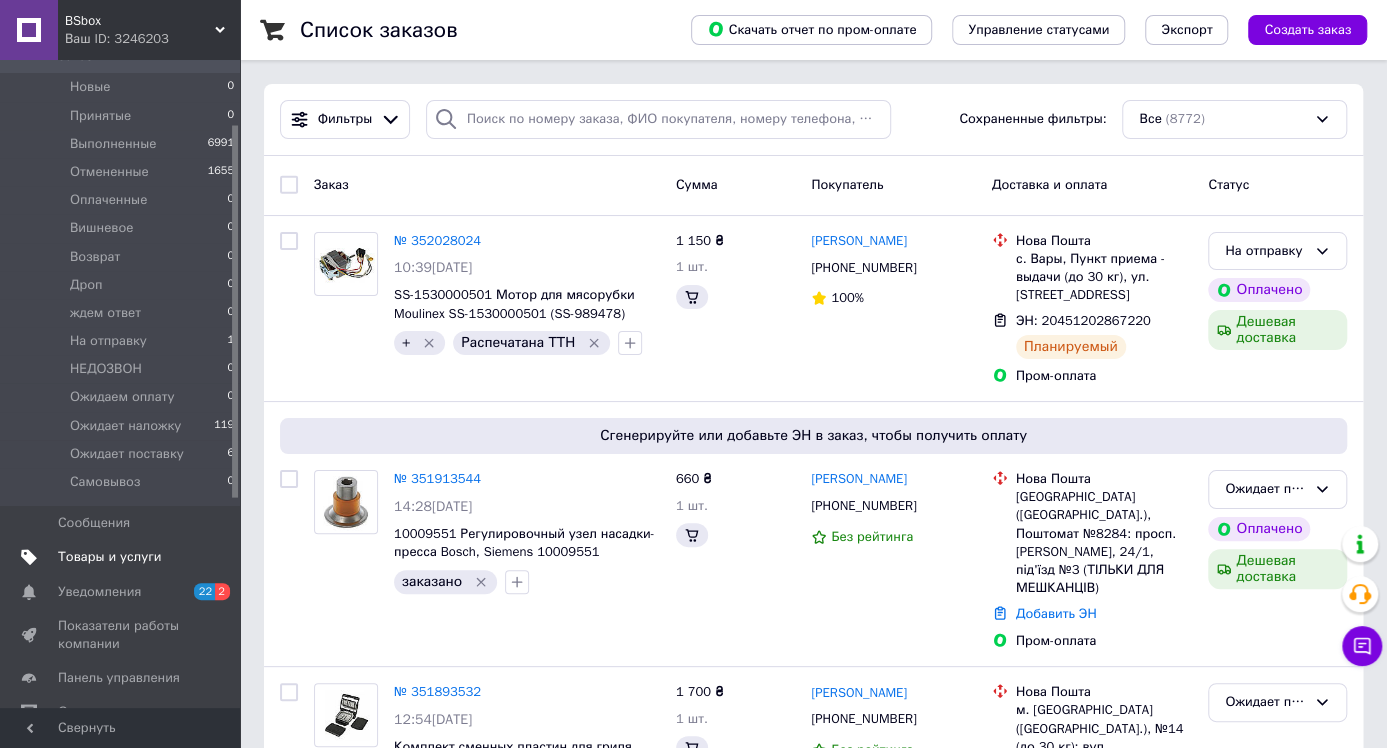 click on "Товары и услуги" at bounding box center (110, 557) 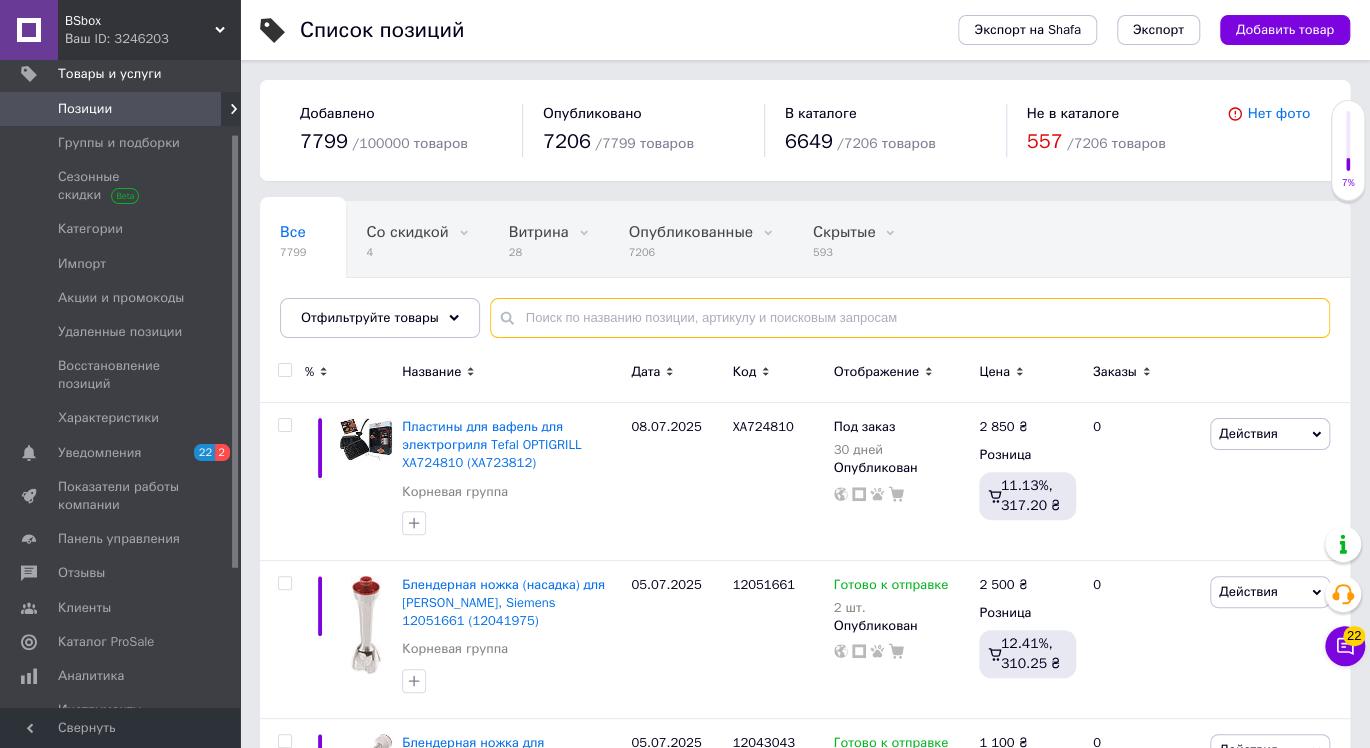 paste on "01043490" 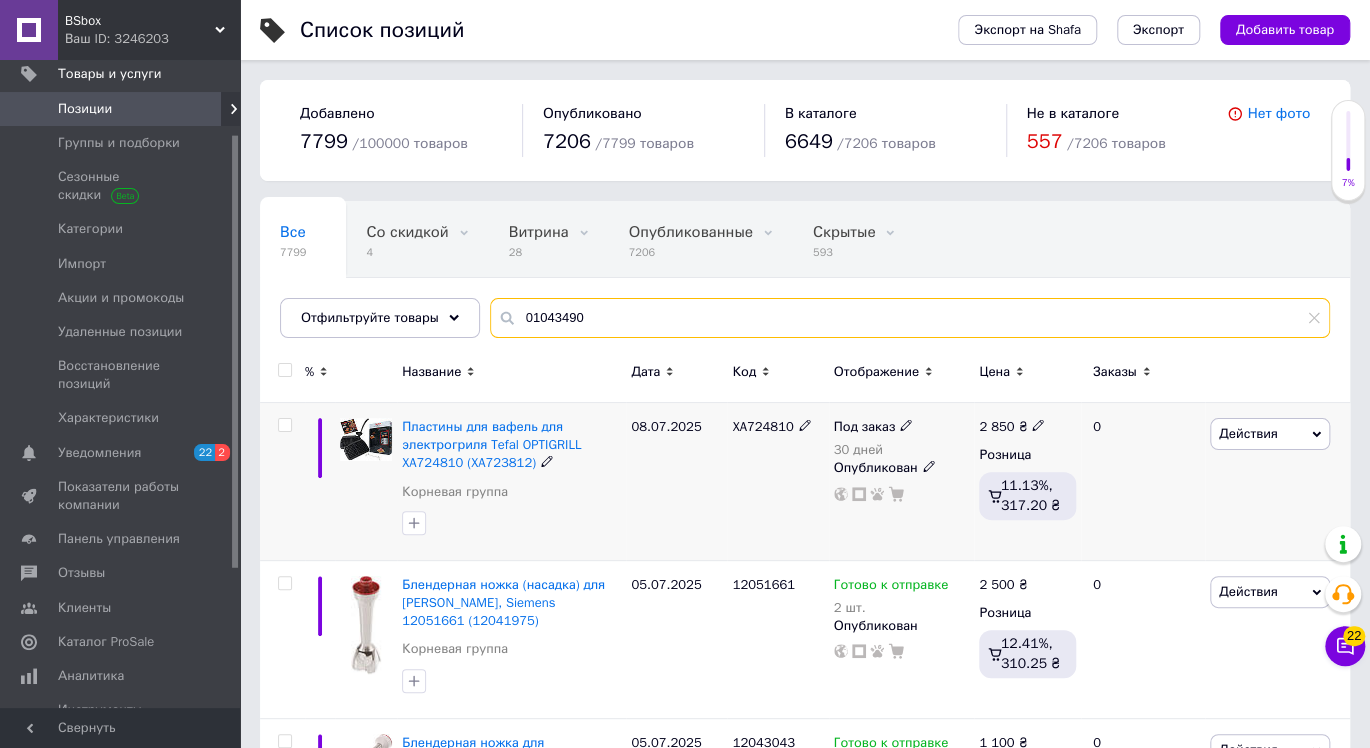 type on "01043490" 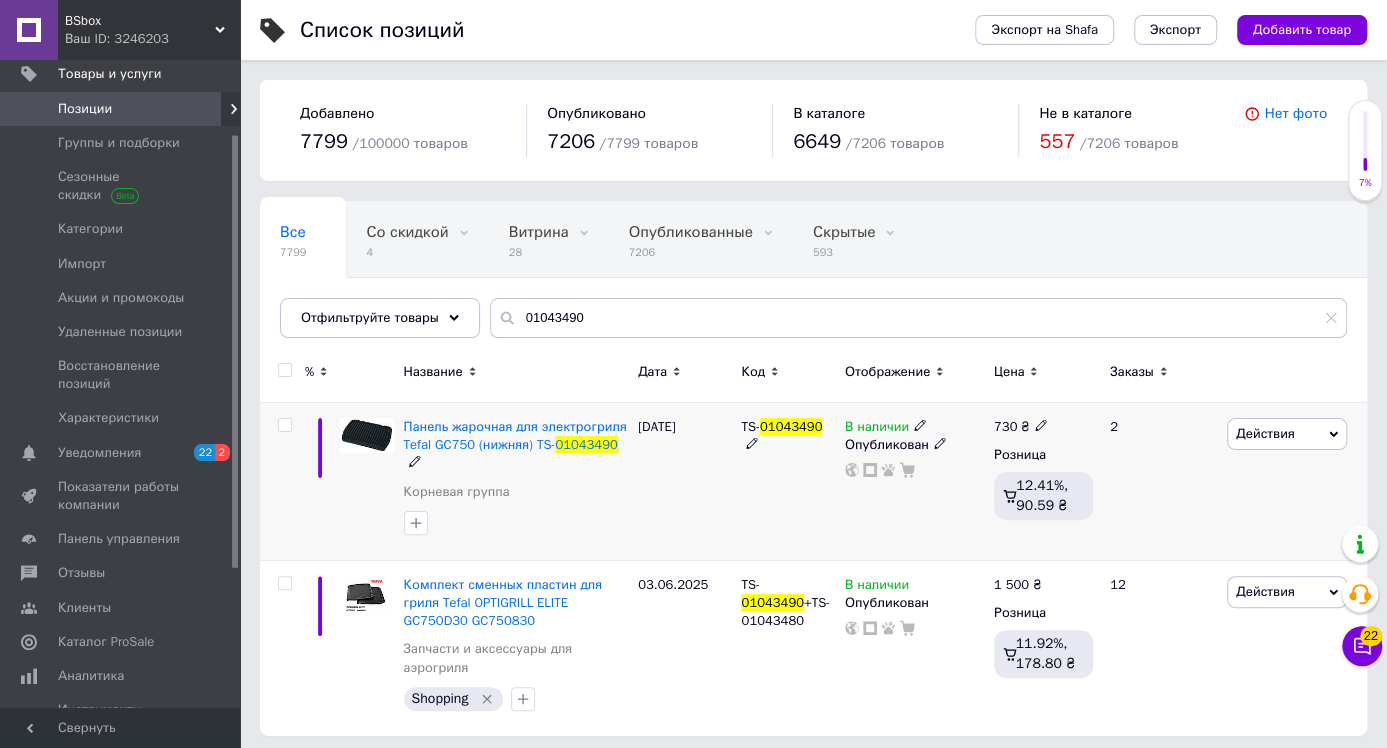 click at bounding box center (1041, 424) 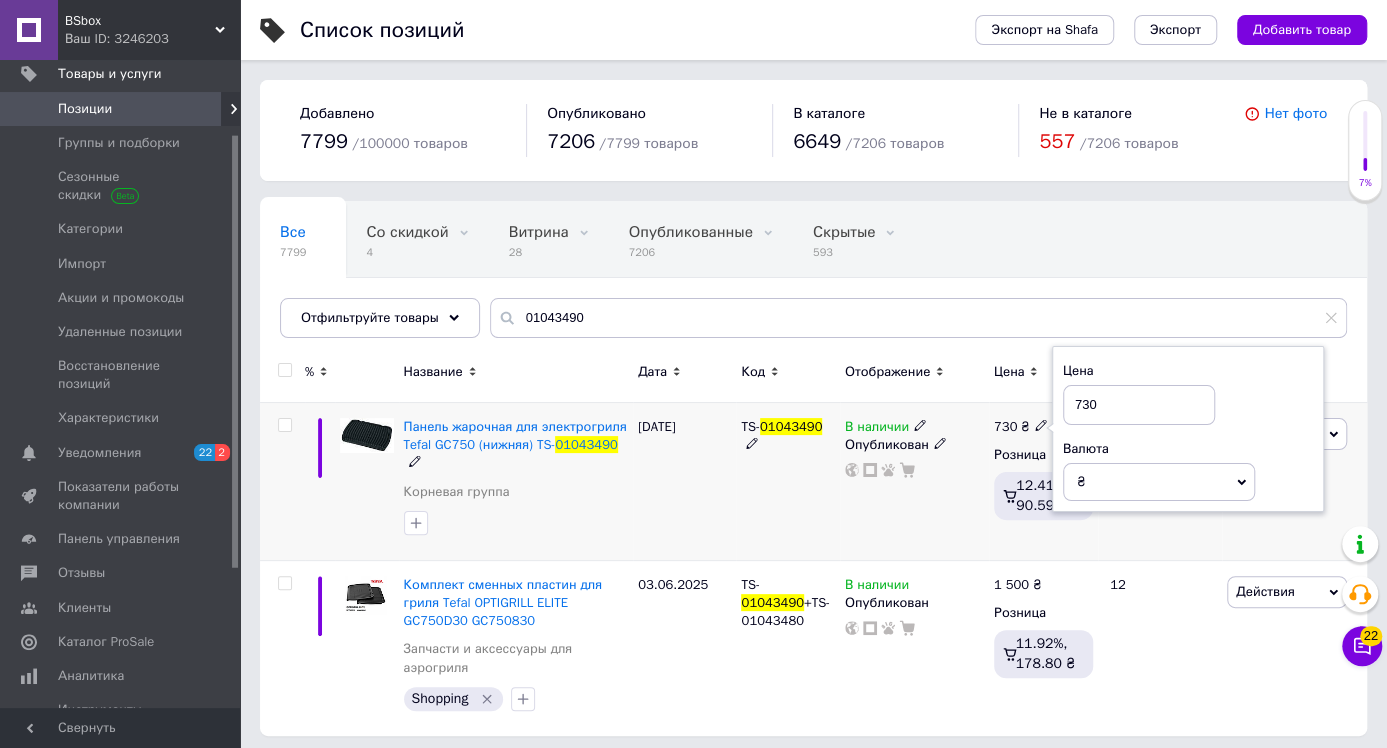 drag, startPoint x: 1069, startPoint y: 401, endPoint x: 1095, endPoint y: 401, distance: 26 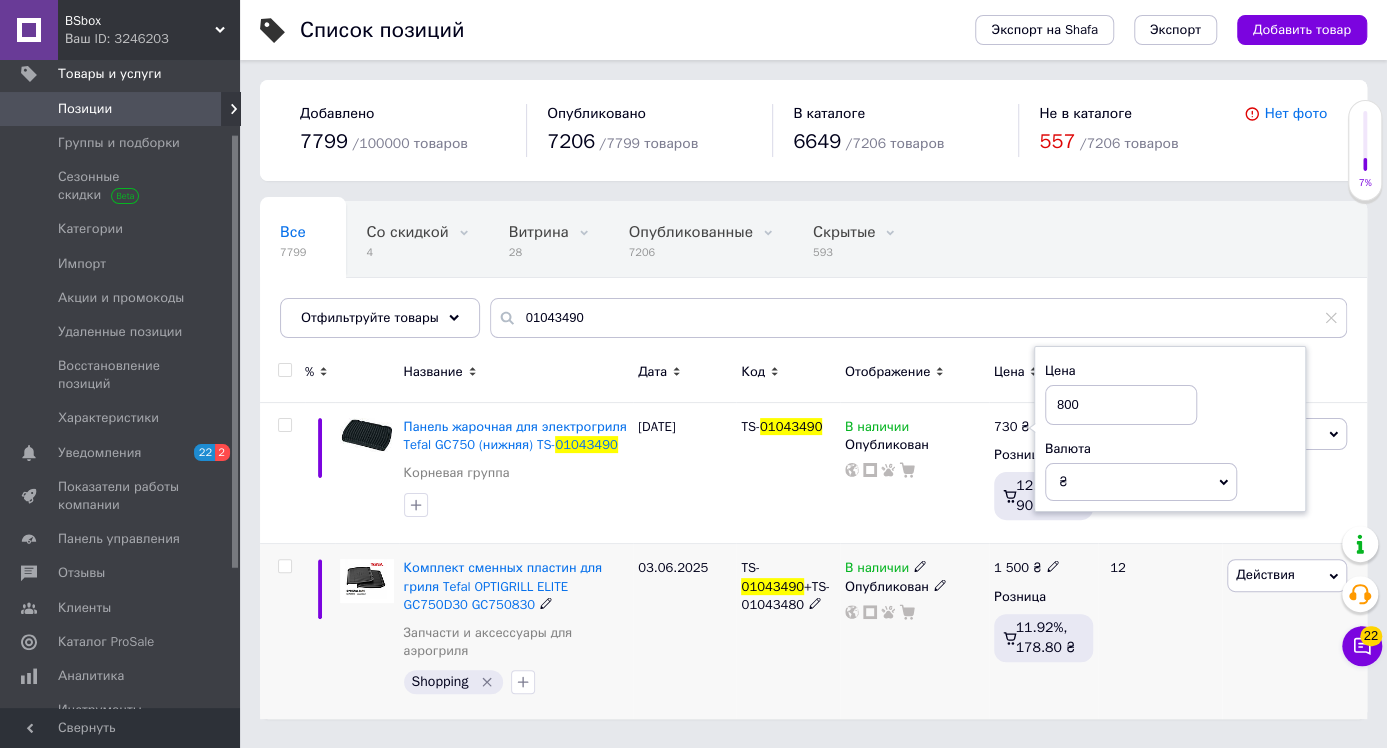 type on "800" 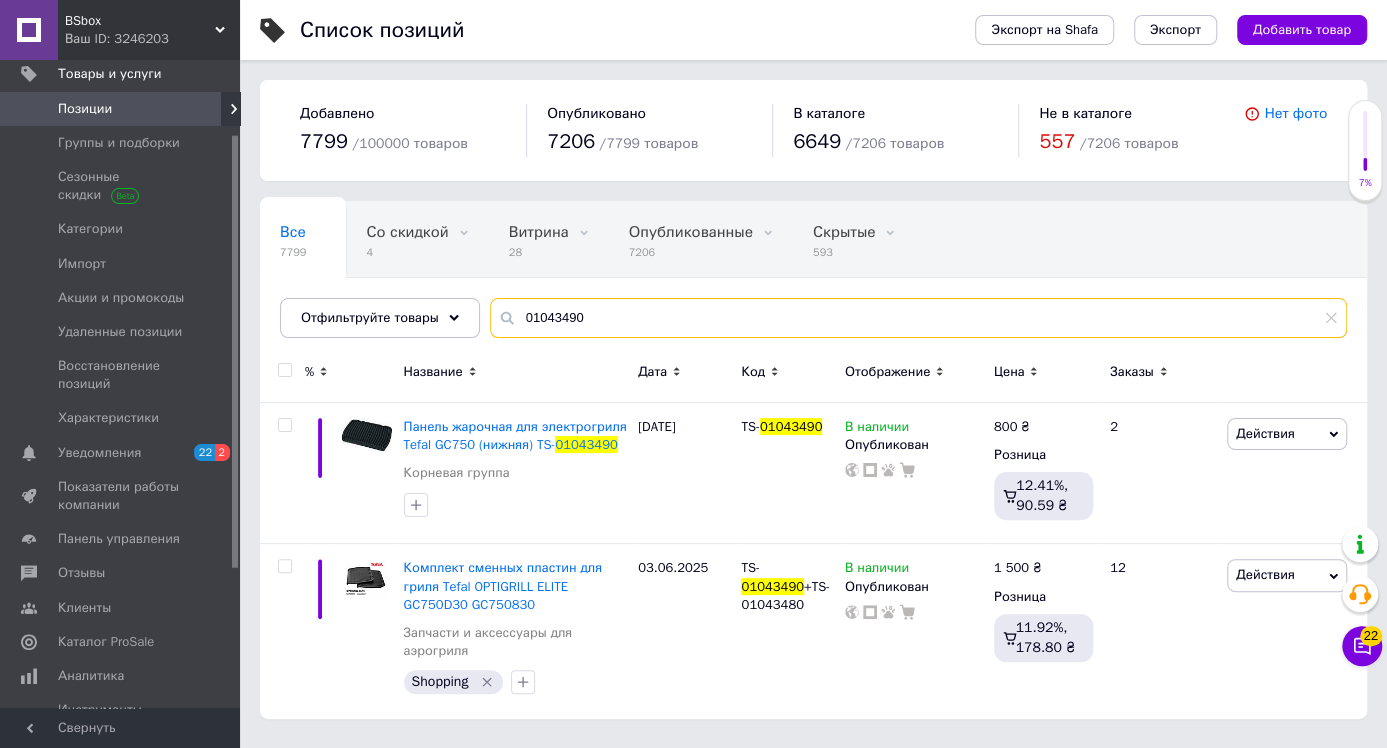 click on "01043490" at bounding box center [918, 318] 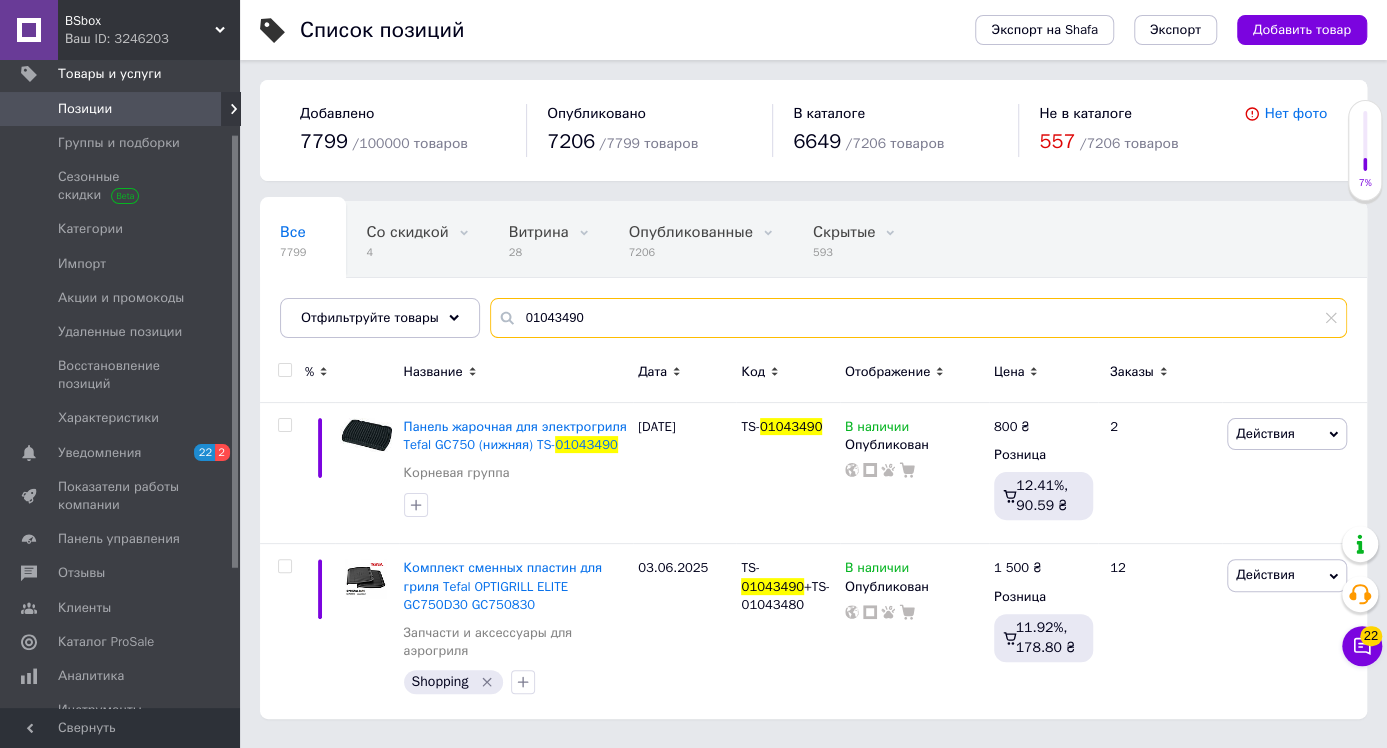 paste on "TS-0104348" 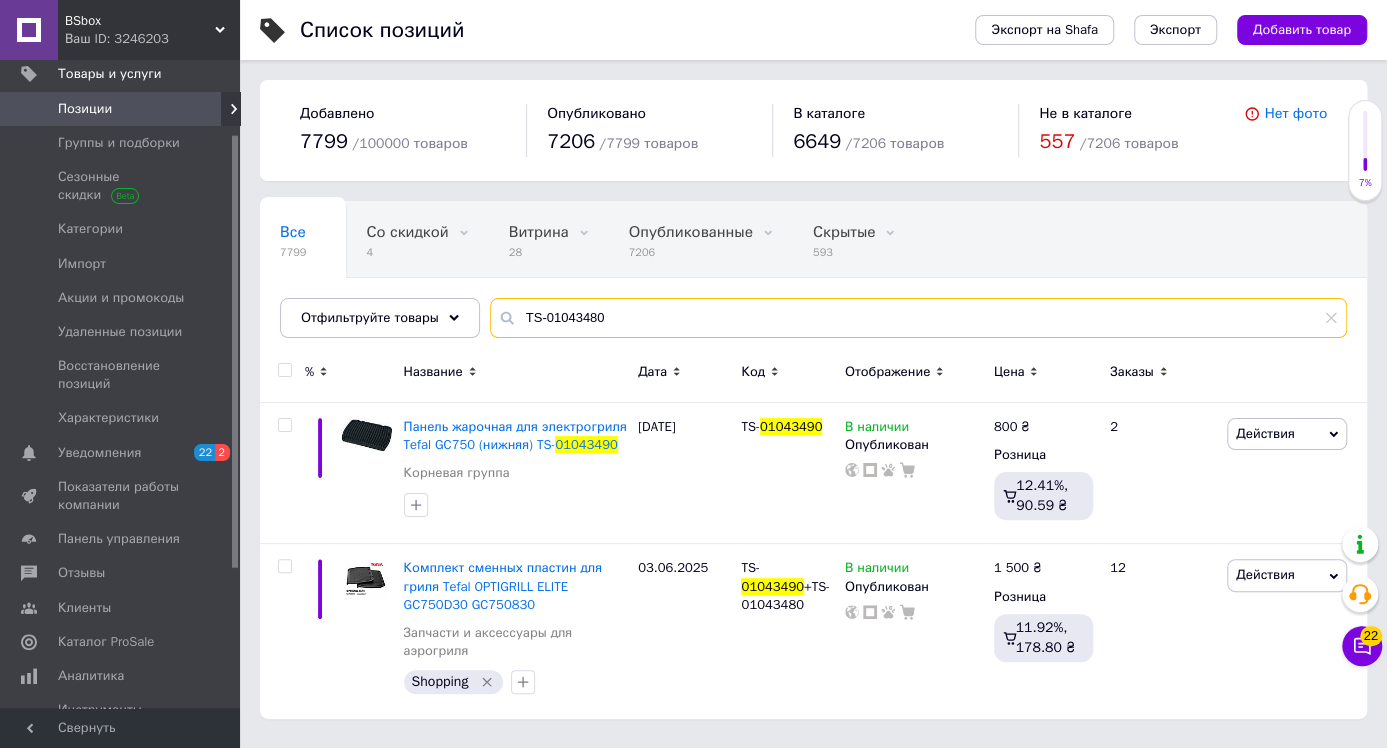 type on "TS-01043480" 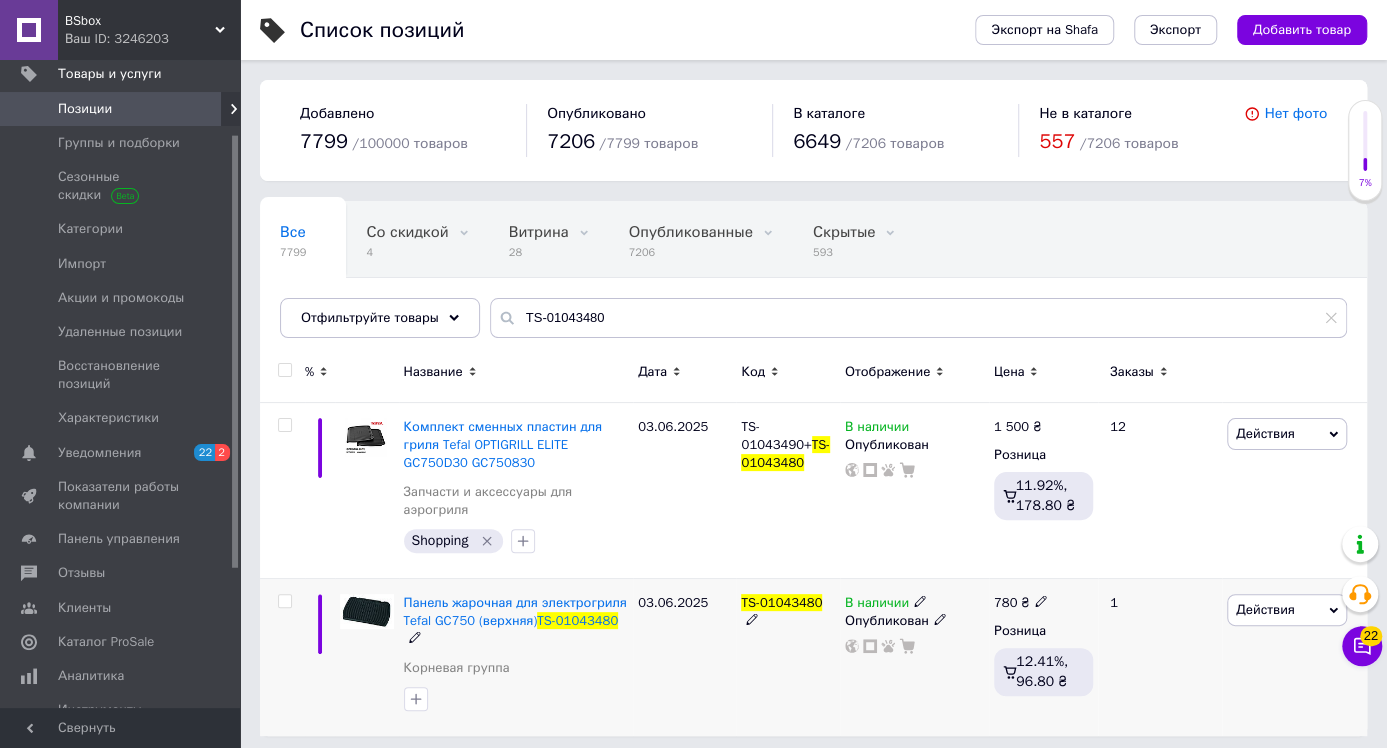 click 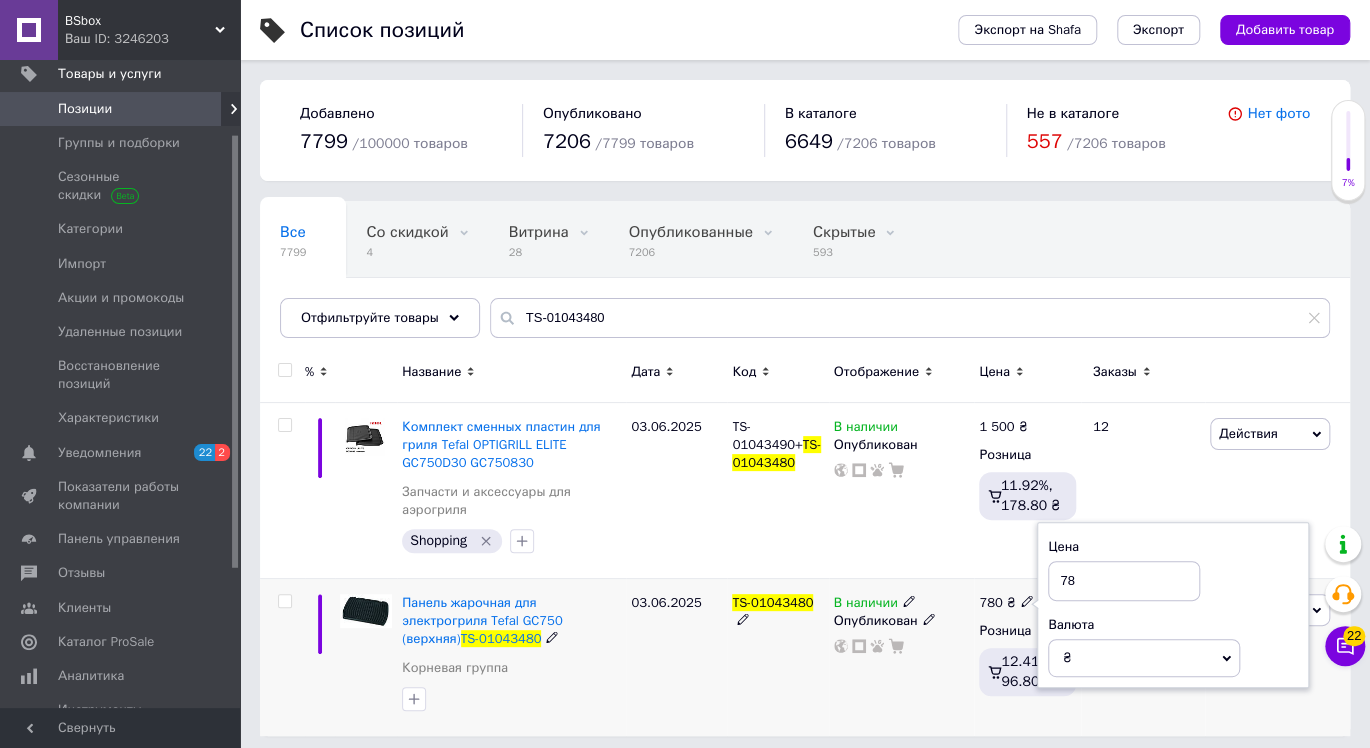 type on "7" 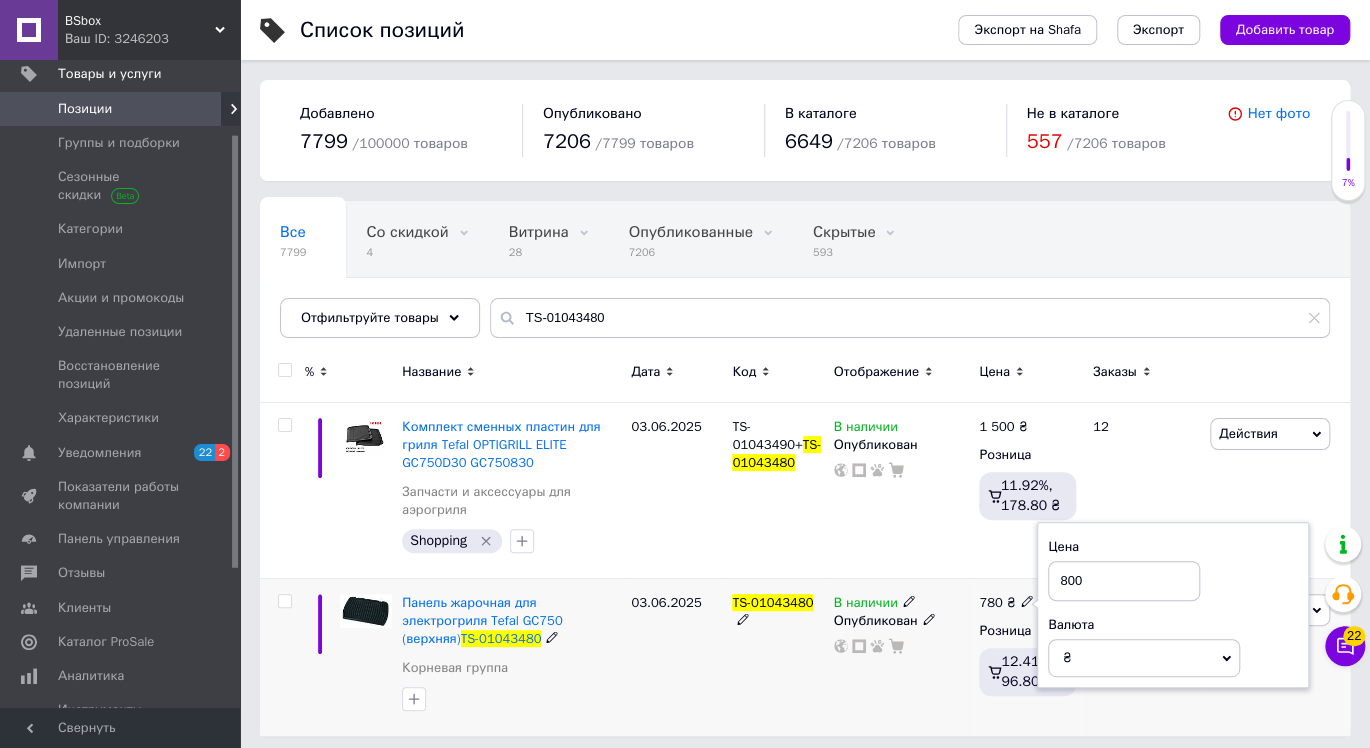 type on "800" 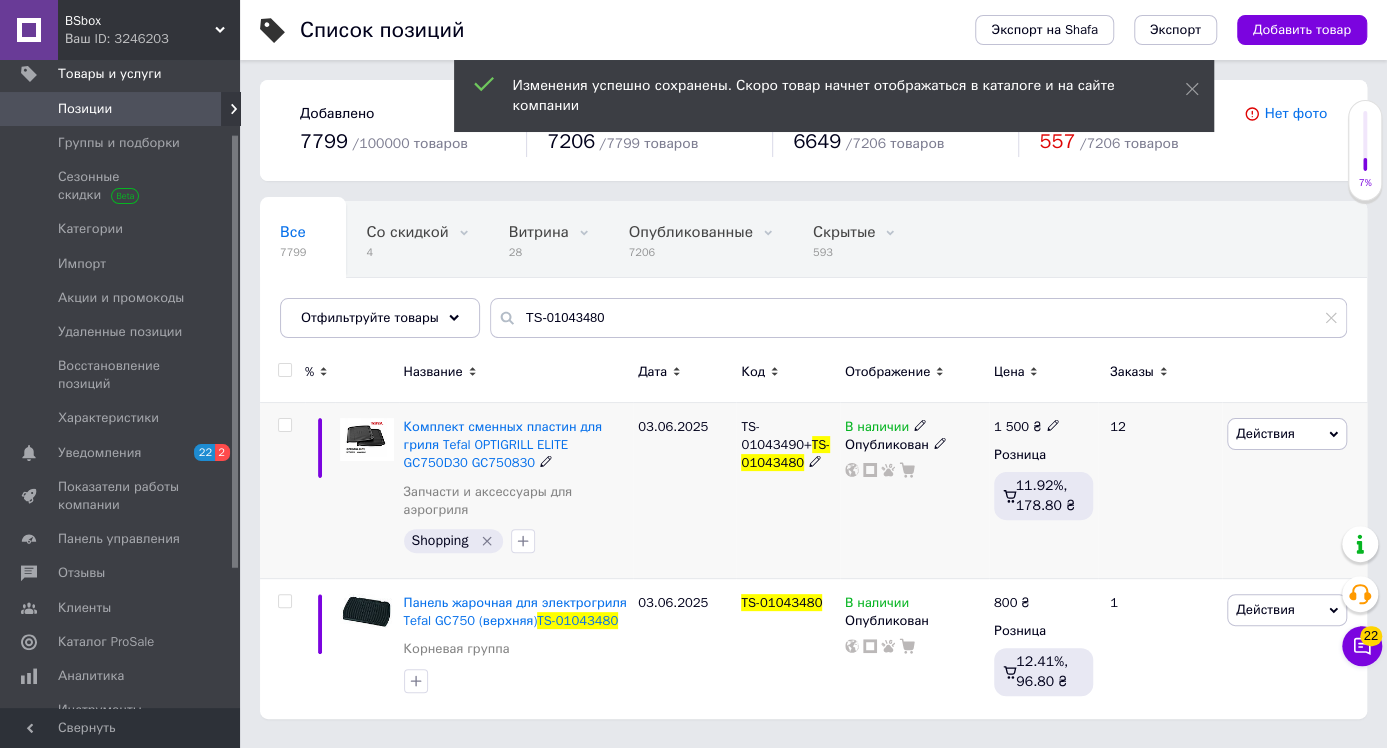 click 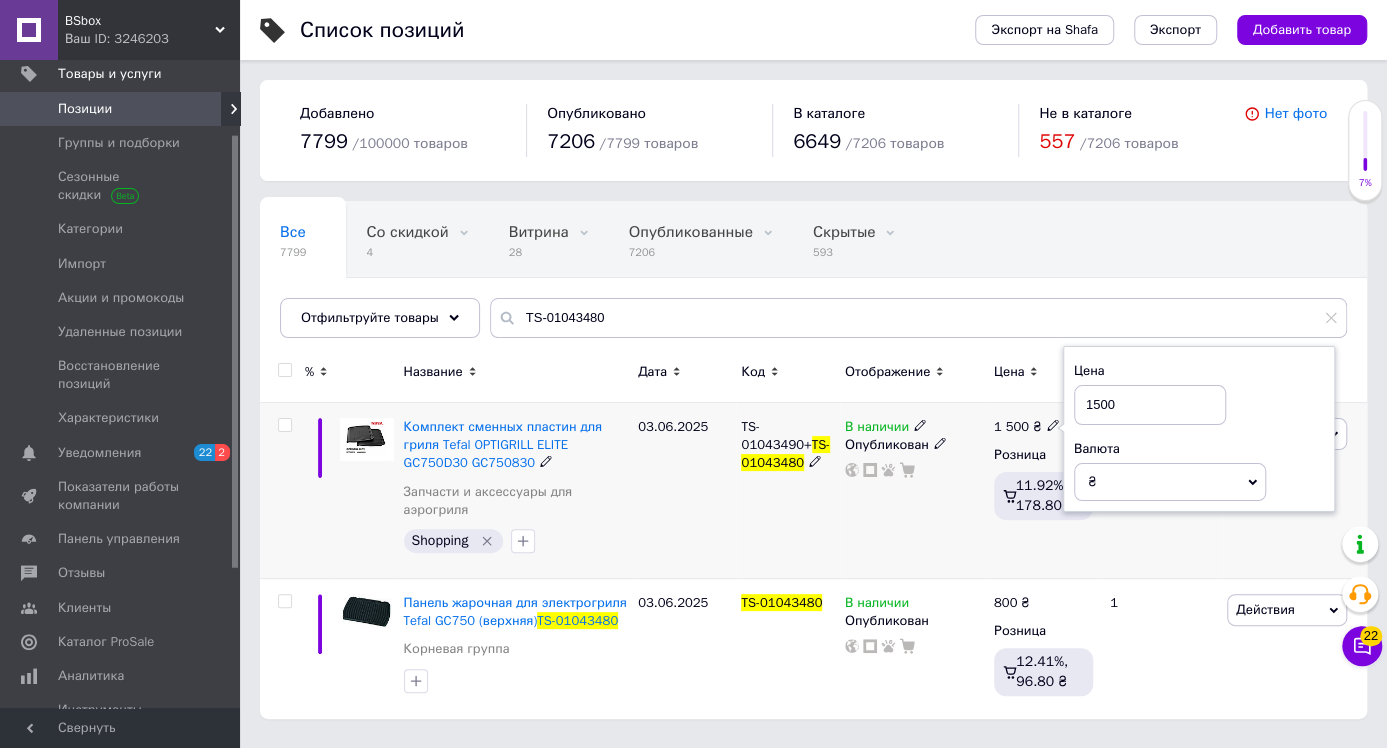 click on "1500" at bounding box center [1150, 405] 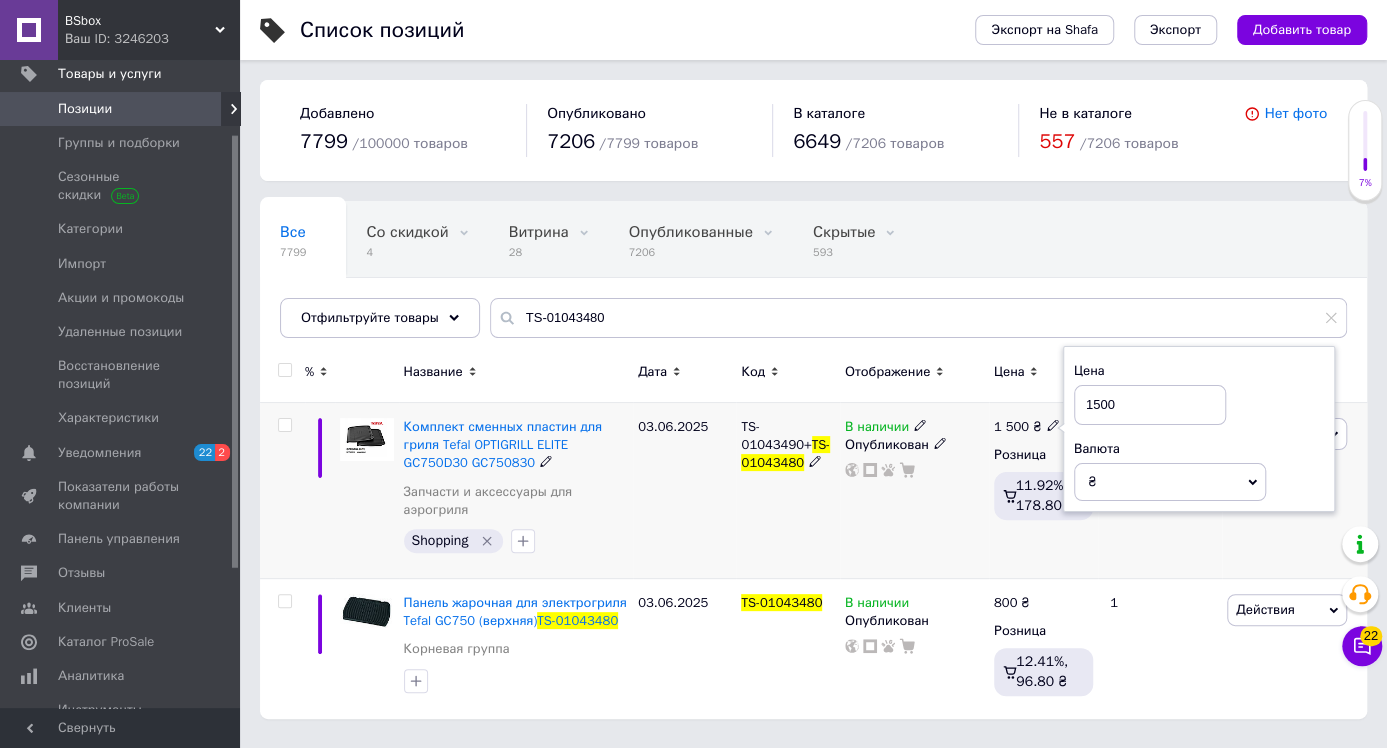 click on "1500" at bounding box center [1150, 405] 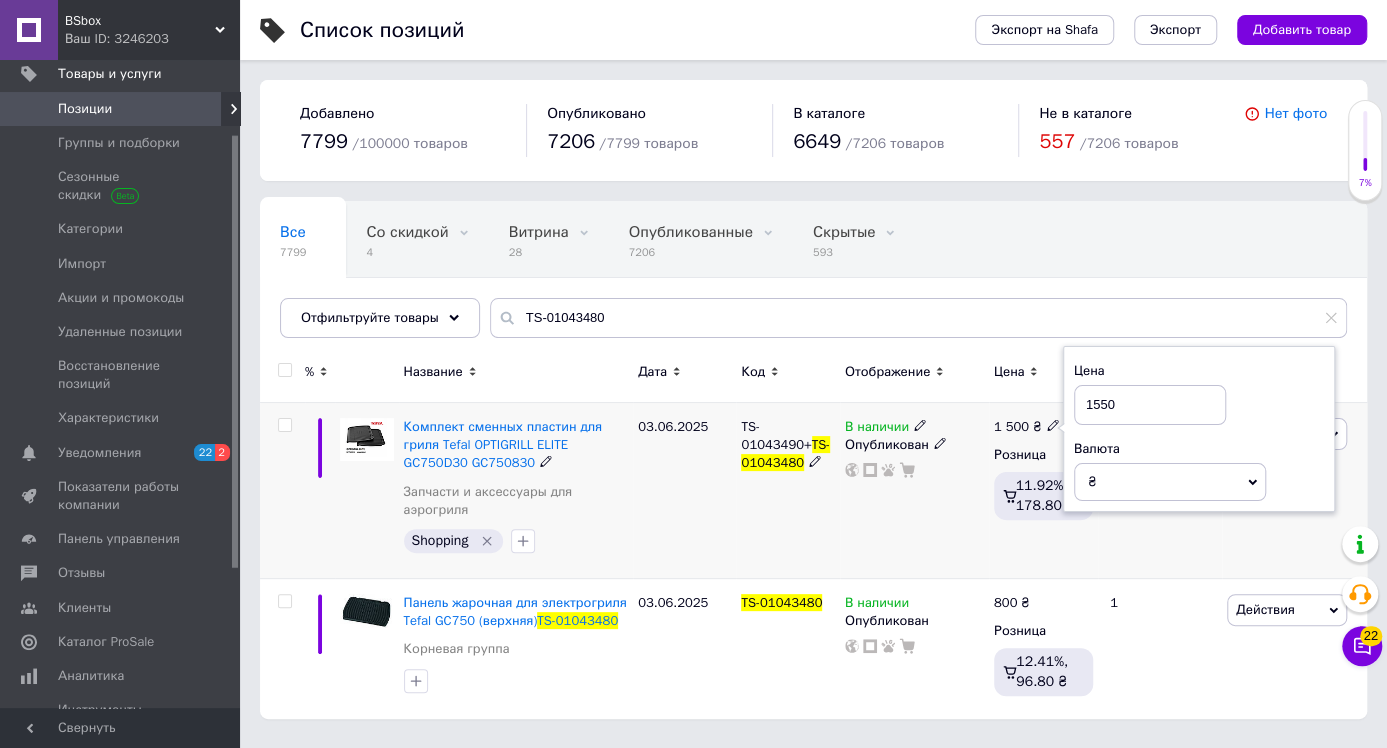 type on "1550" 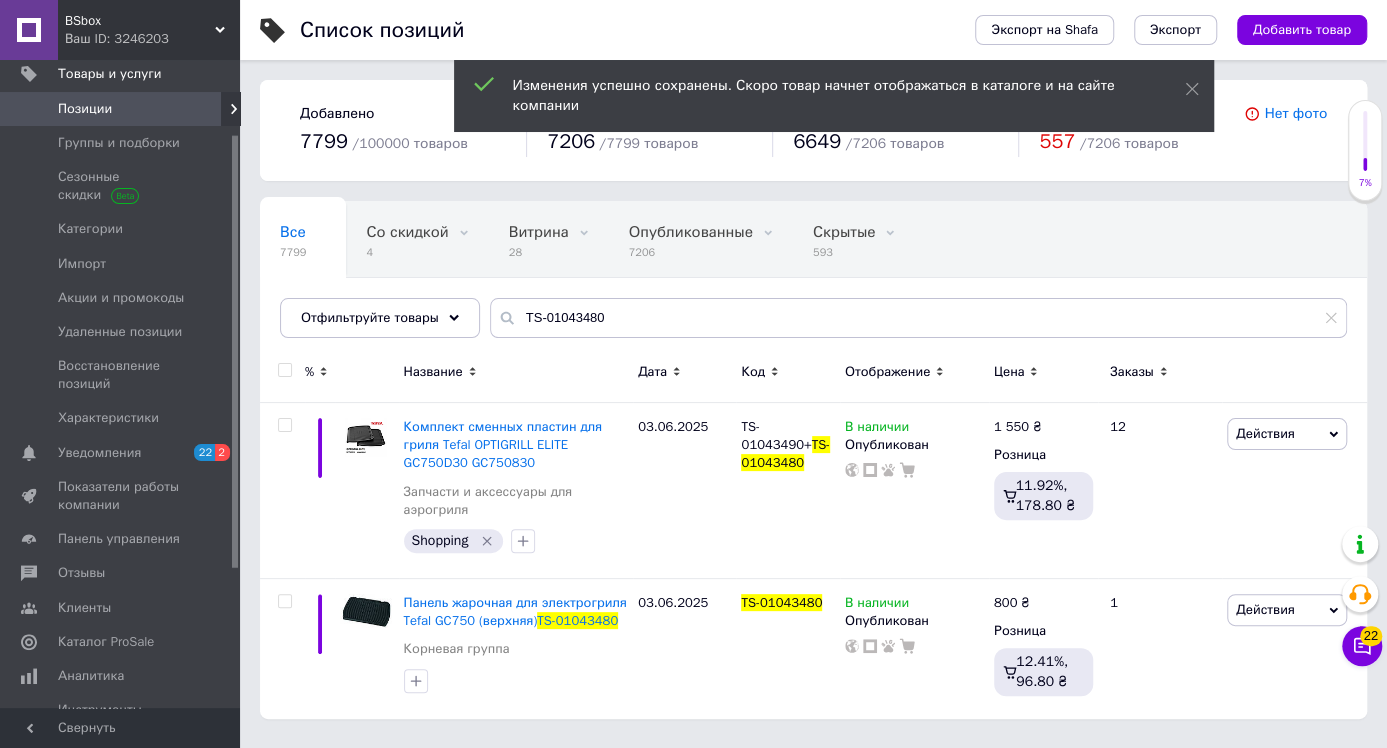 click on "BSbox" at bounding box center (140, 21) 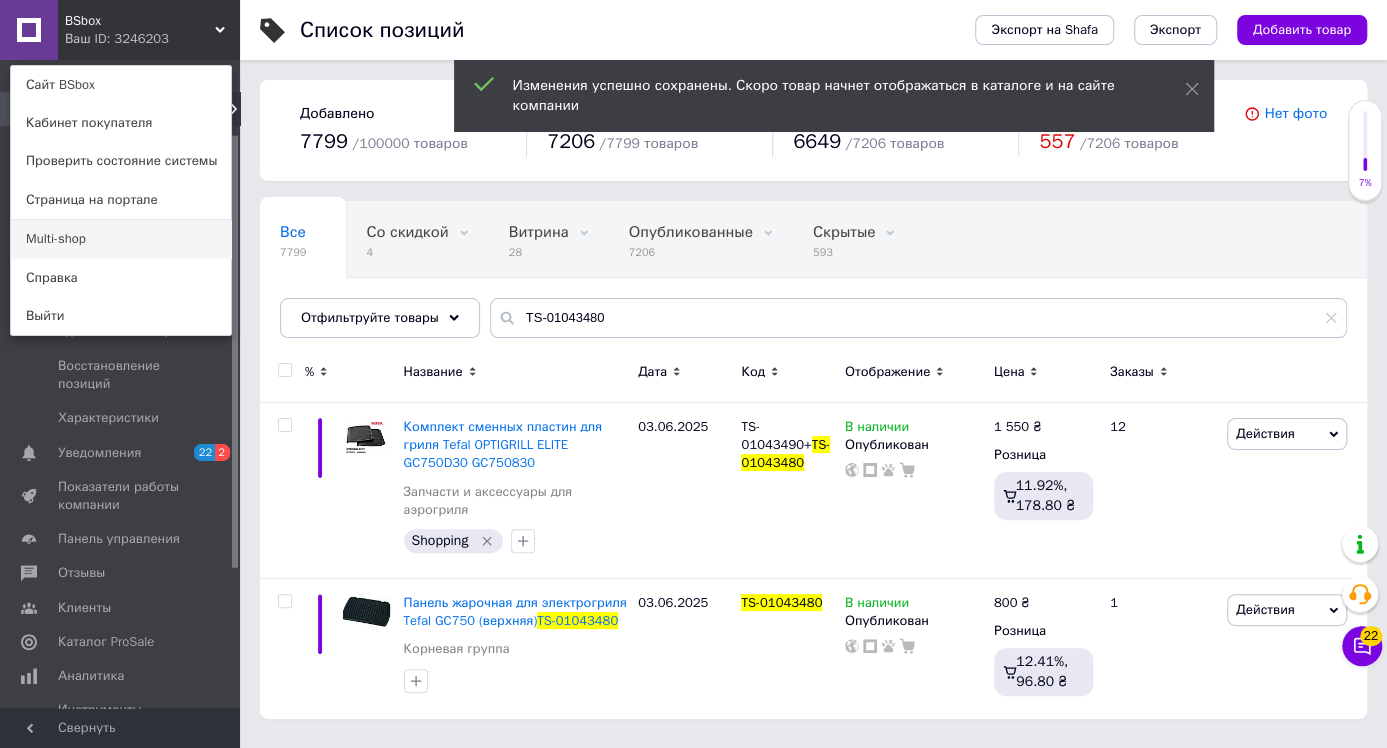 click on "Multi-shop" at bounding box center [121, 239] 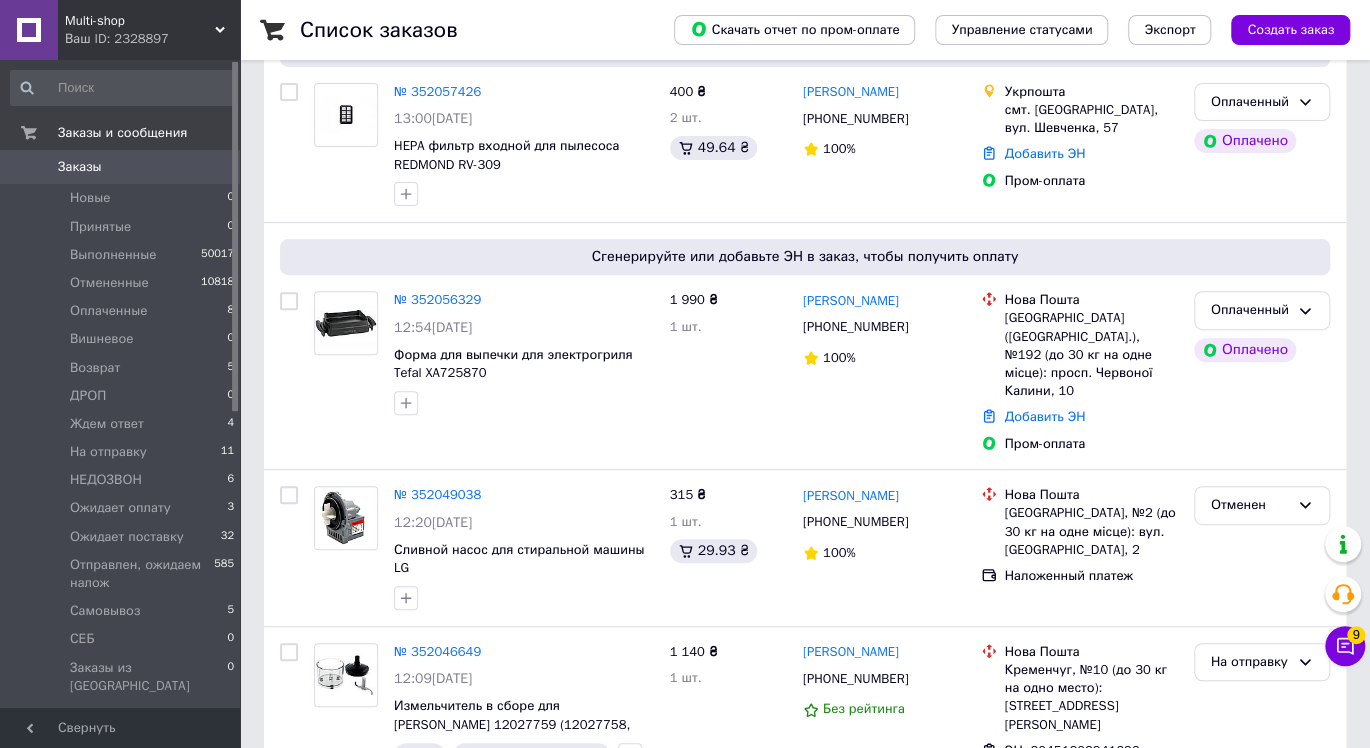 scroll, scrollTop: 222, scrollLeft: 0, axis: vertical 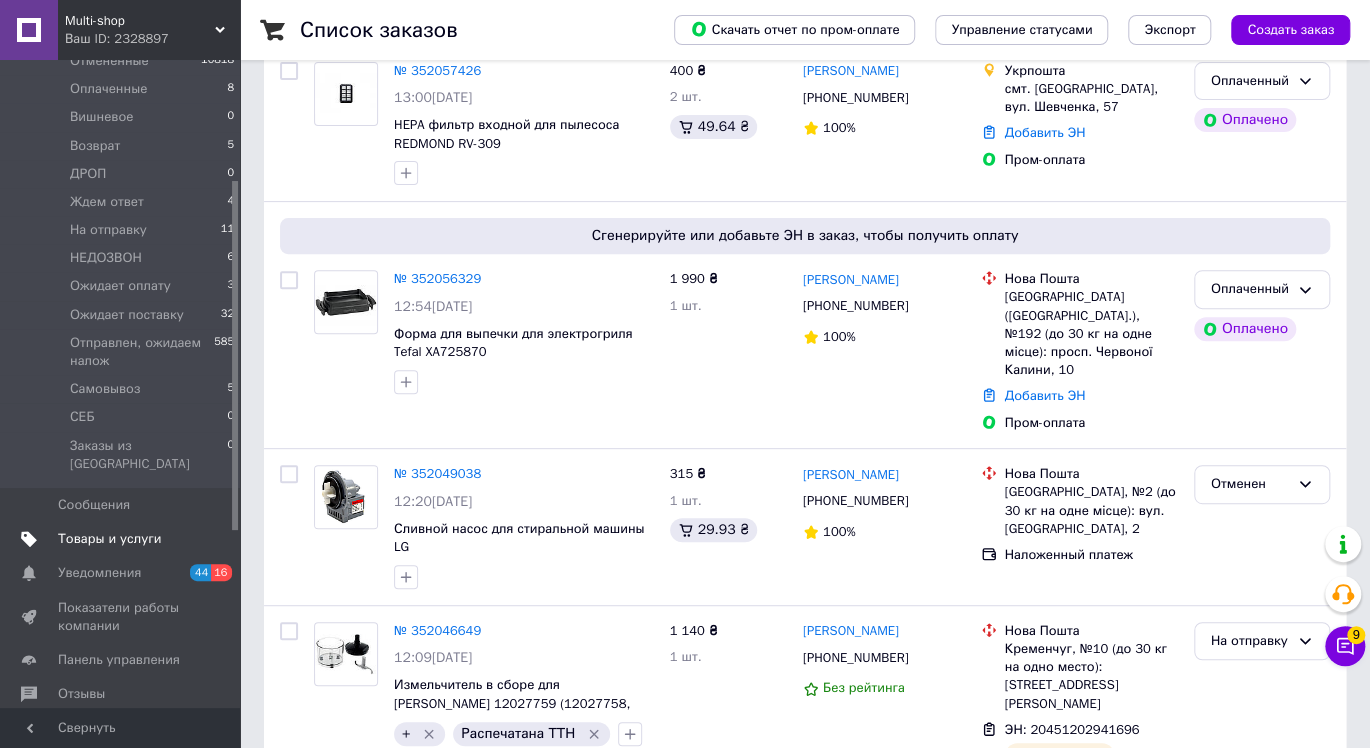 click on "Товары и услуги" at bounding box center (110, 539) 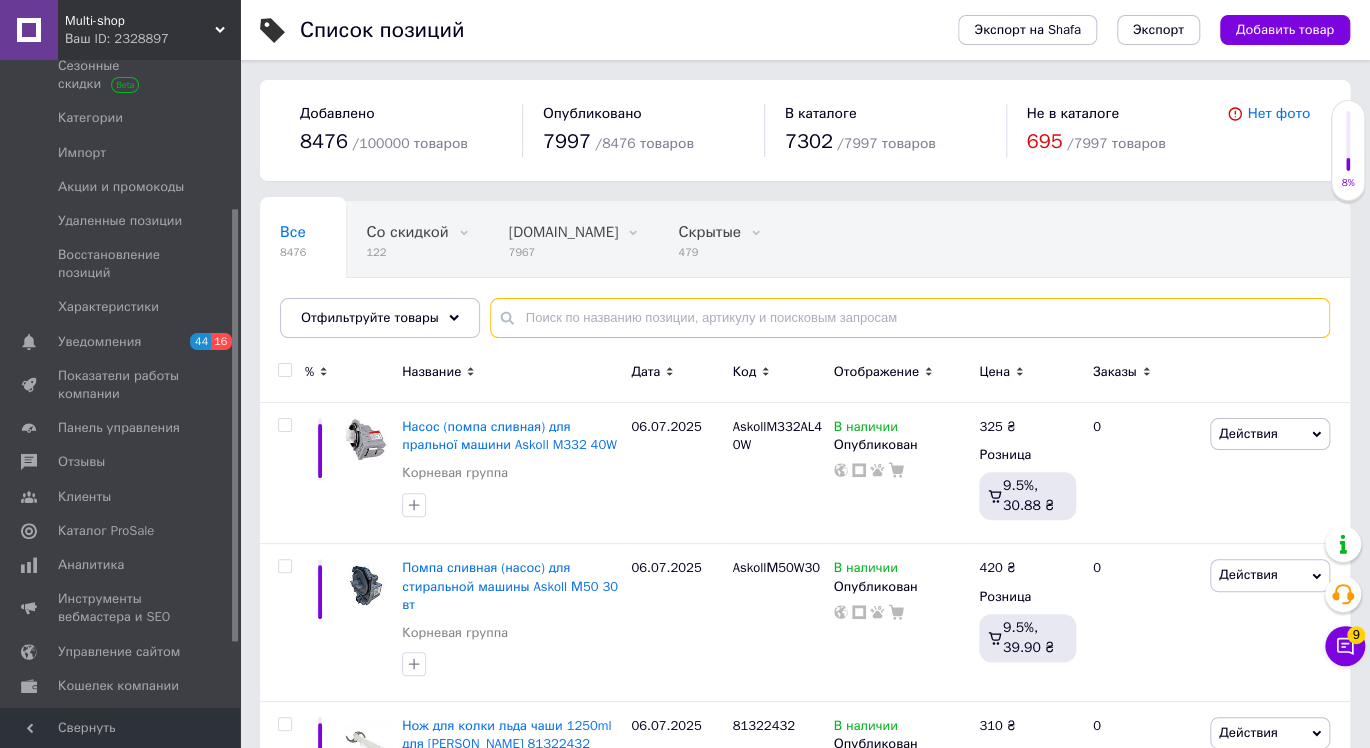paste on "TS-01043480" 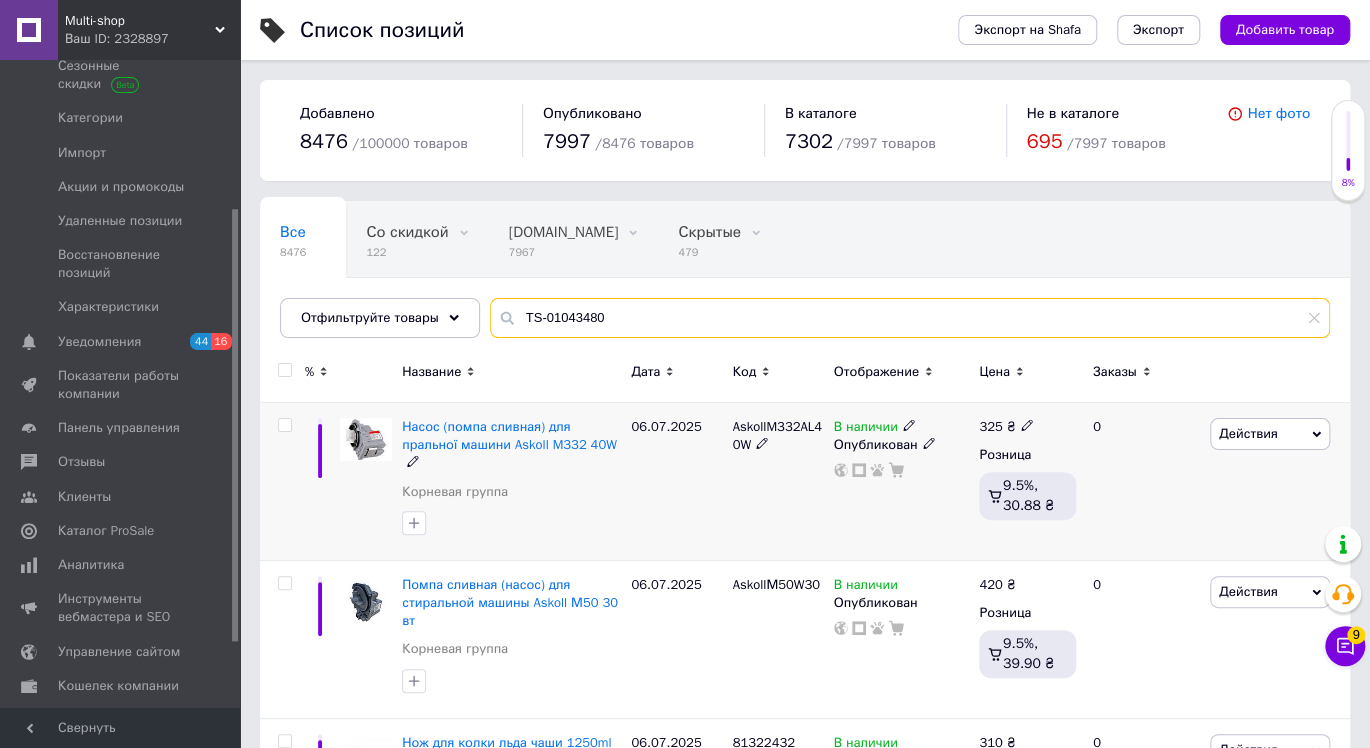 type on "TS-01043480" 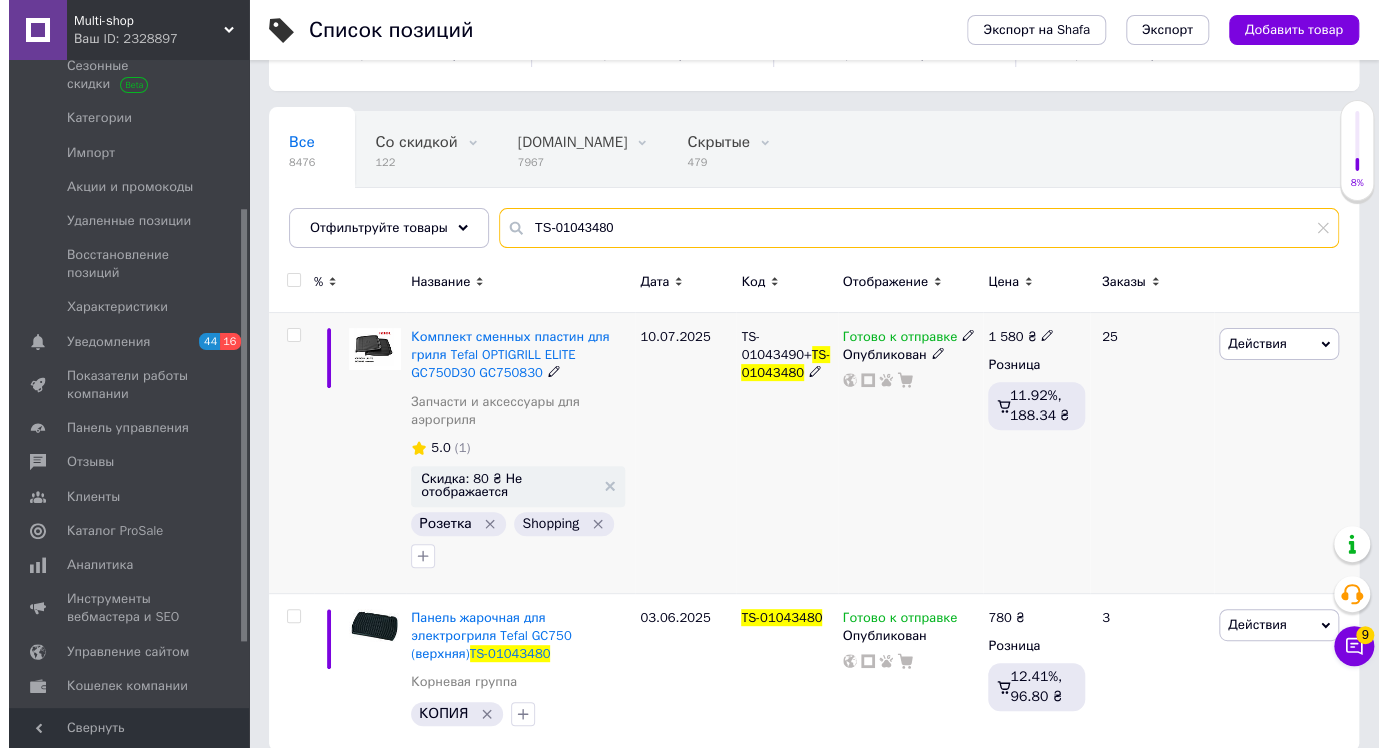 scroll, scrollTop: 94, scrollLeft: 0, axis: vertical 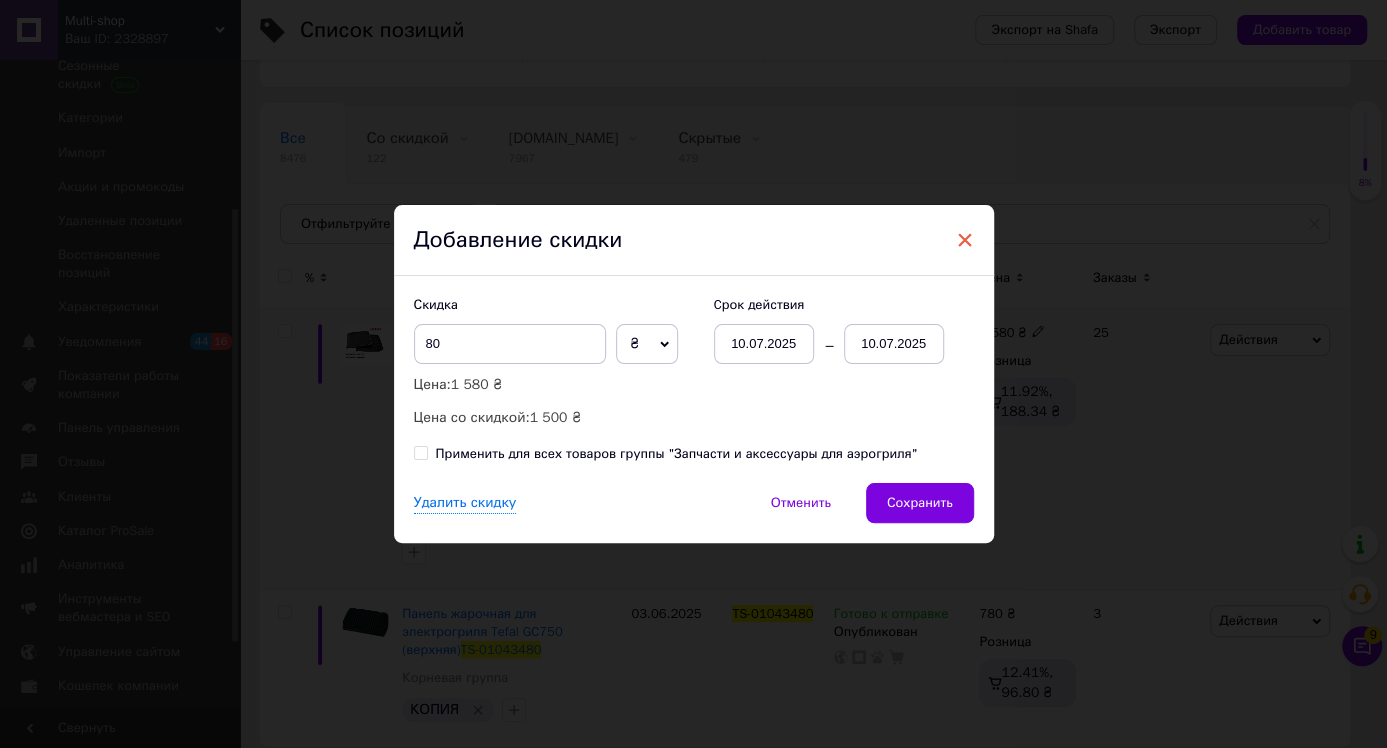 click on "×" at bounding box center [965, 240] 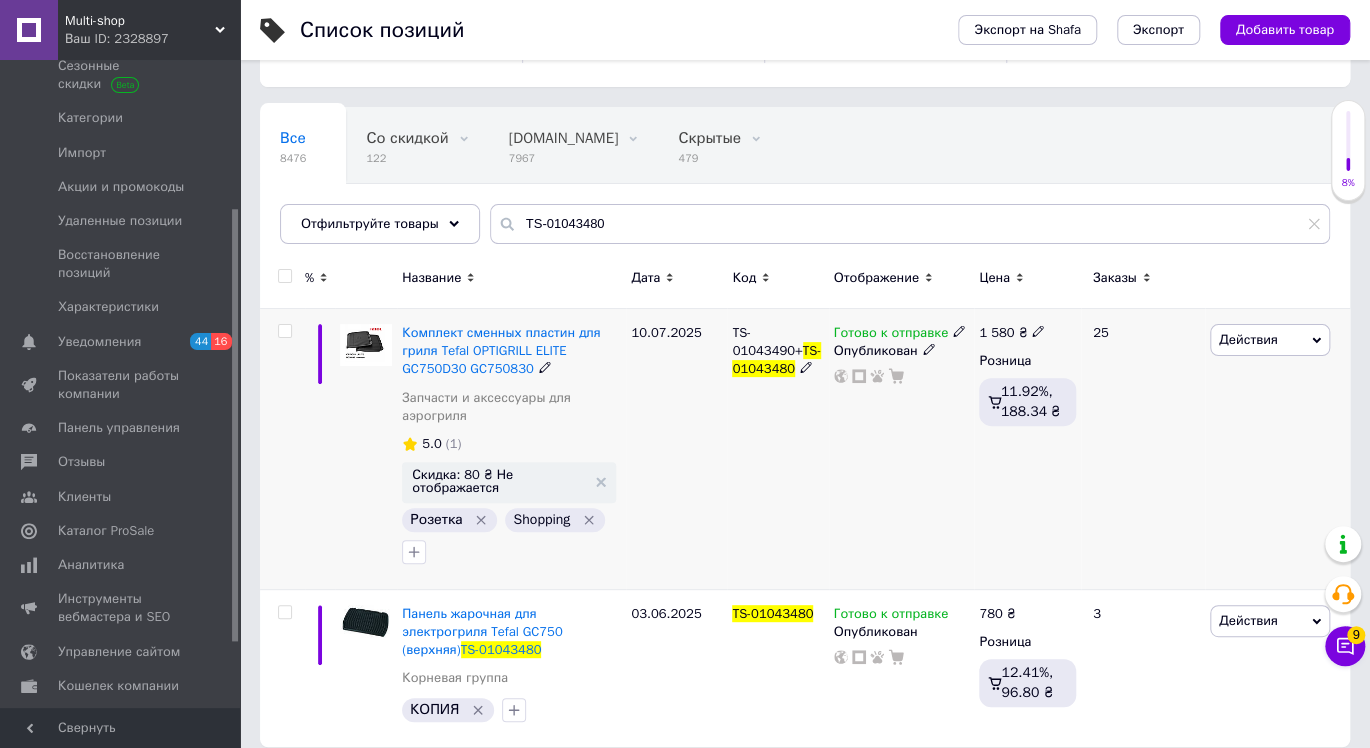 click 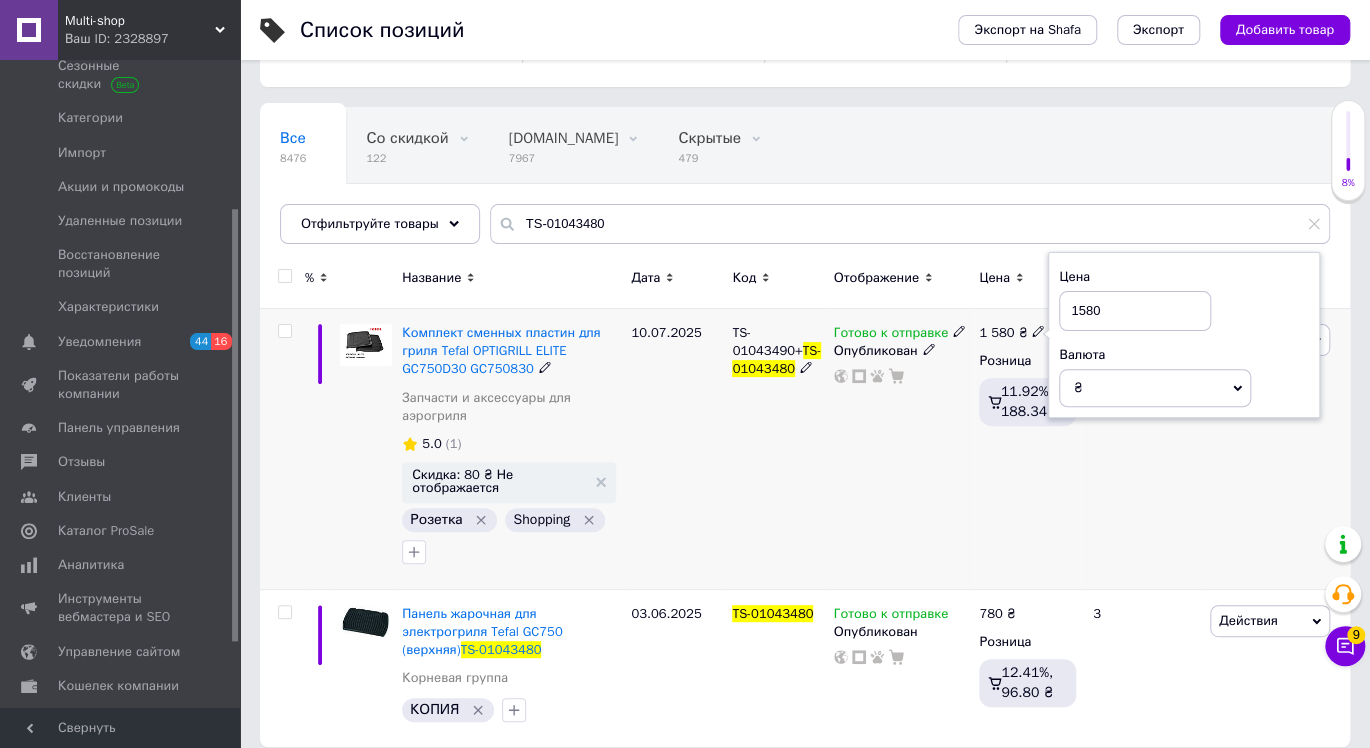 click on "1580" at bounding box center [1135, 311] 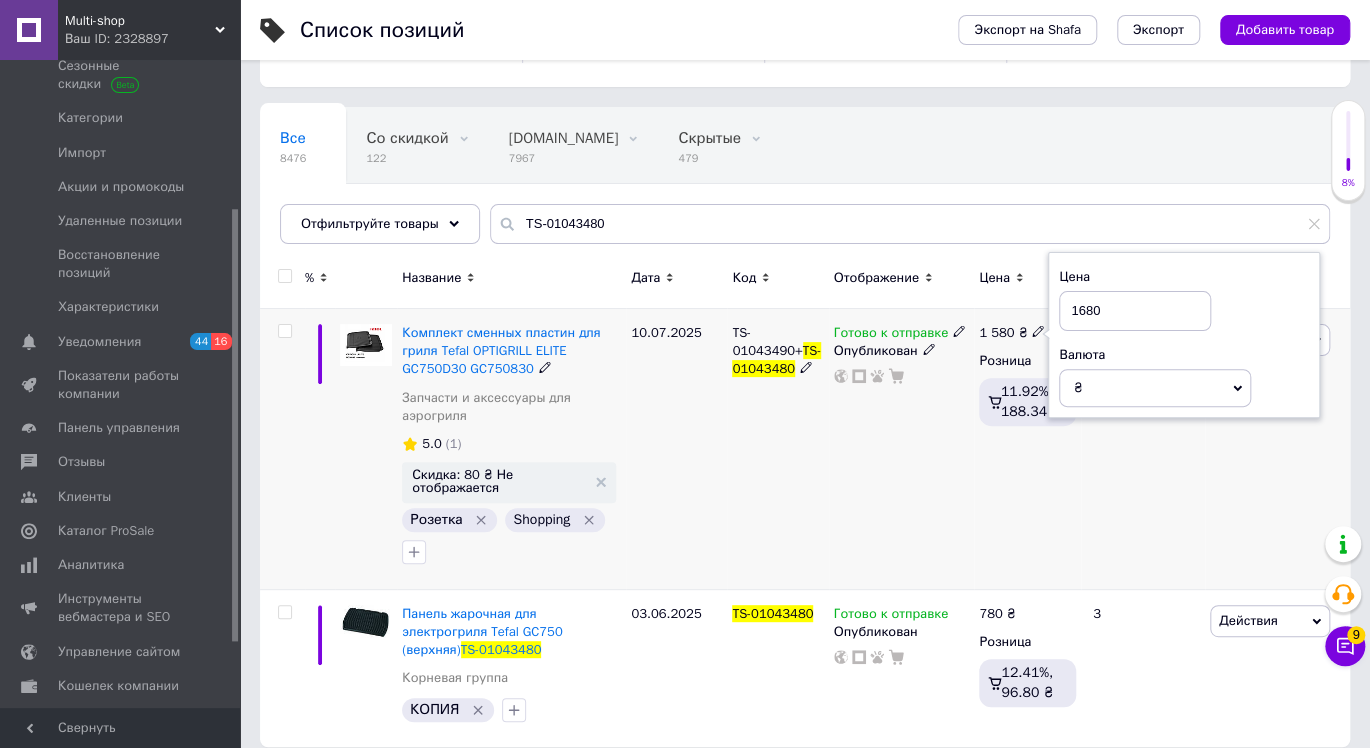type on "1680" 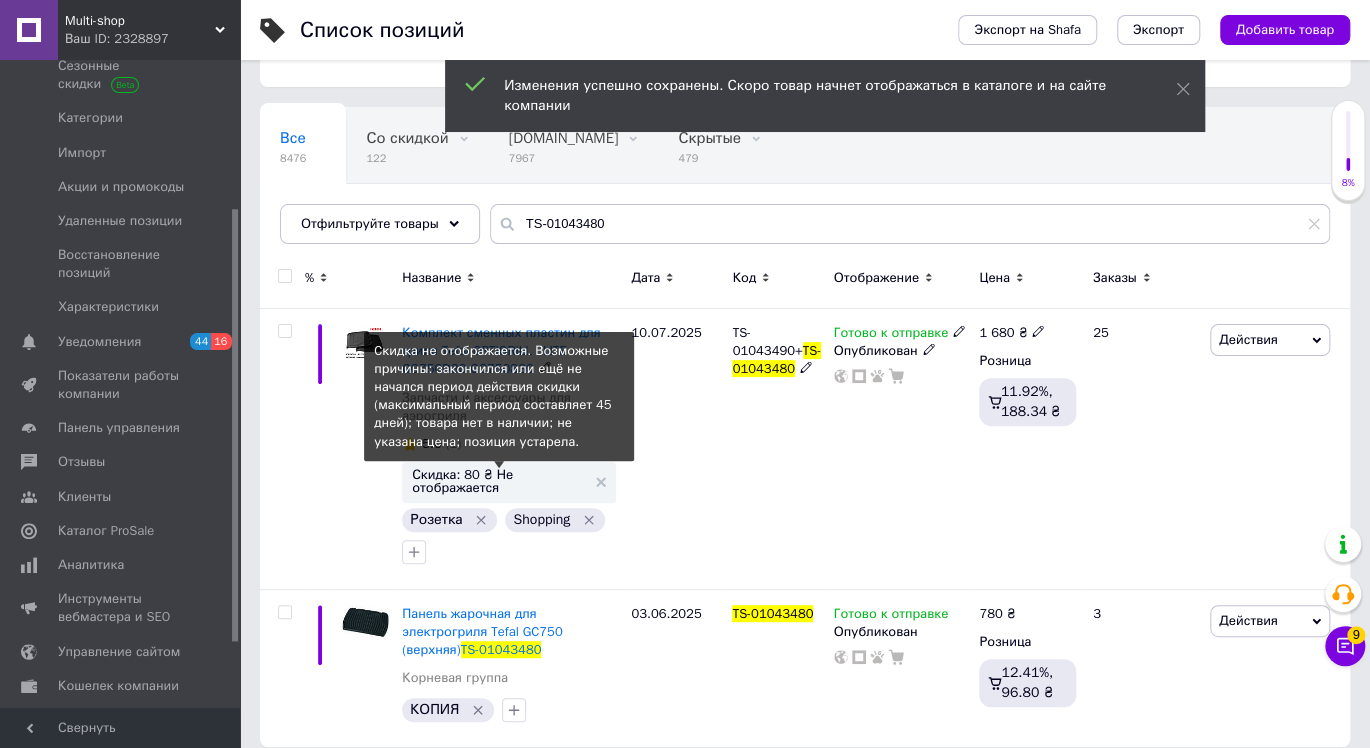 click on "Скидка: 80 ₴ Не отображается" at bounding box center (499, 481) 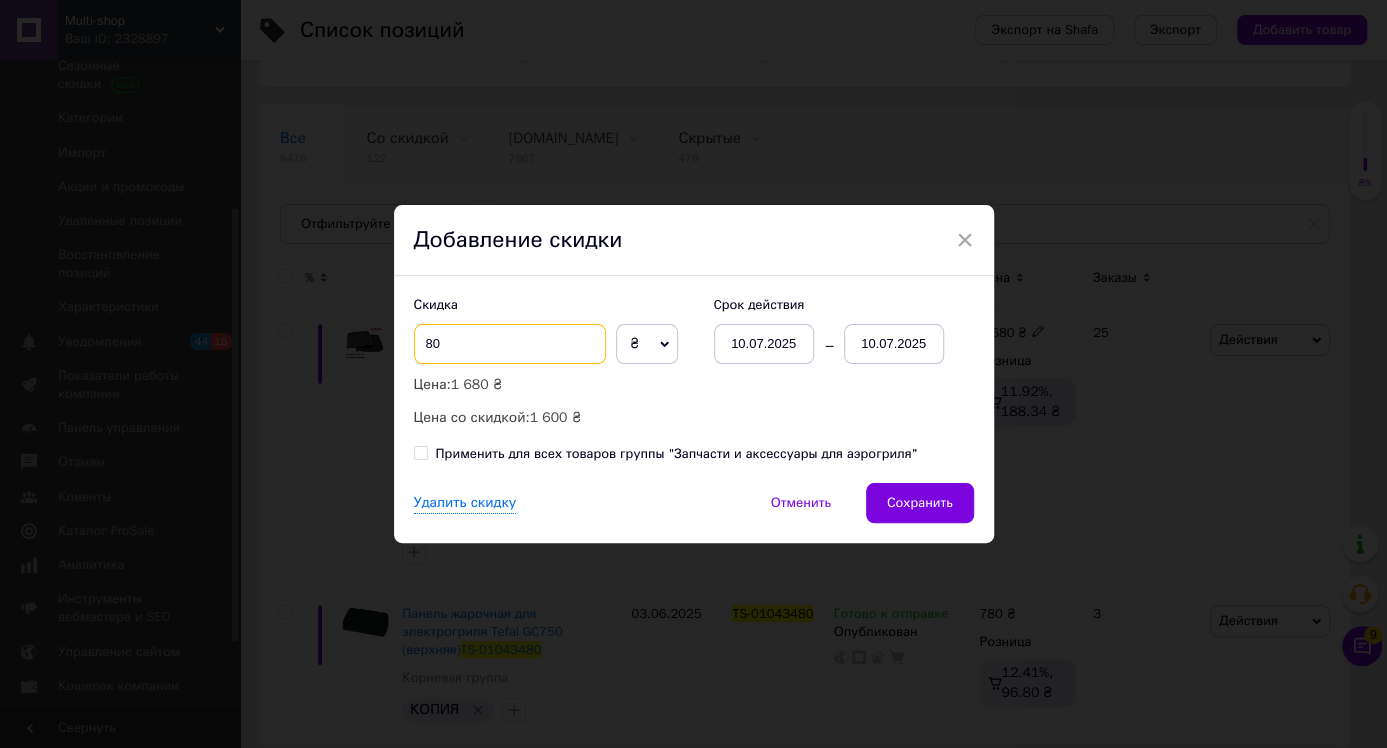 click on "80" at bounding box center [510, 344] 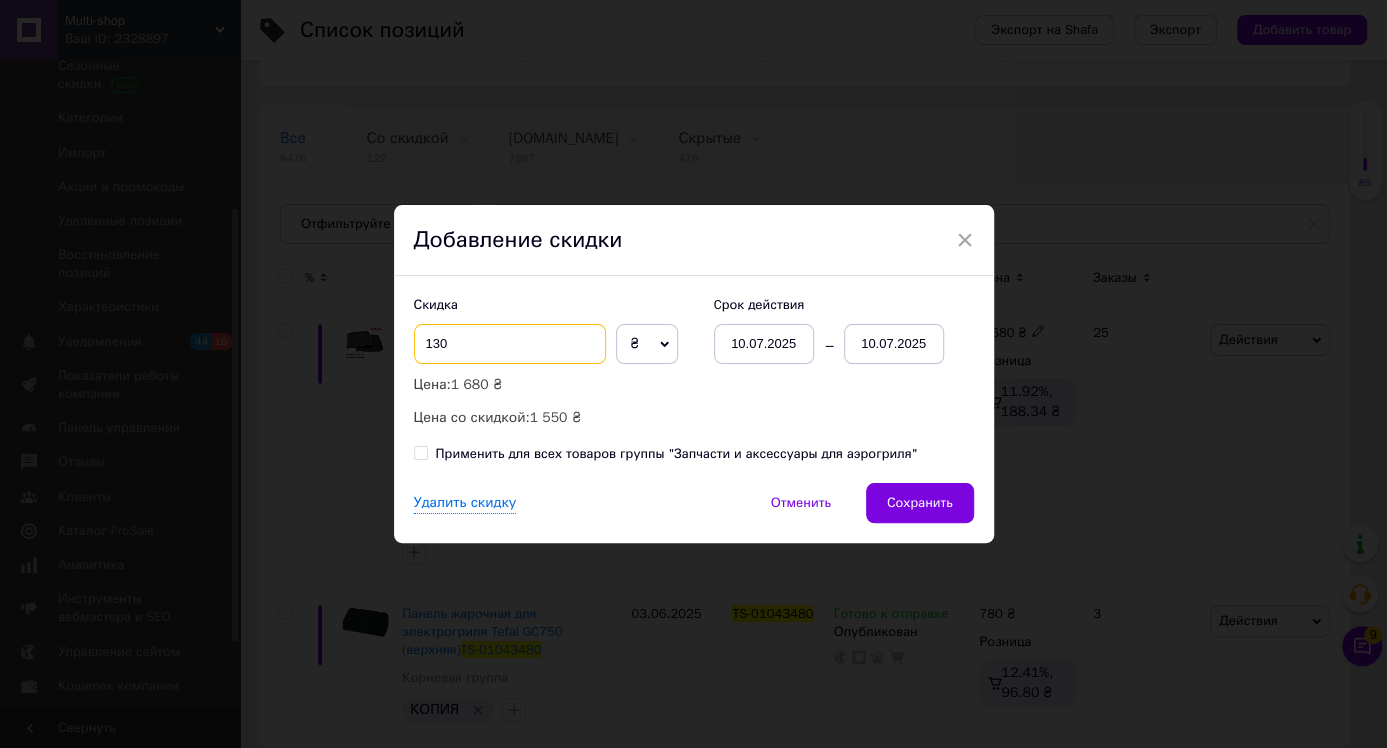 type on "130" 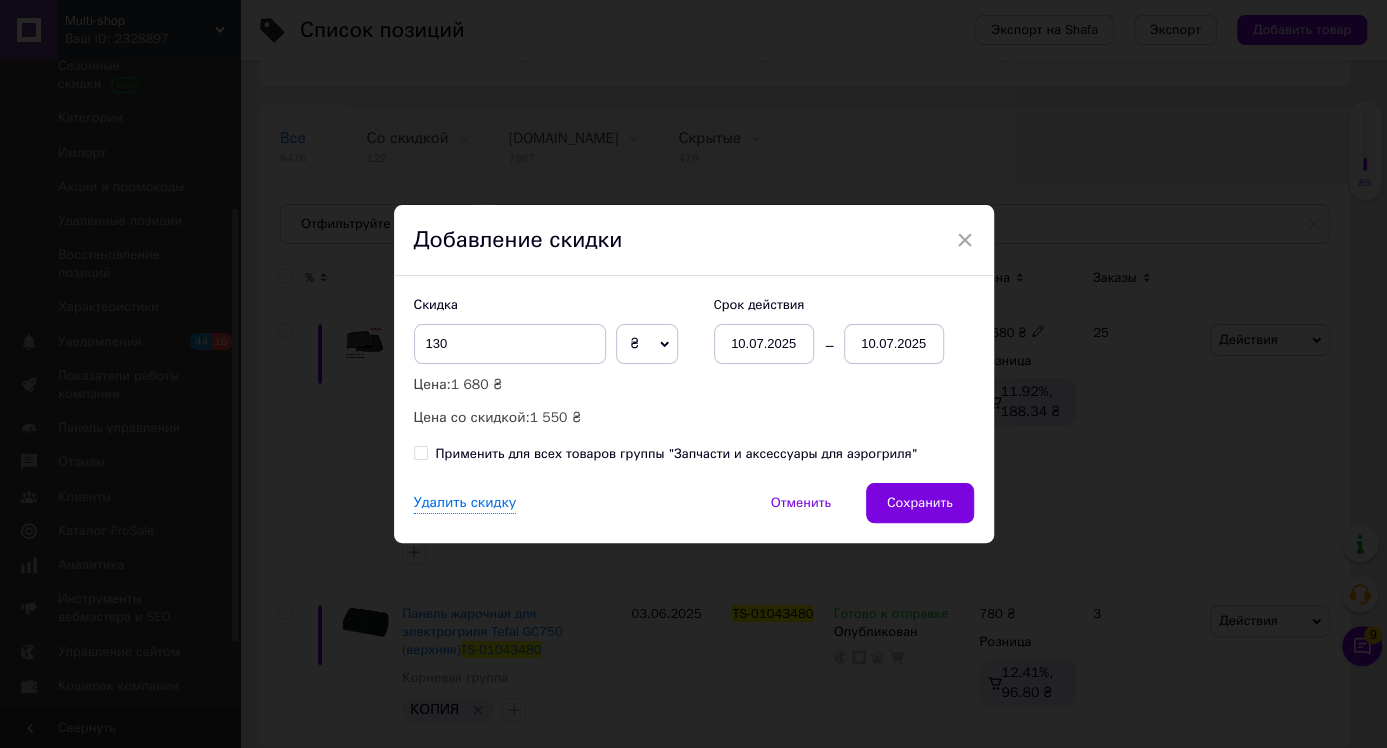 click on "10.07.2025" at bounding box center (894, 344) 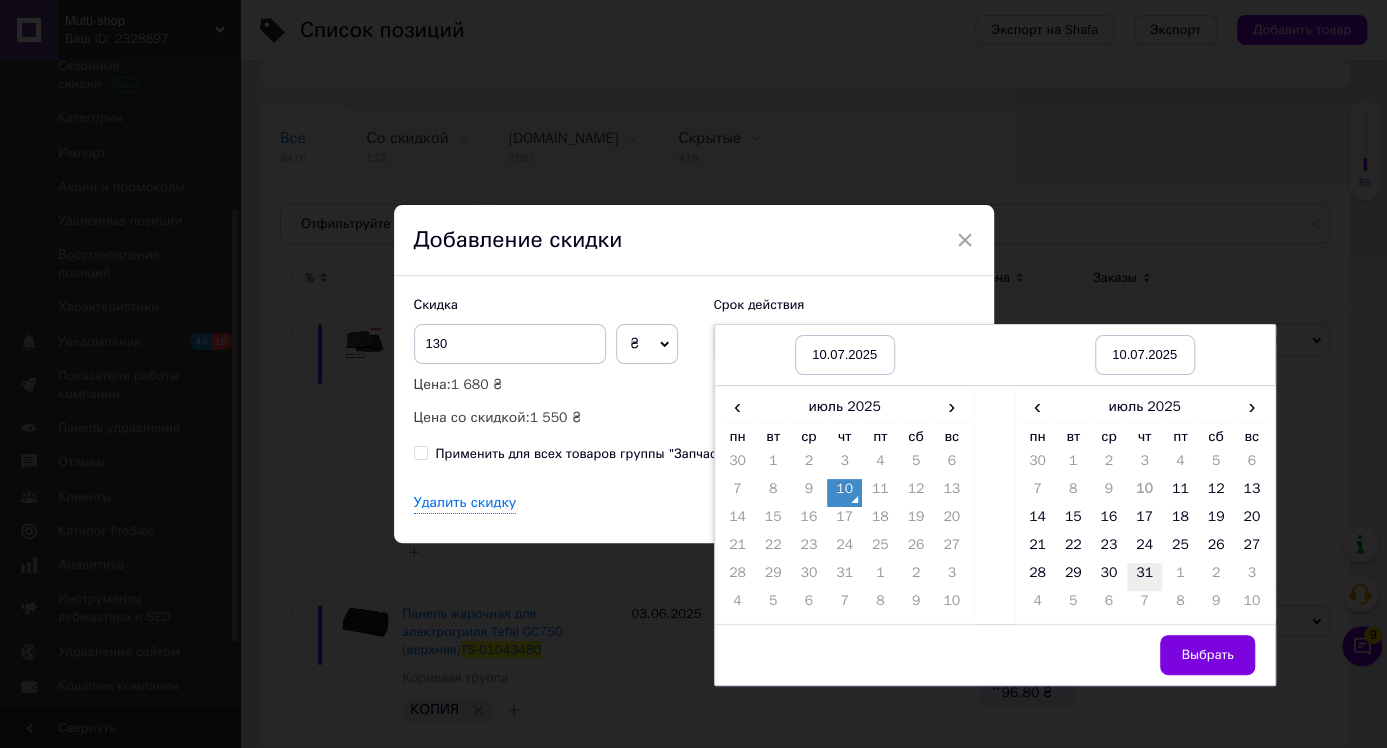 click on "31" at bounding box center [1145, 577] 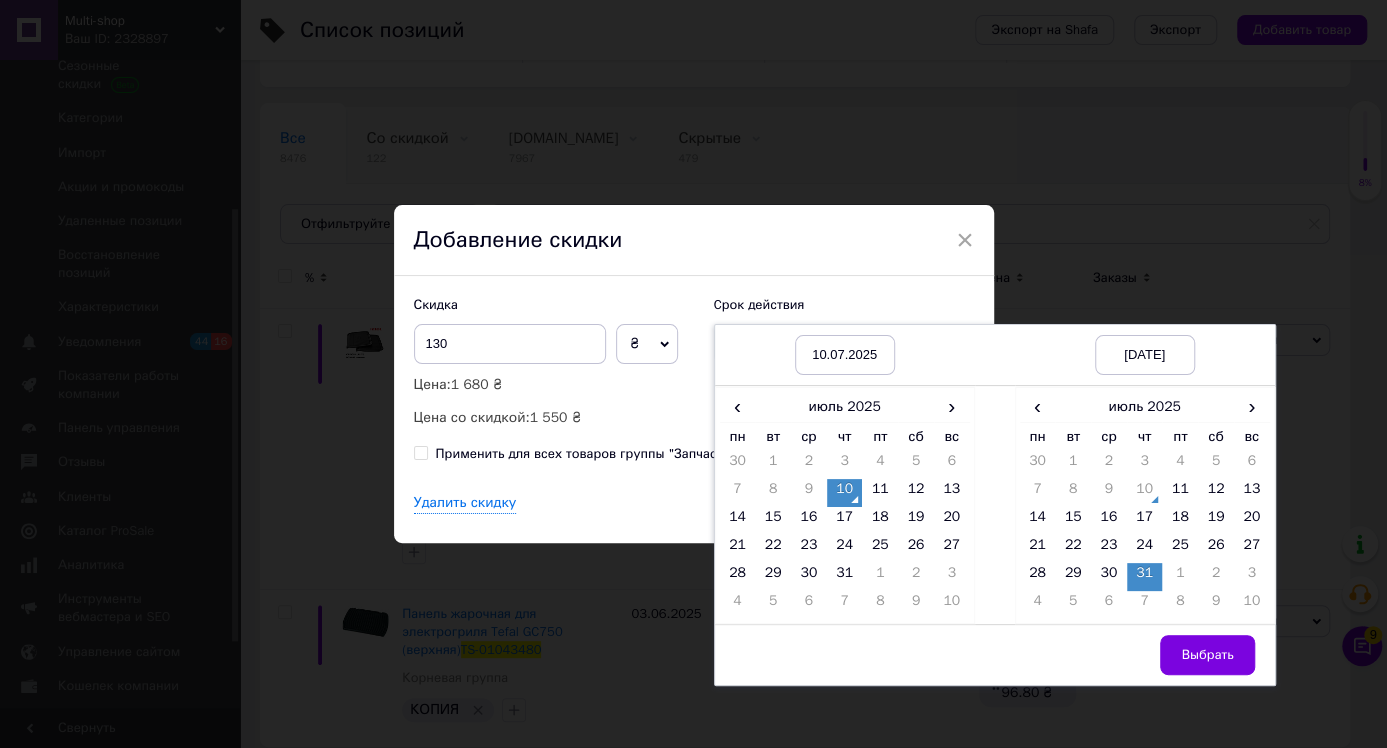 drag, startPoint x: 1231, startPoint y: 655, endPoint x: 1145, endPoint y: 600, distance: 102.0833 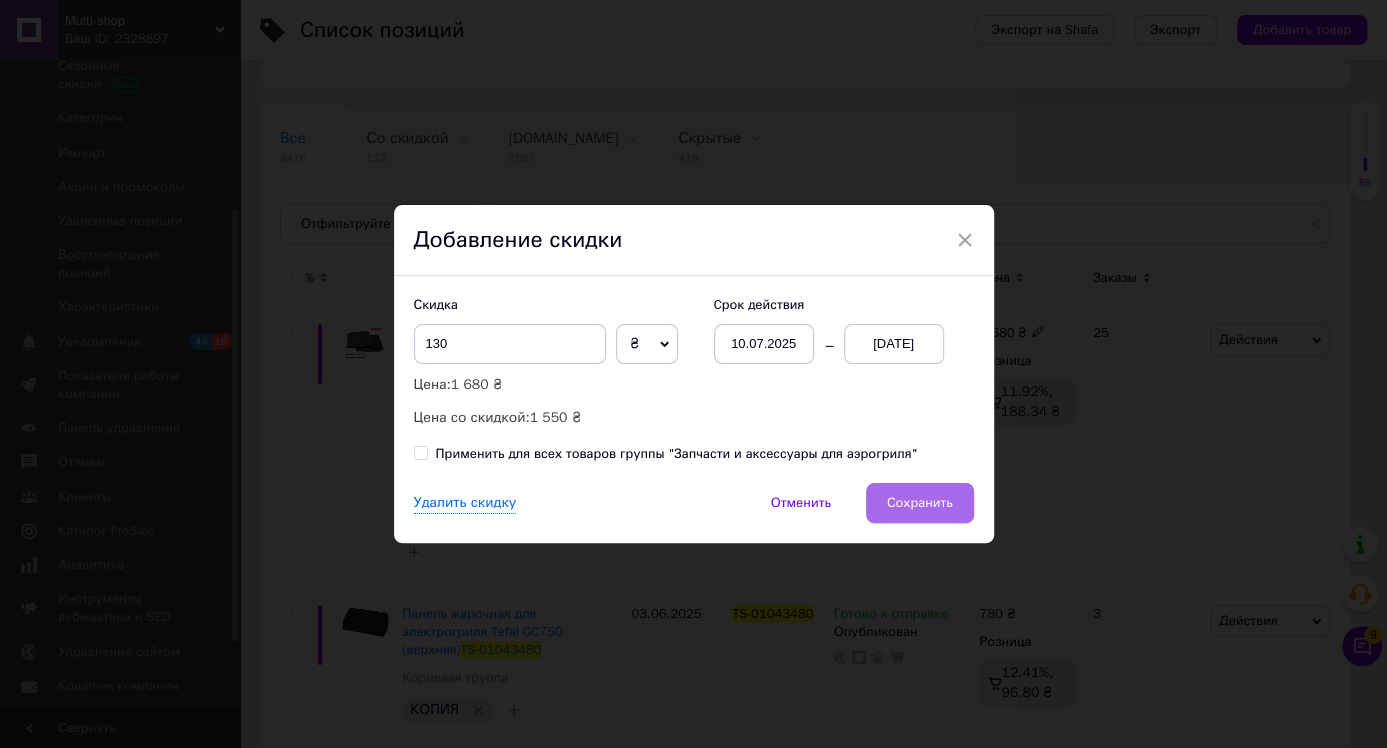 click on "Сохранить" at bounding box center [920, 503] 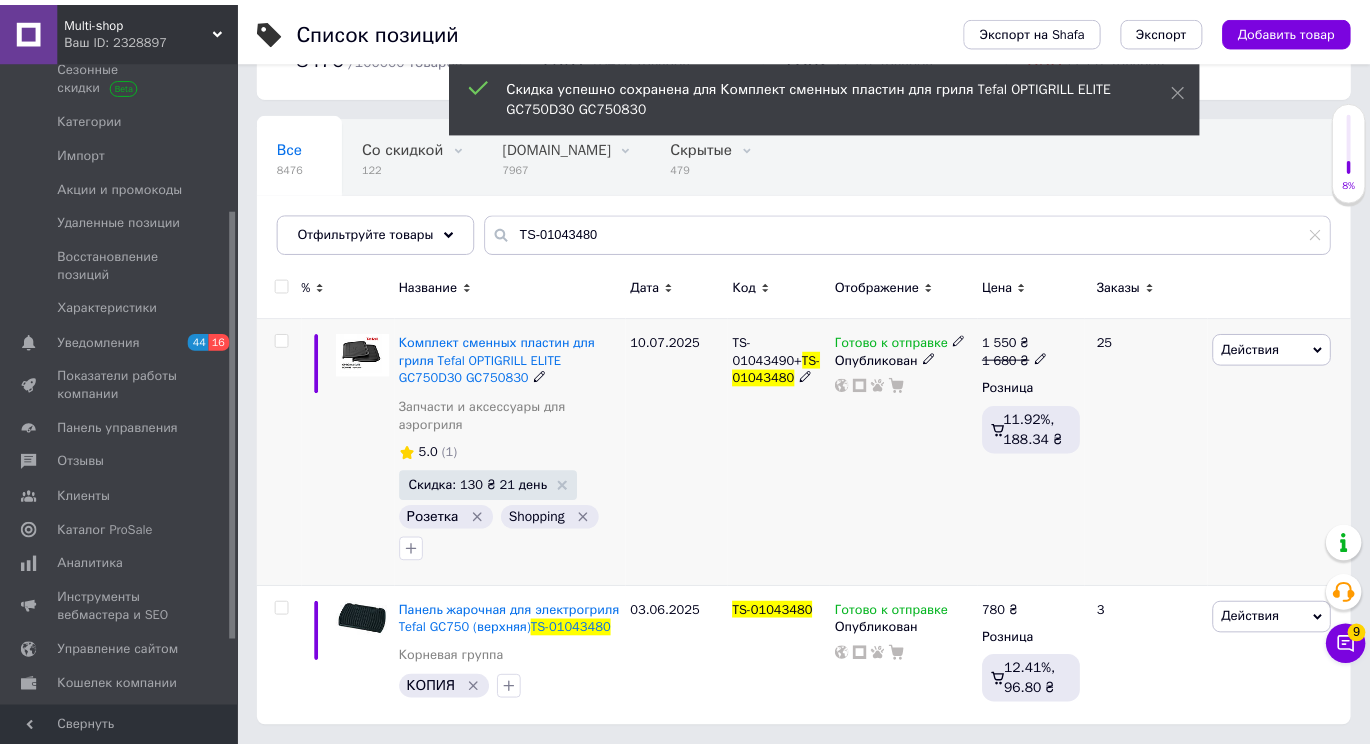 scroll, scrollTop: 83, scrollLeft: 0, axis: vertical 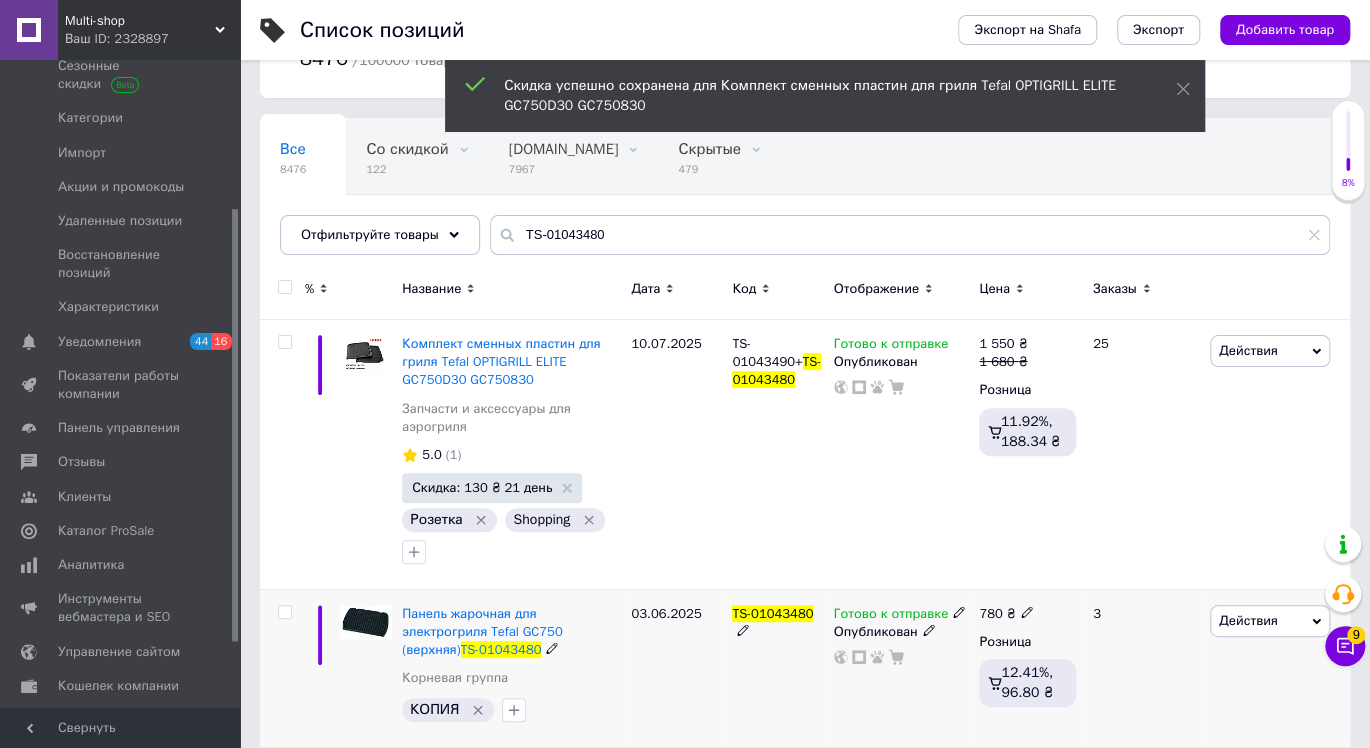 click on "780   ₴" at bounding box center [1006, 614] 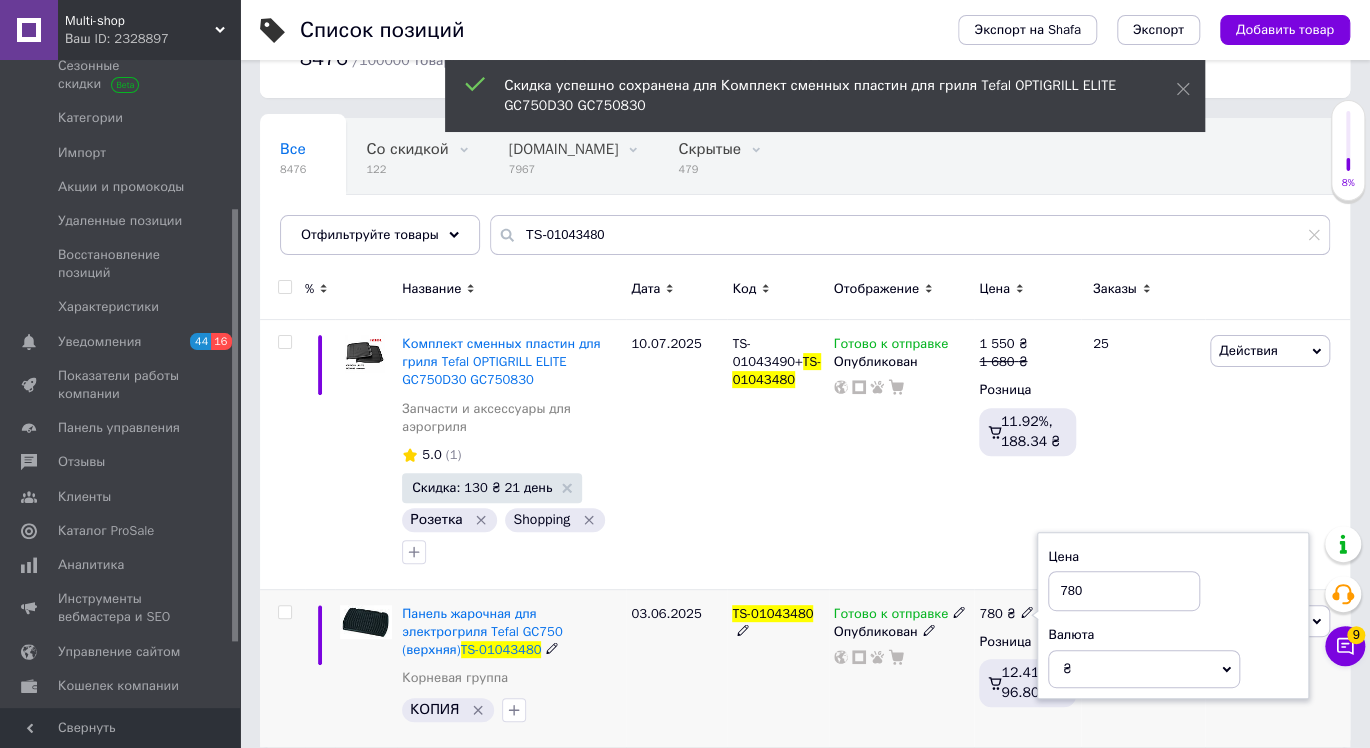 drag, startPoint x: 1080, startPoint y: 601, endPoint x: 1022, endPoint y: 601, distance: 58 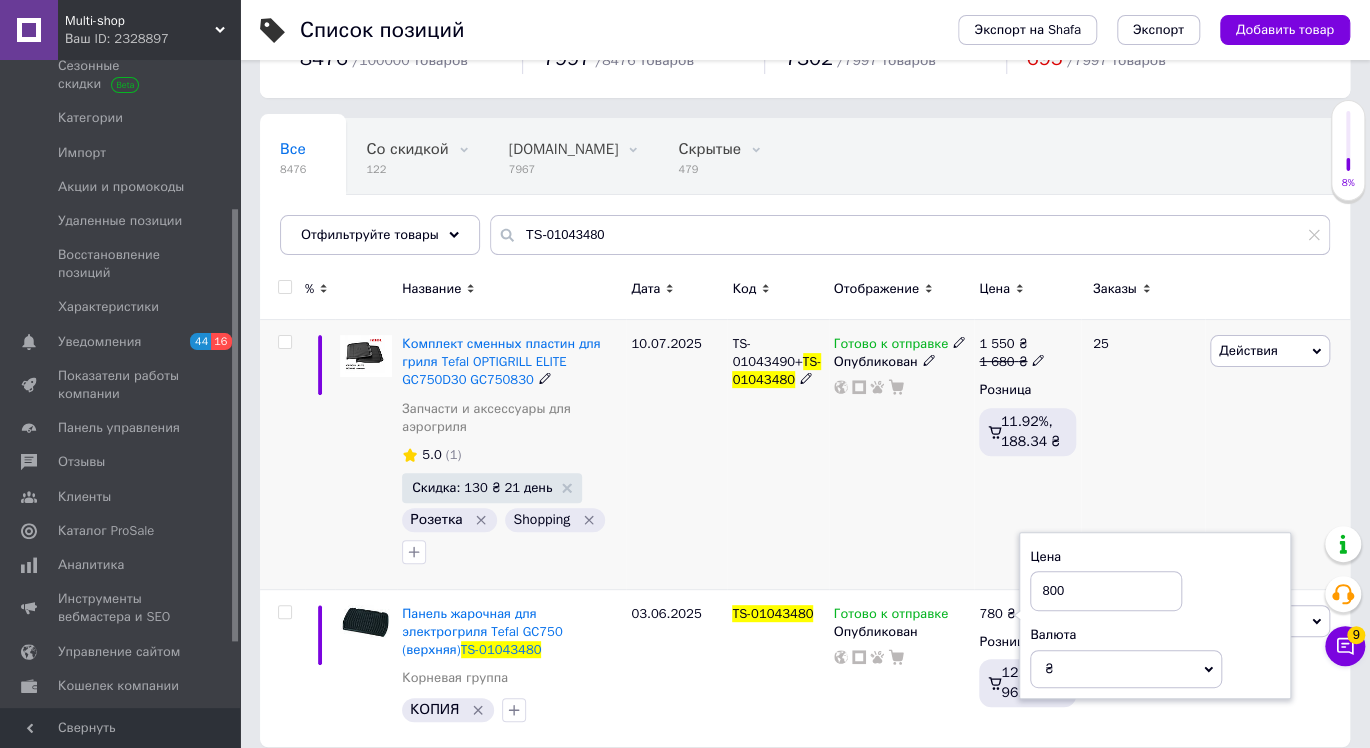 type on "800" 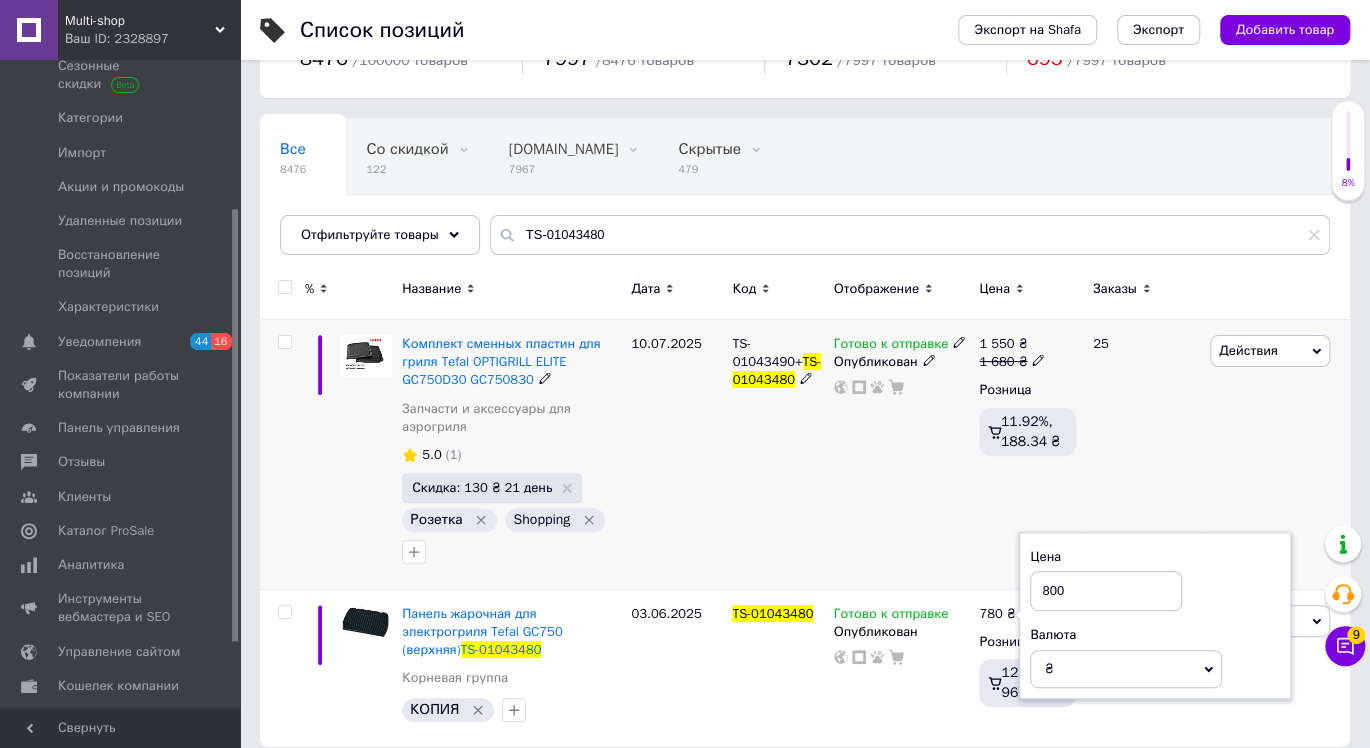 click on "TS-01043490+ TS-01043480" at bounding box center (777, 455) 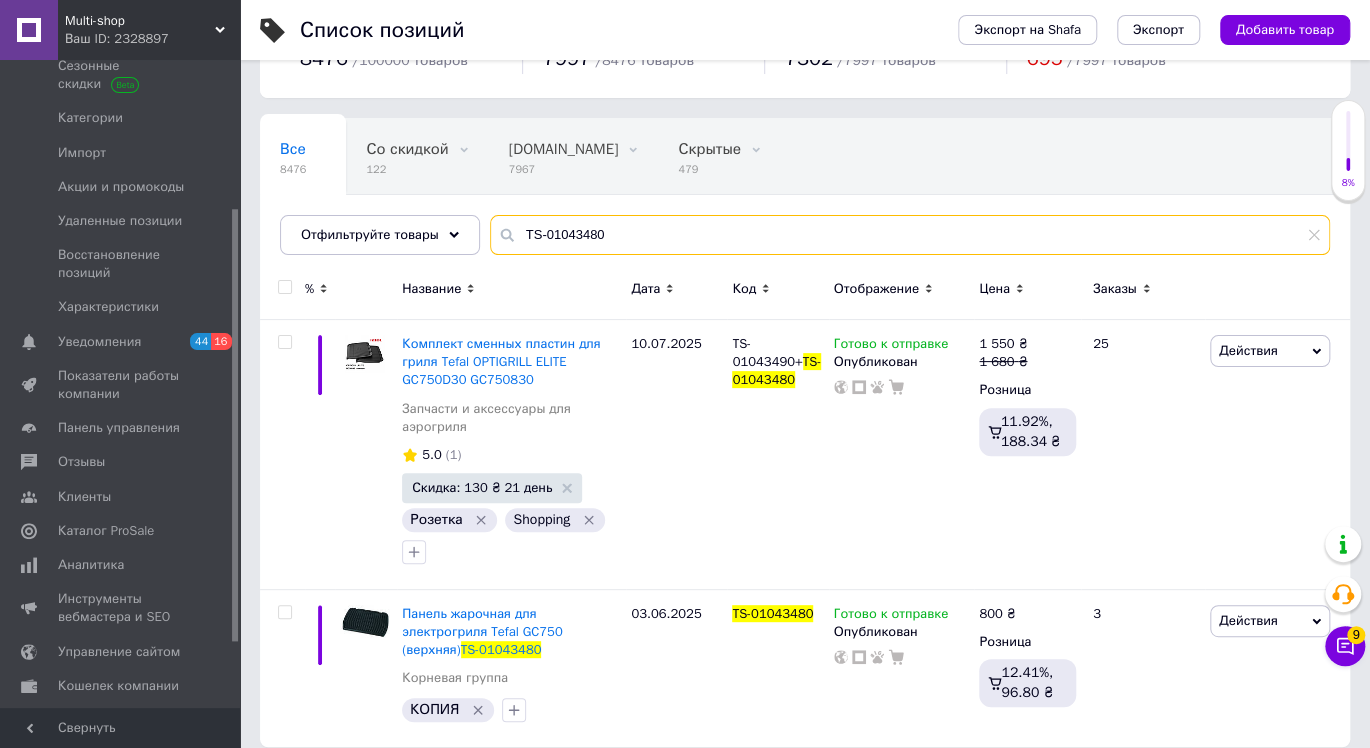 click on "TS-01043480" at bounding box center [910, 235] 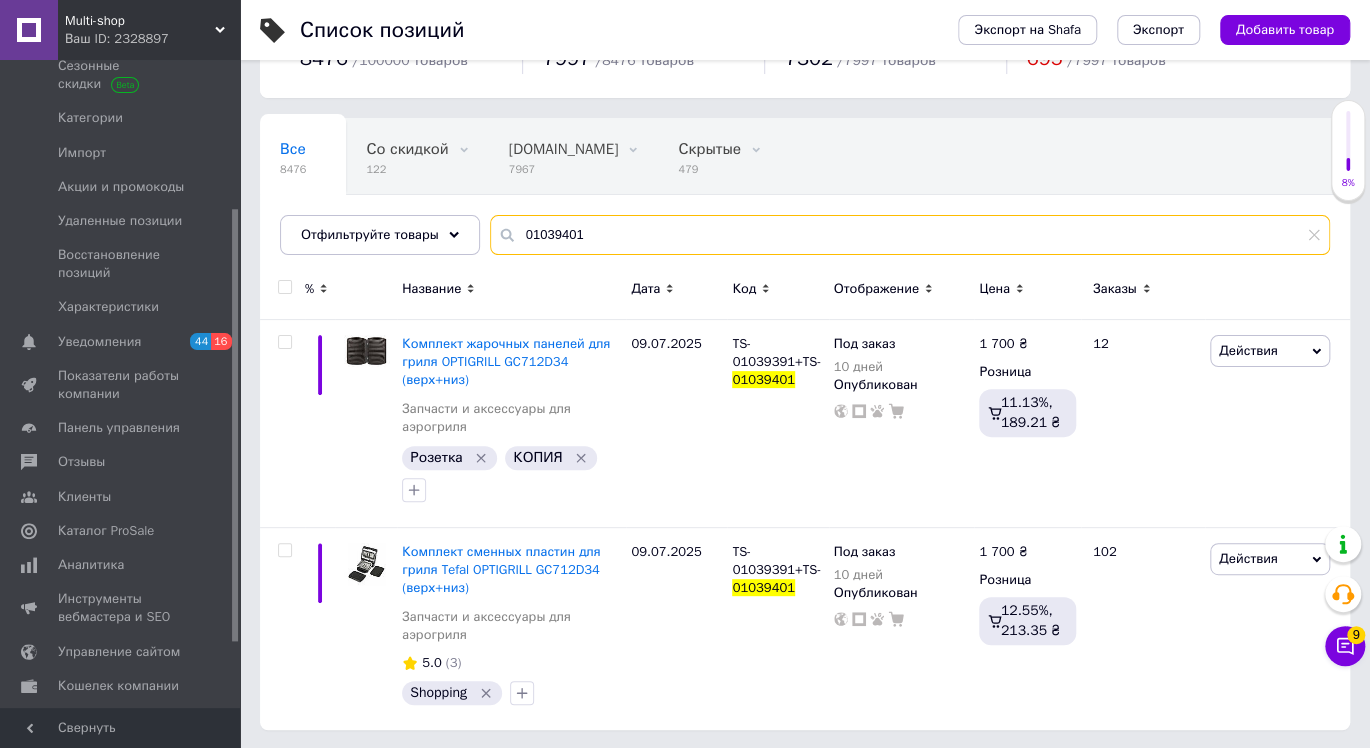 scroll, scrollTop: 82, scrollLeft: 0, axis: vertical 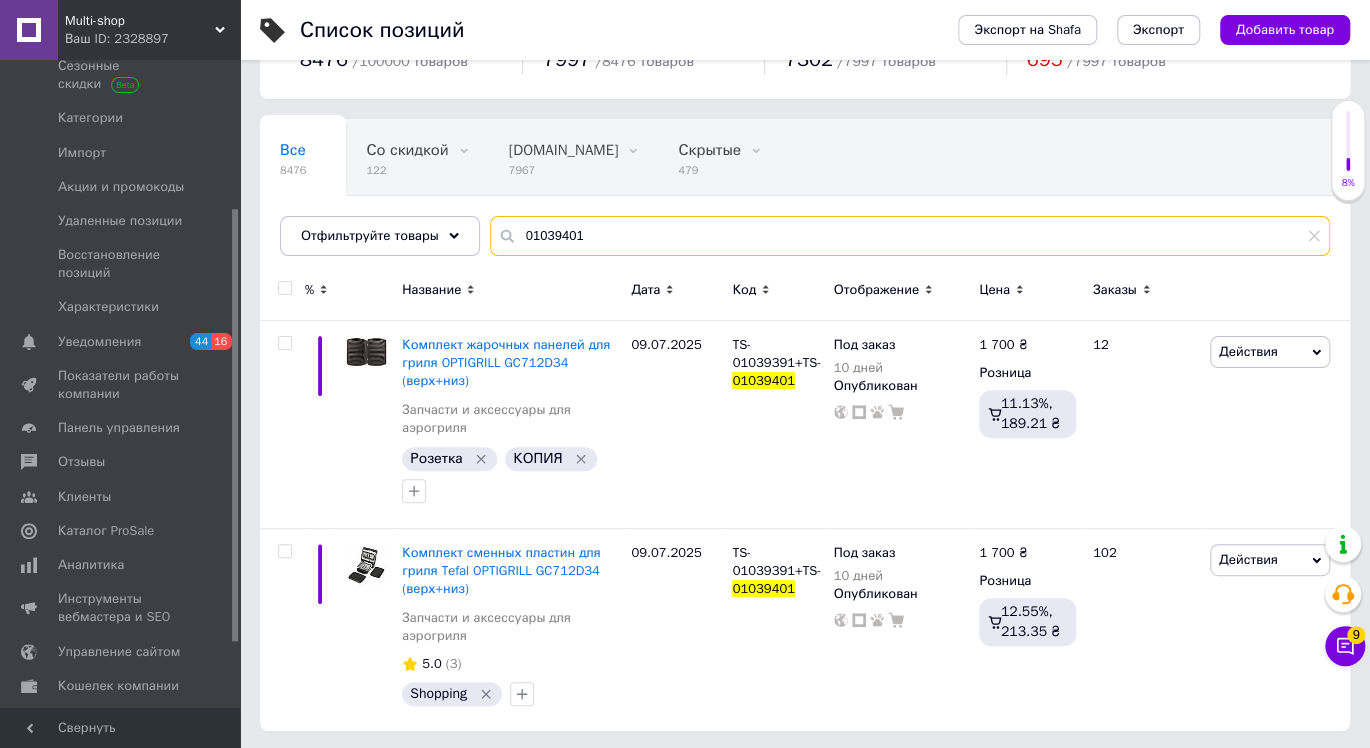 click on "01039401" at bounding box center [910, 236] 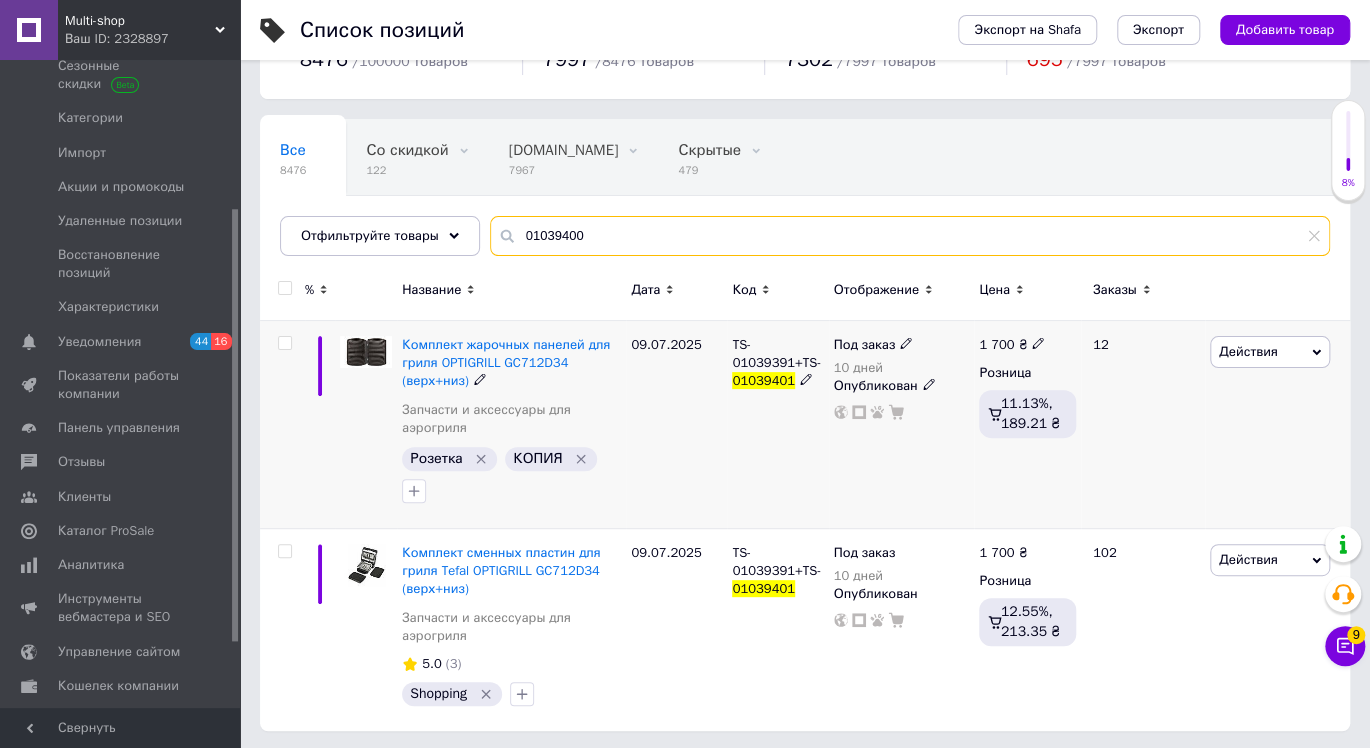 type on "01039400" 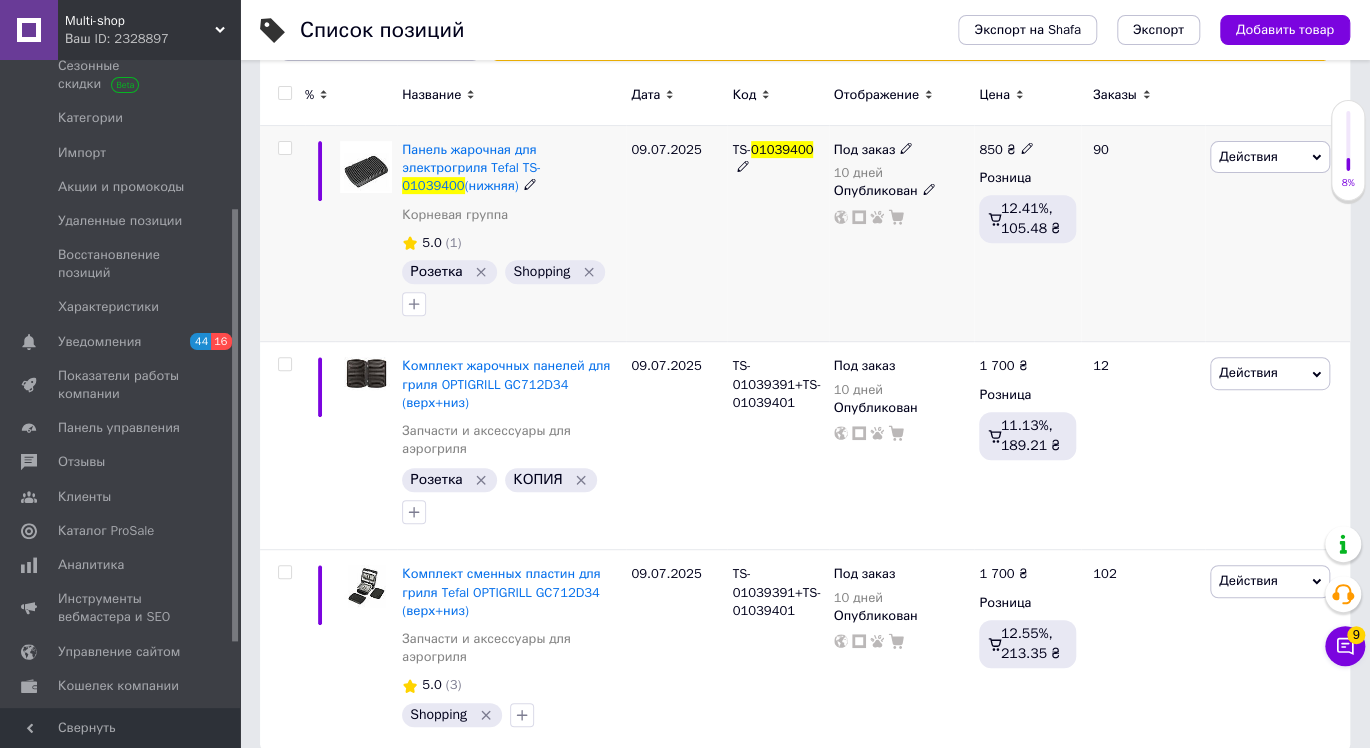 scroll, scrollTop: 281, scrollLeft: 0, axis: vertical 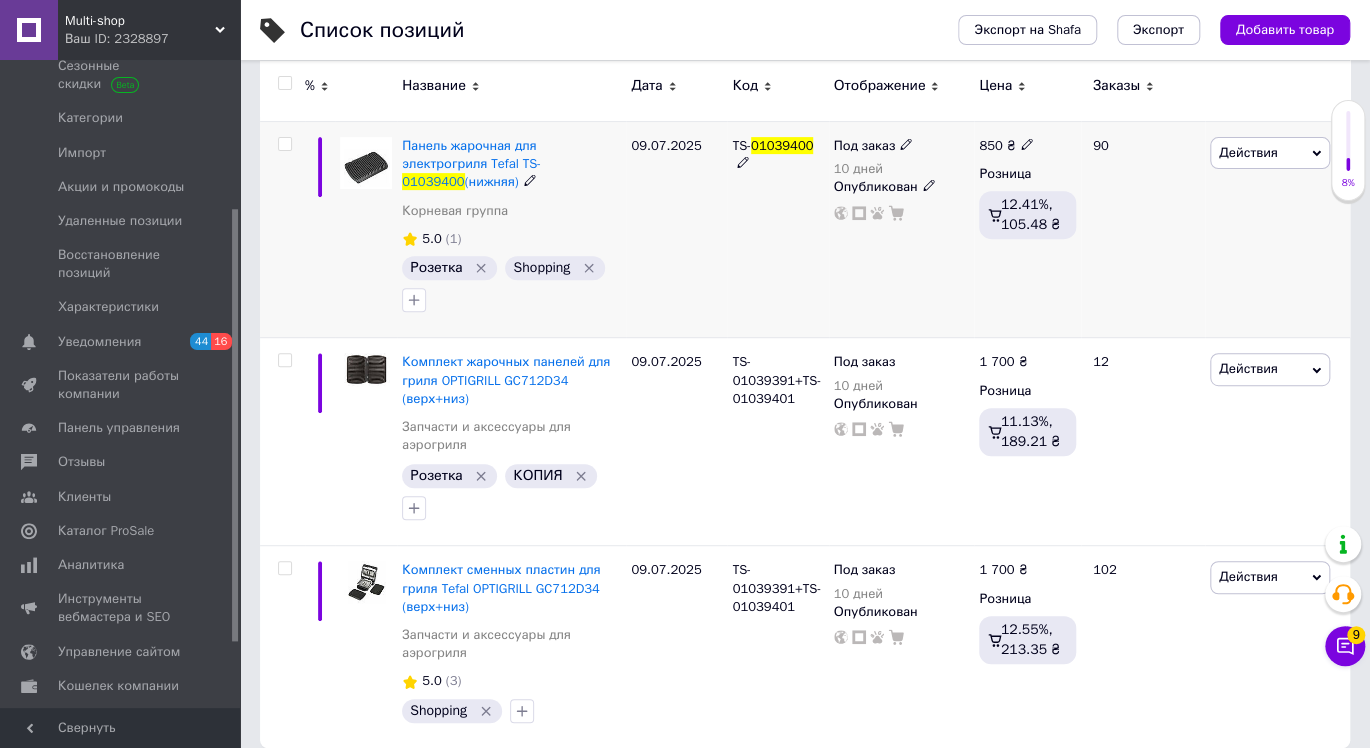 click 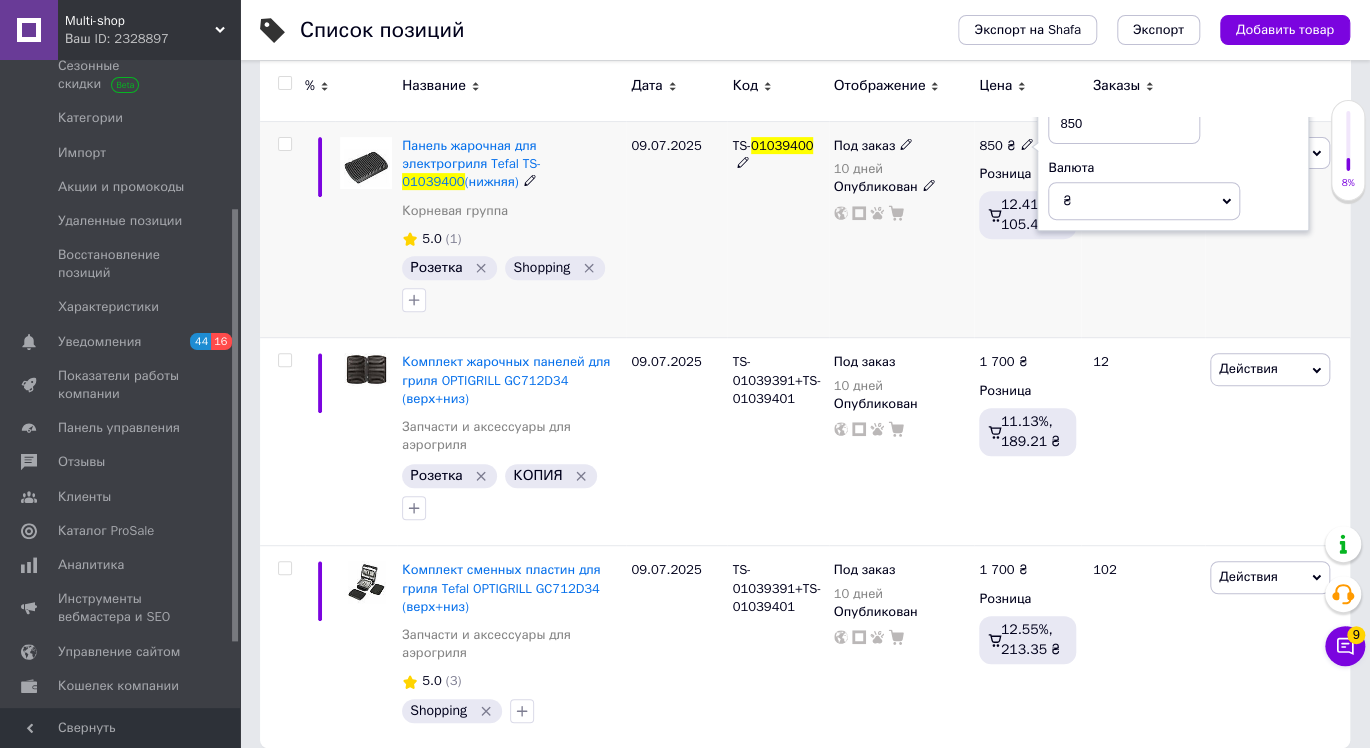 click on "850" at bounding box center (1124, 124) 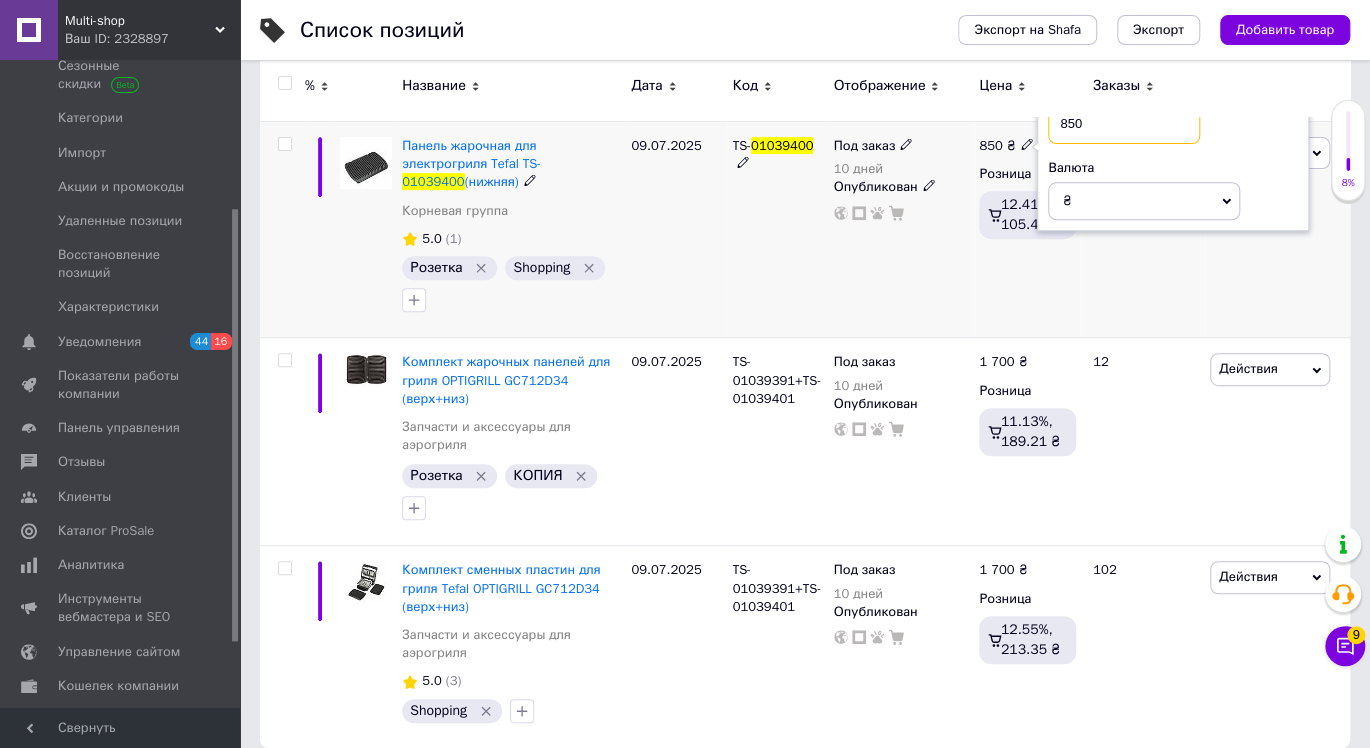 drag, startPoint x: 1091, startPoint y: 123, endPoint x: 1040, endPoint y: 123, distance: 51 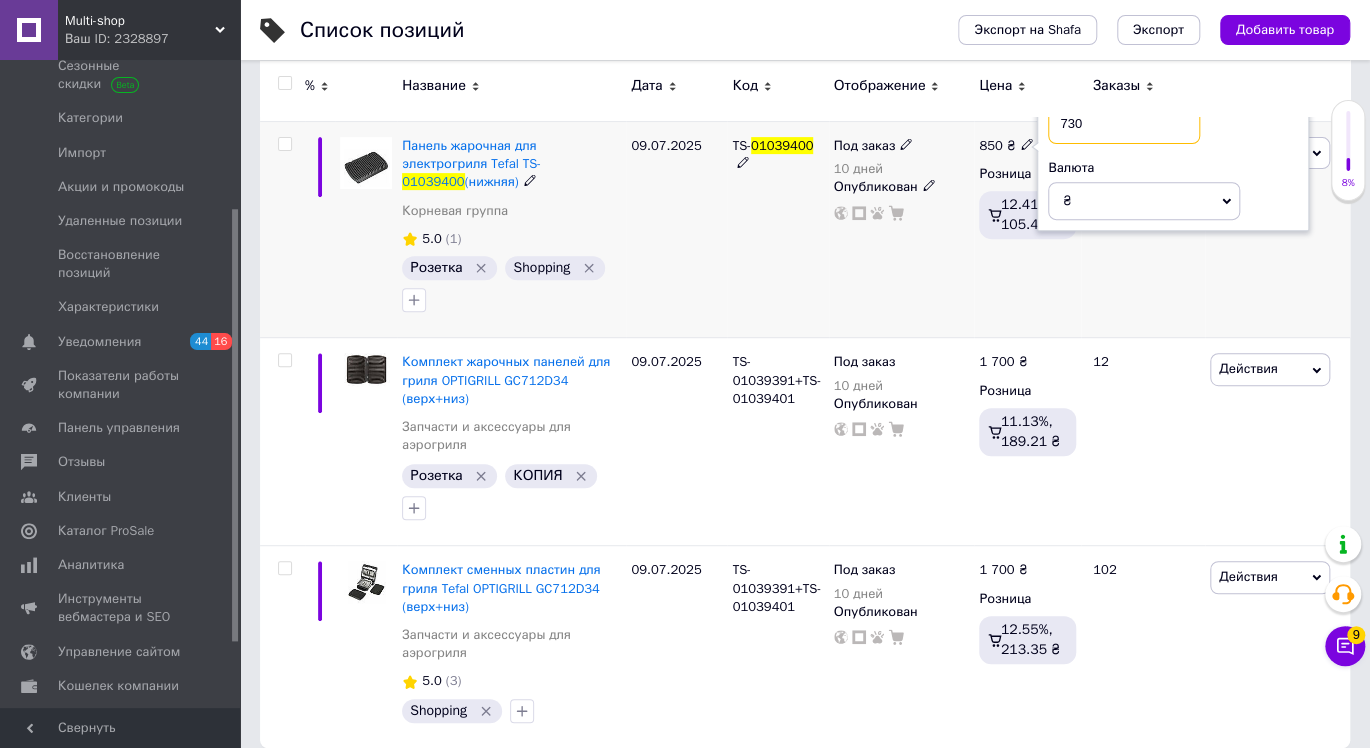 type on "730" 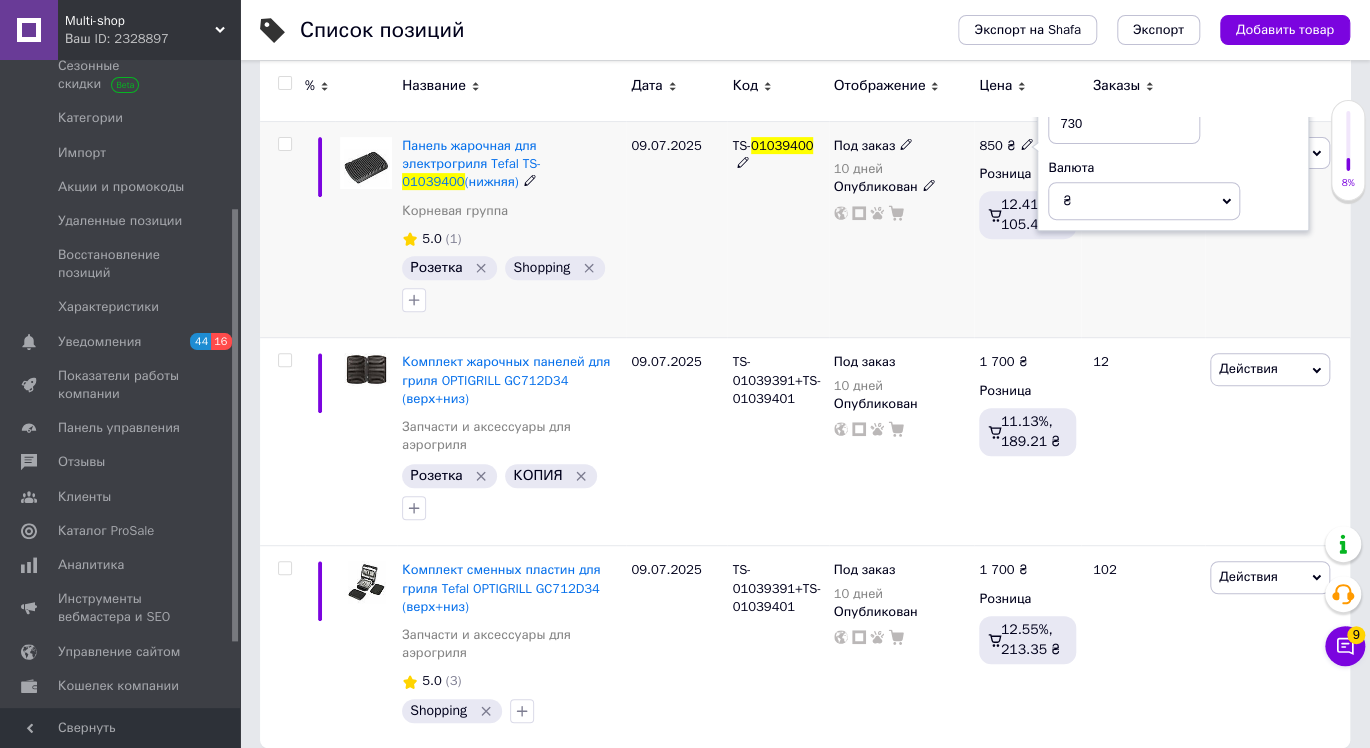 click 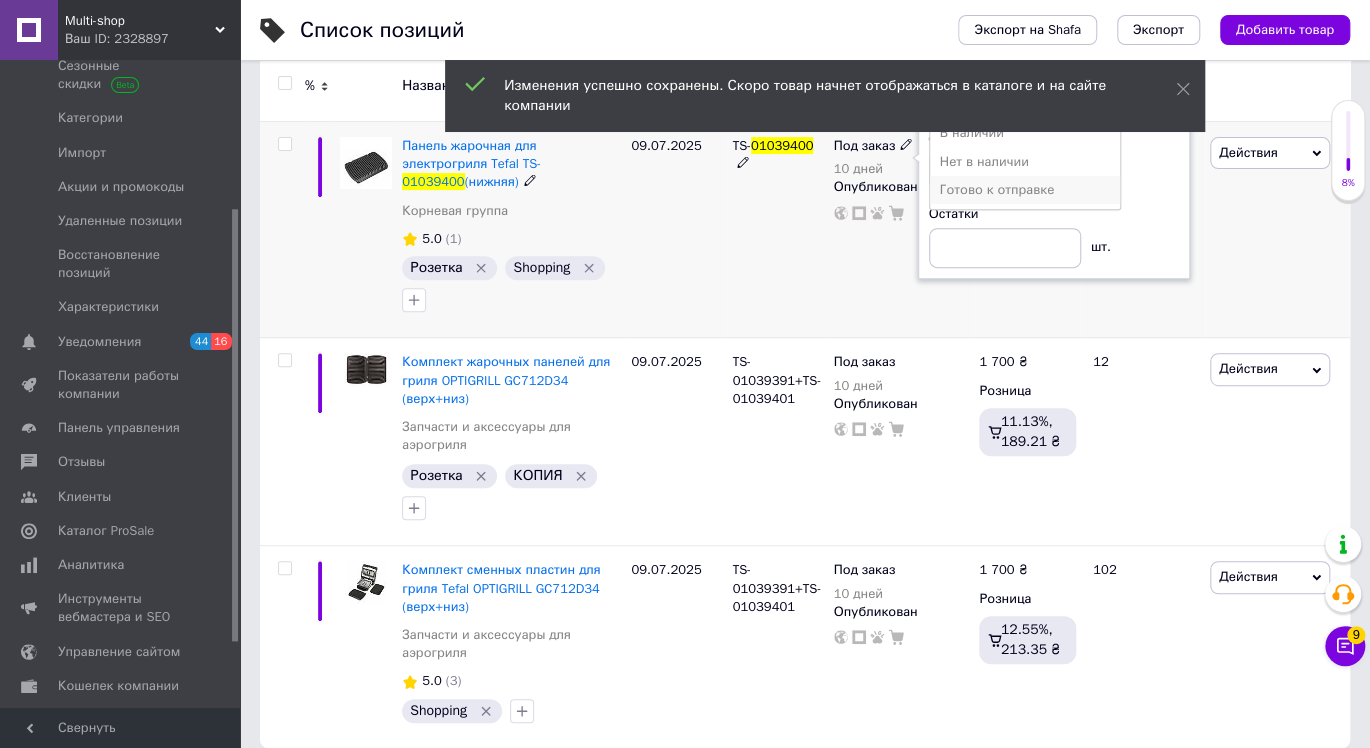 click on "Готово к отправке" at bounding box center (1025, 190) 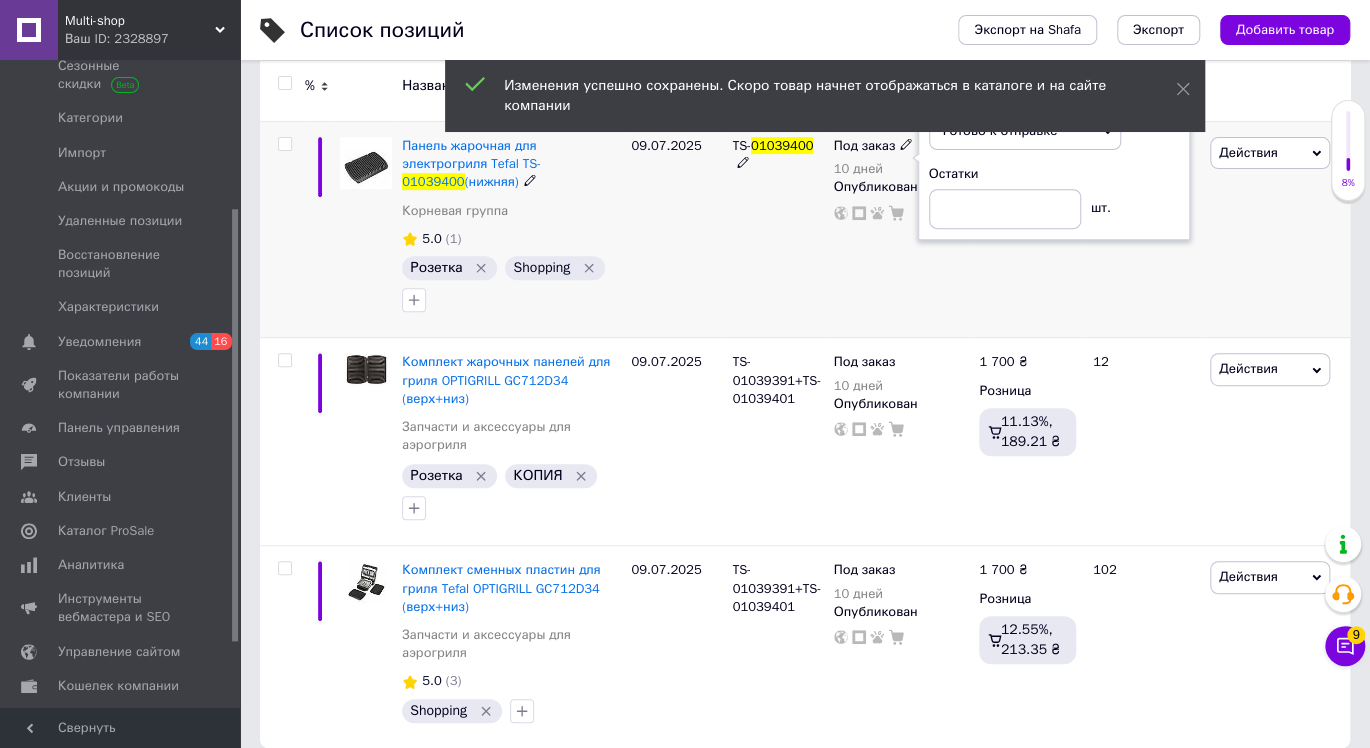 click on "TS- 01039400" at bounding box center (777, 230) 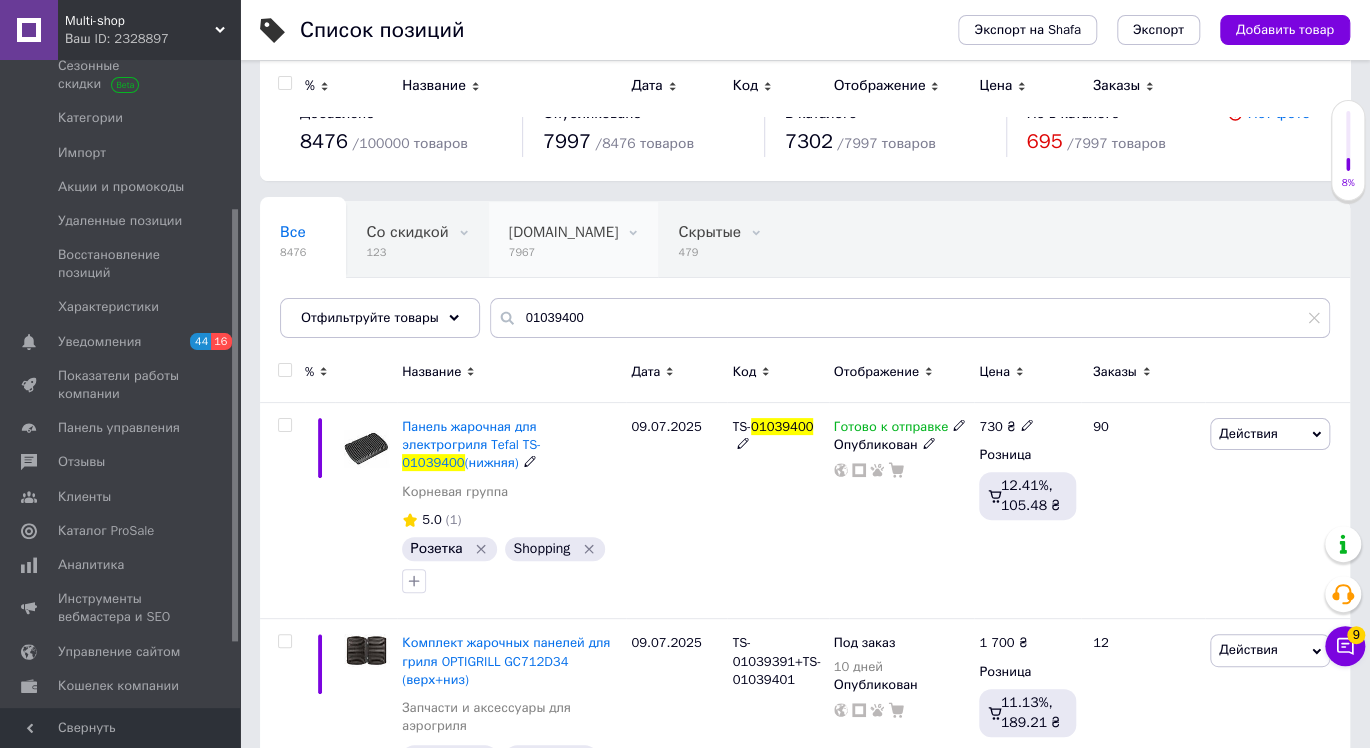 scroll, scrollTop: 0, scrollLeft: 0, axis: both 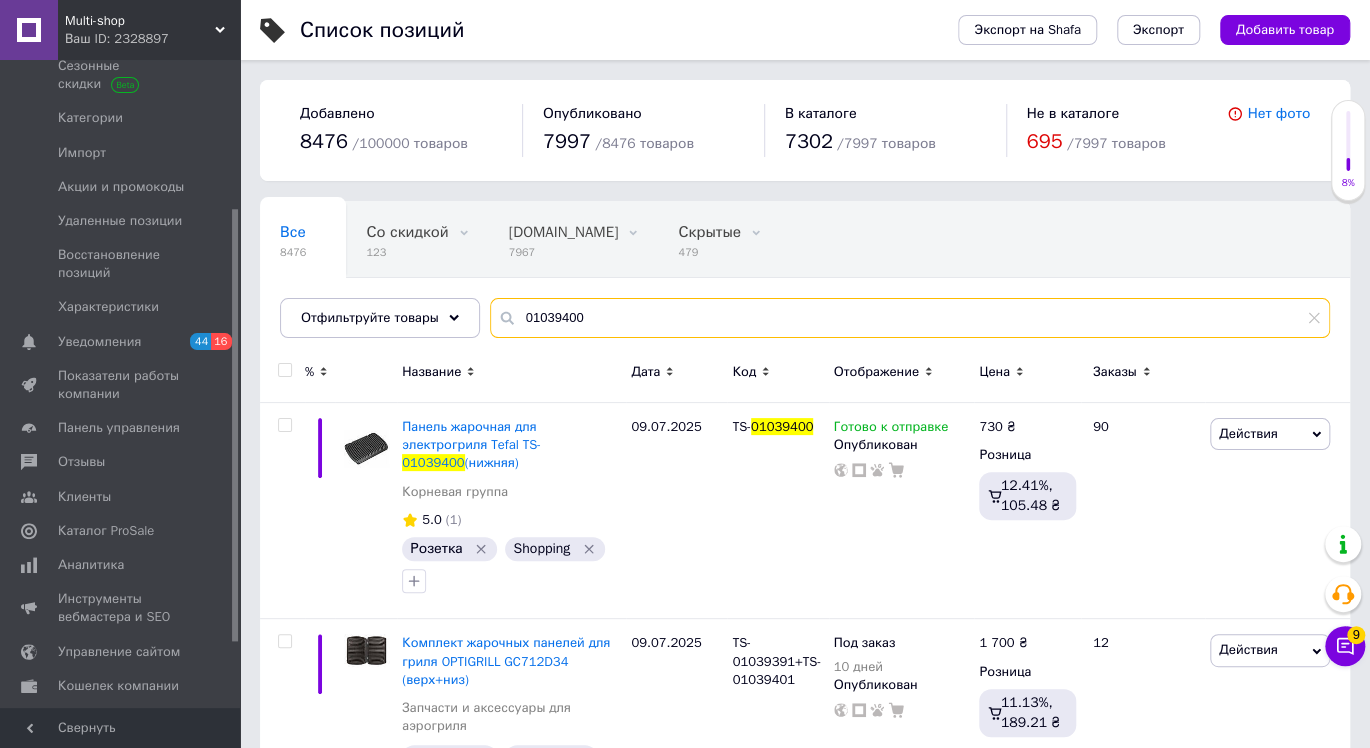 click on "01039400" at bounding box center [910, 318] 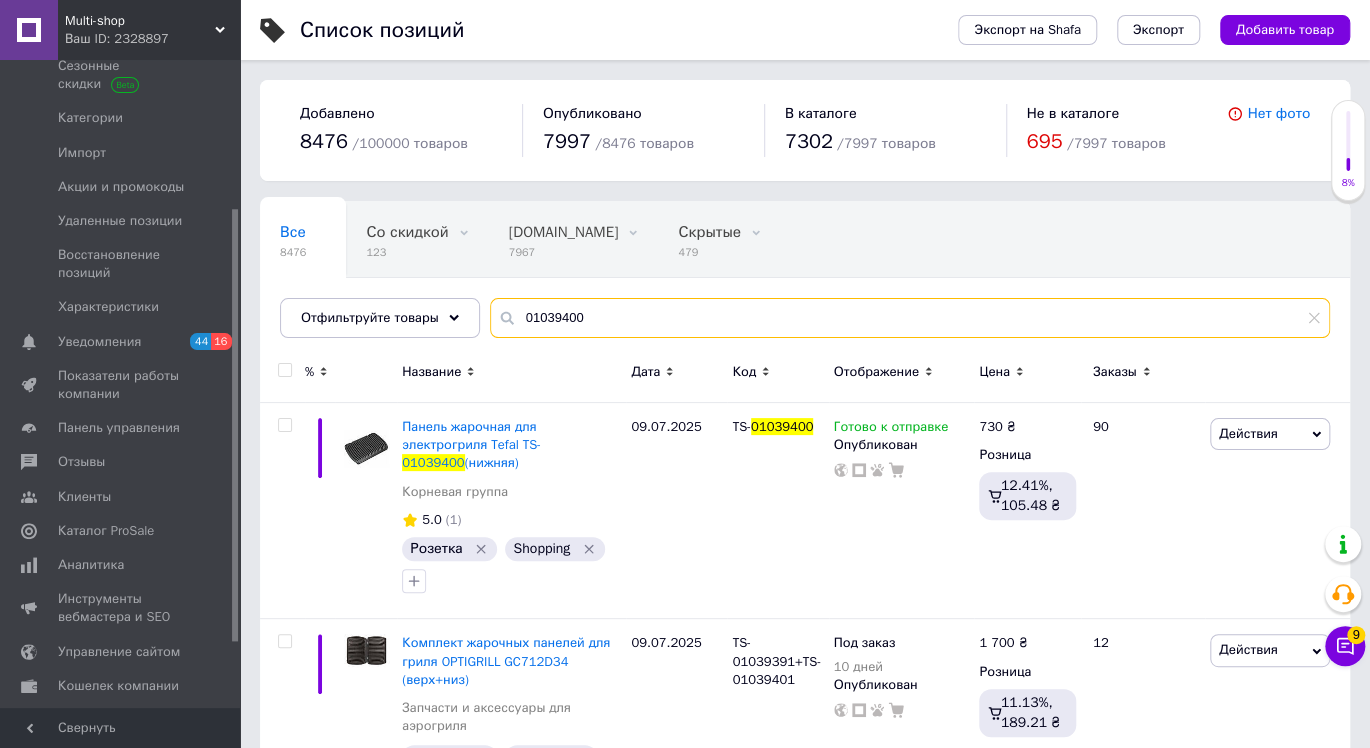 paste on "391" 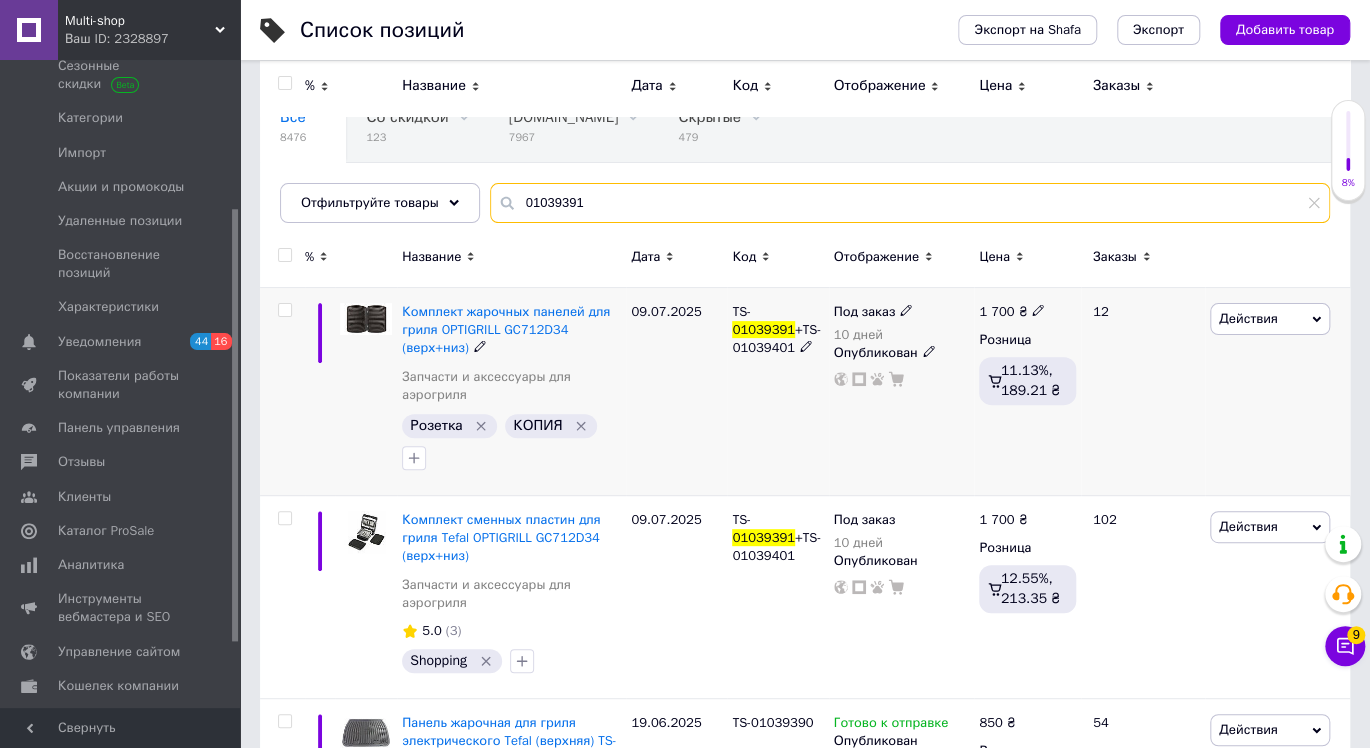 scroll, scrollTop: 0, scrollLeft: 0, axis: both 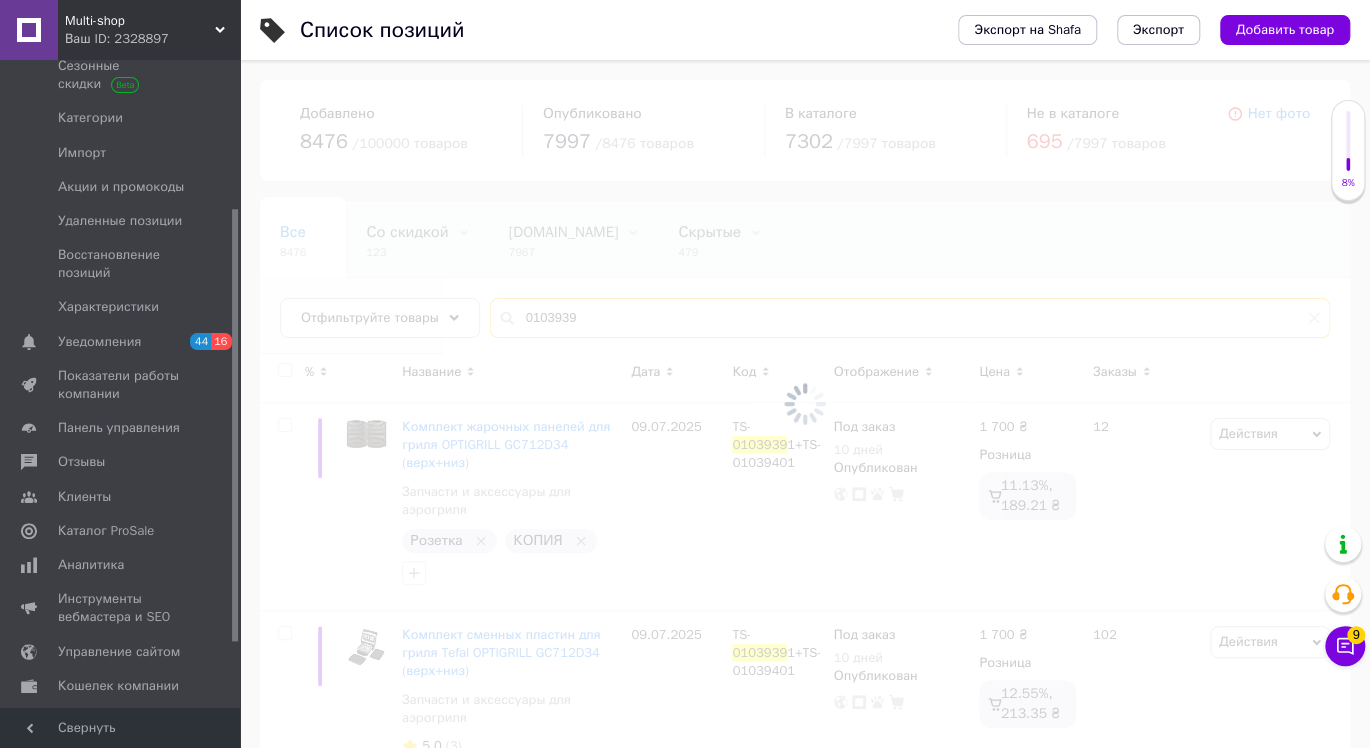 type on "0103939" 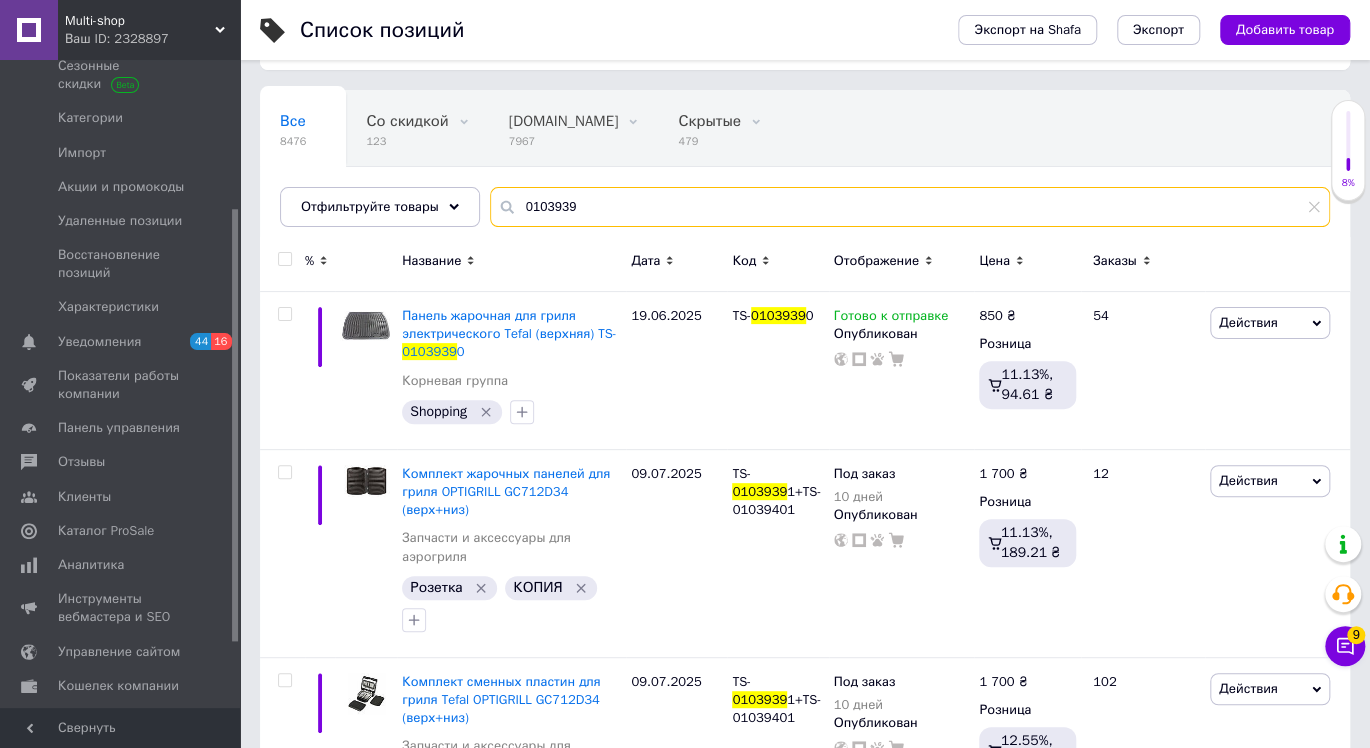 scroll, scrollTop: 240, scrollLeft: 0, axis: vertical 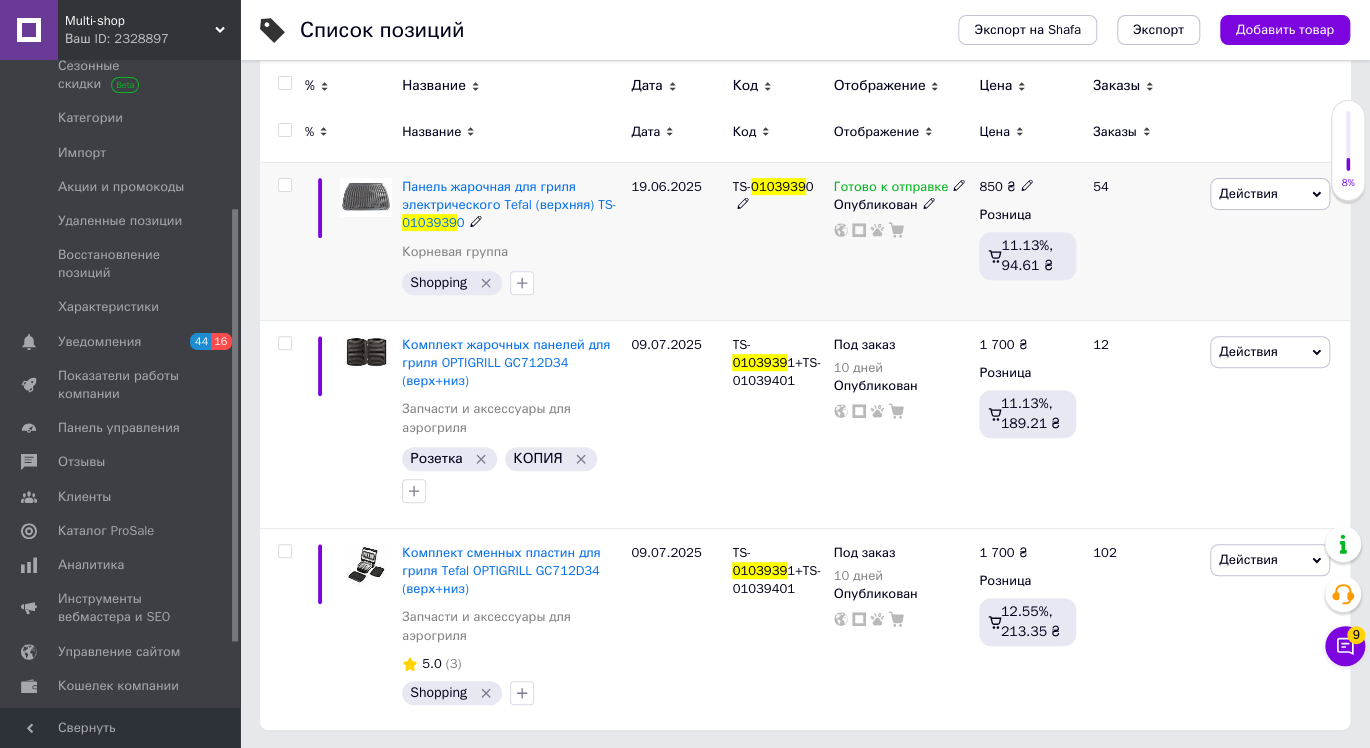 click 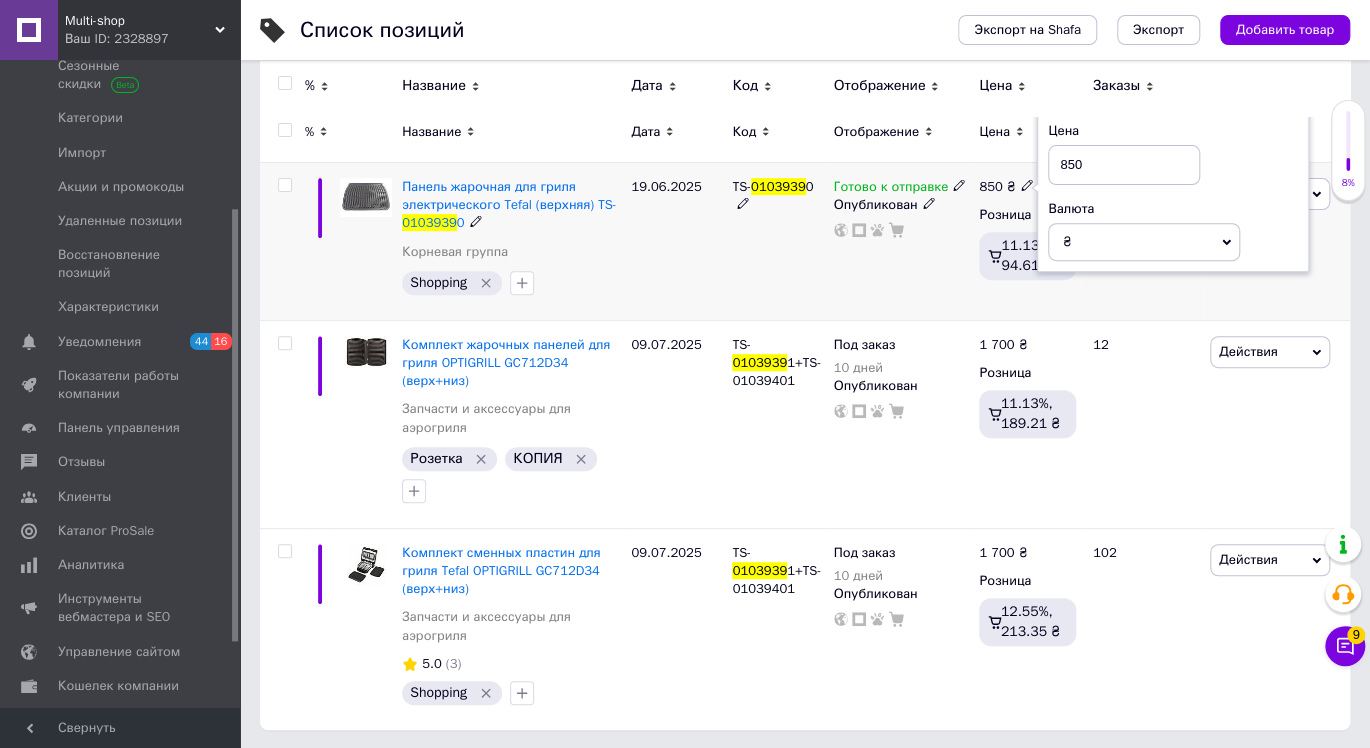 drag, startPoint x: 1094, startPoint y: 160, endPoint x: 1011, endPoint y: 168, distance: 83.38465 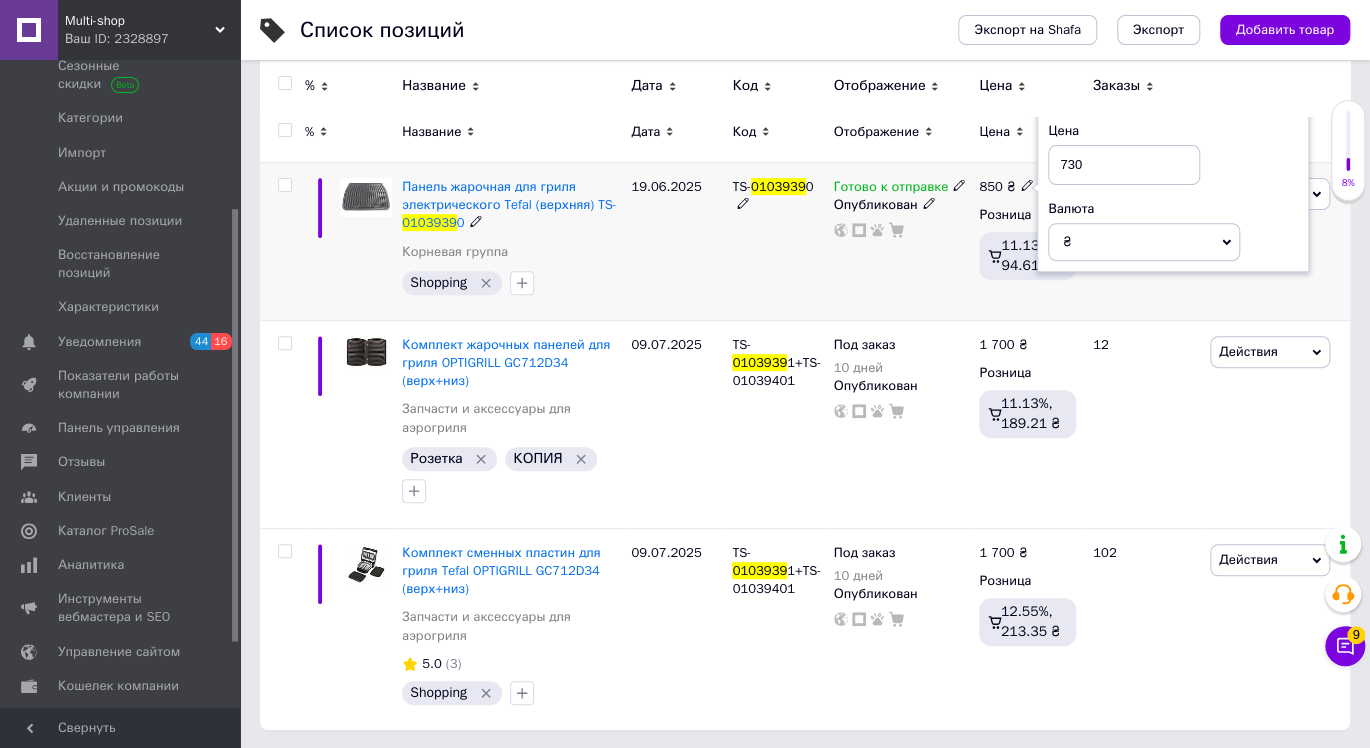 type on "730" 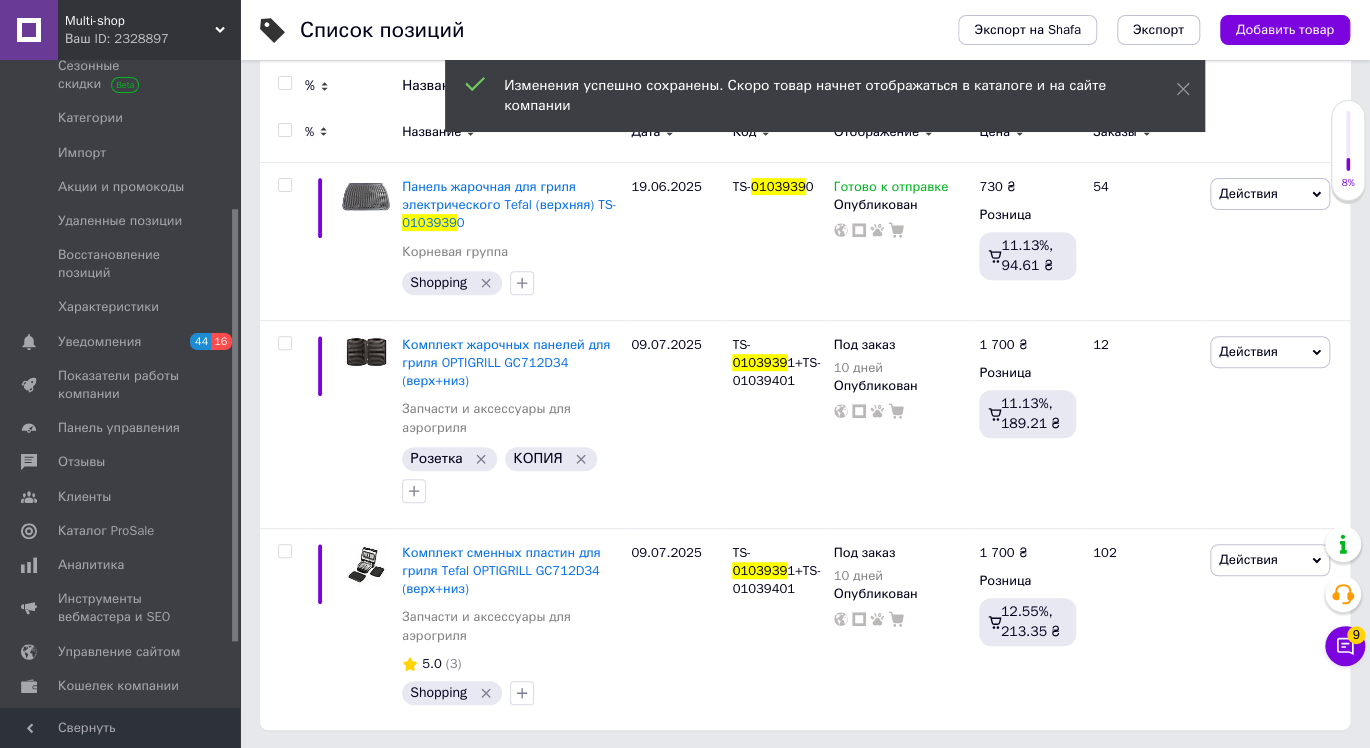 click on "Ваш ID: 2328897" at bounding box center (152, 39) 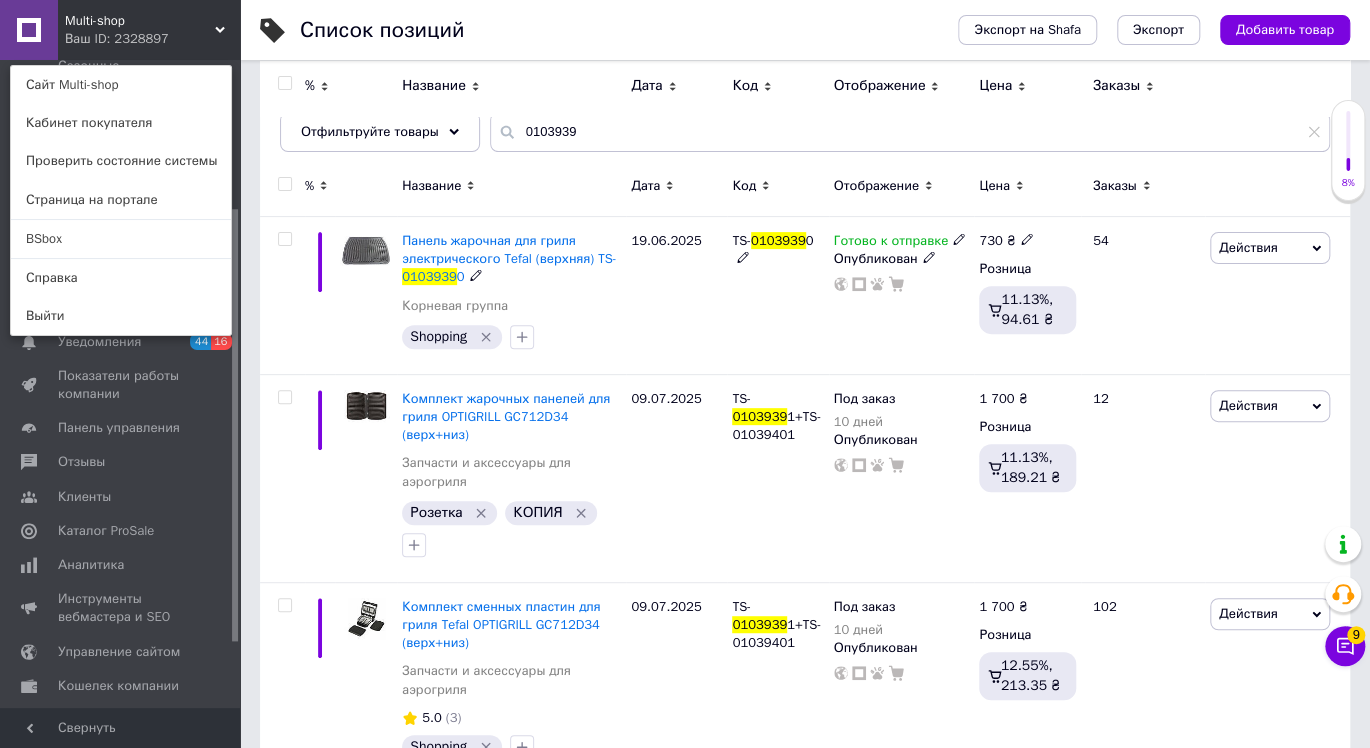 scroll, scrollTop: 0, scrollLeft: 0, axis: both 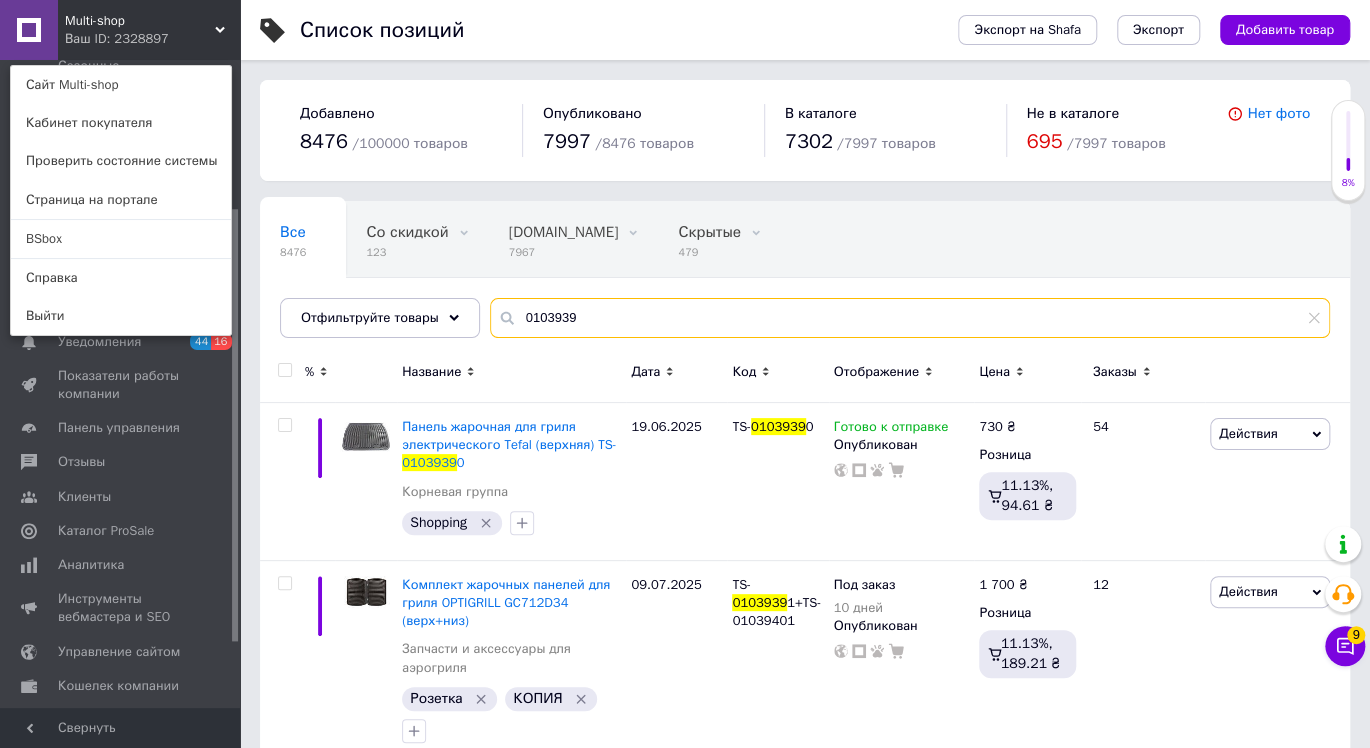 click on "0103939" at bounding box center (910, 318) 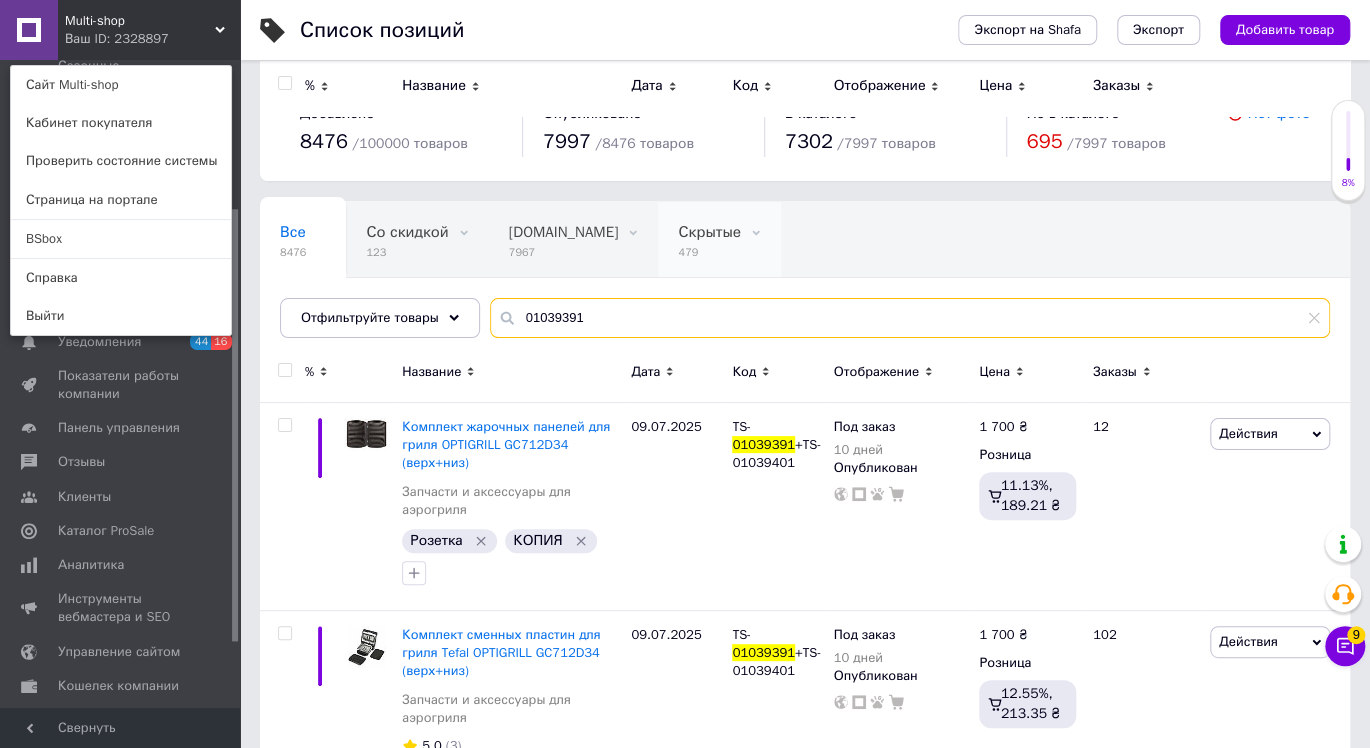 scroll, scrollTop: 0, scrollLeft: 0, axis: both 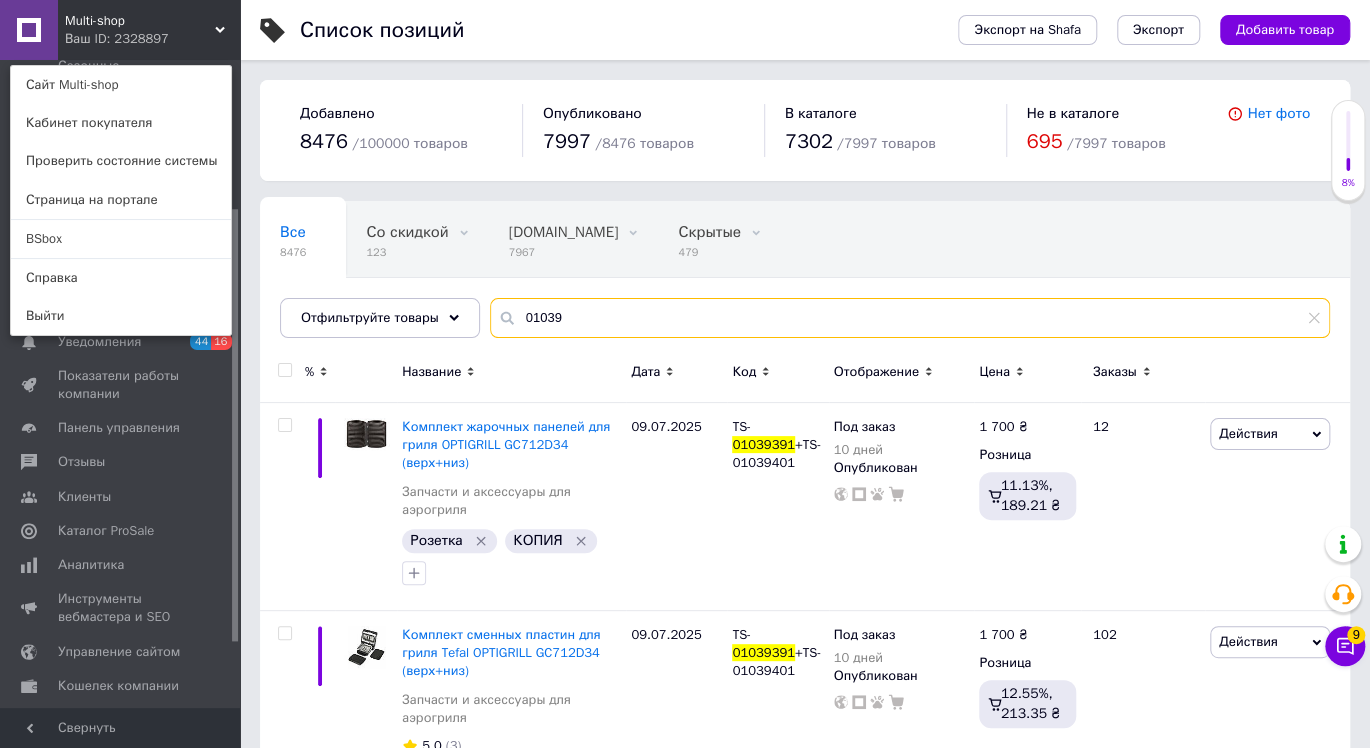 type on "01039" 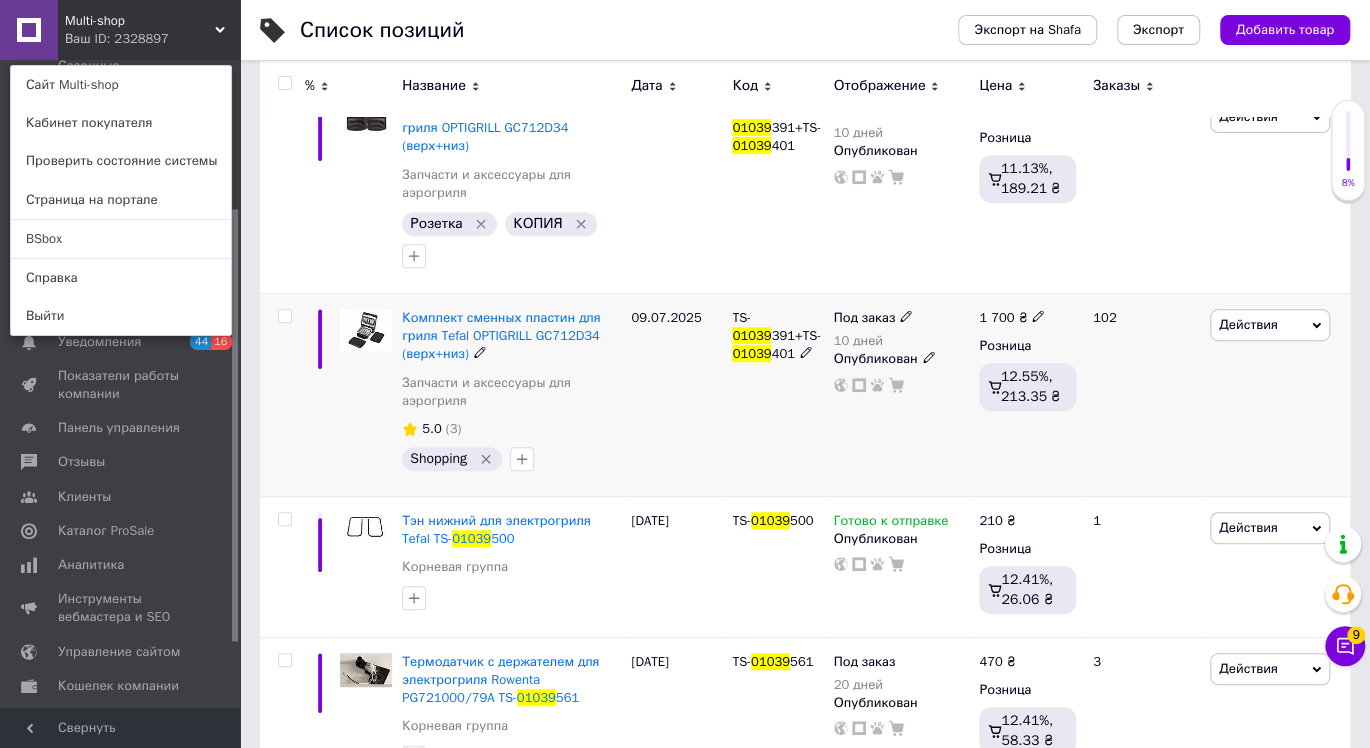 scroll, scrollTop: 222, scrollLeft: 0, axis: vertical 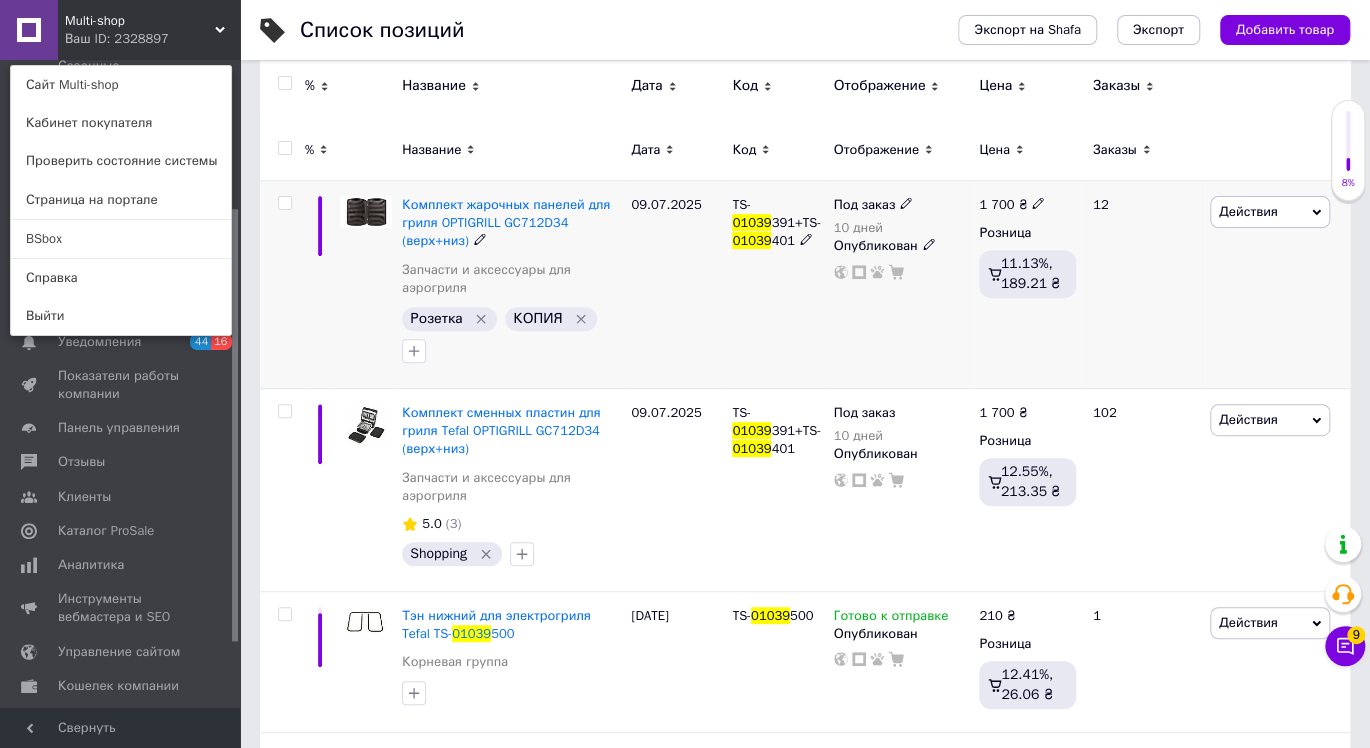 click on "Под заказ" at bounding box center (873, 205) 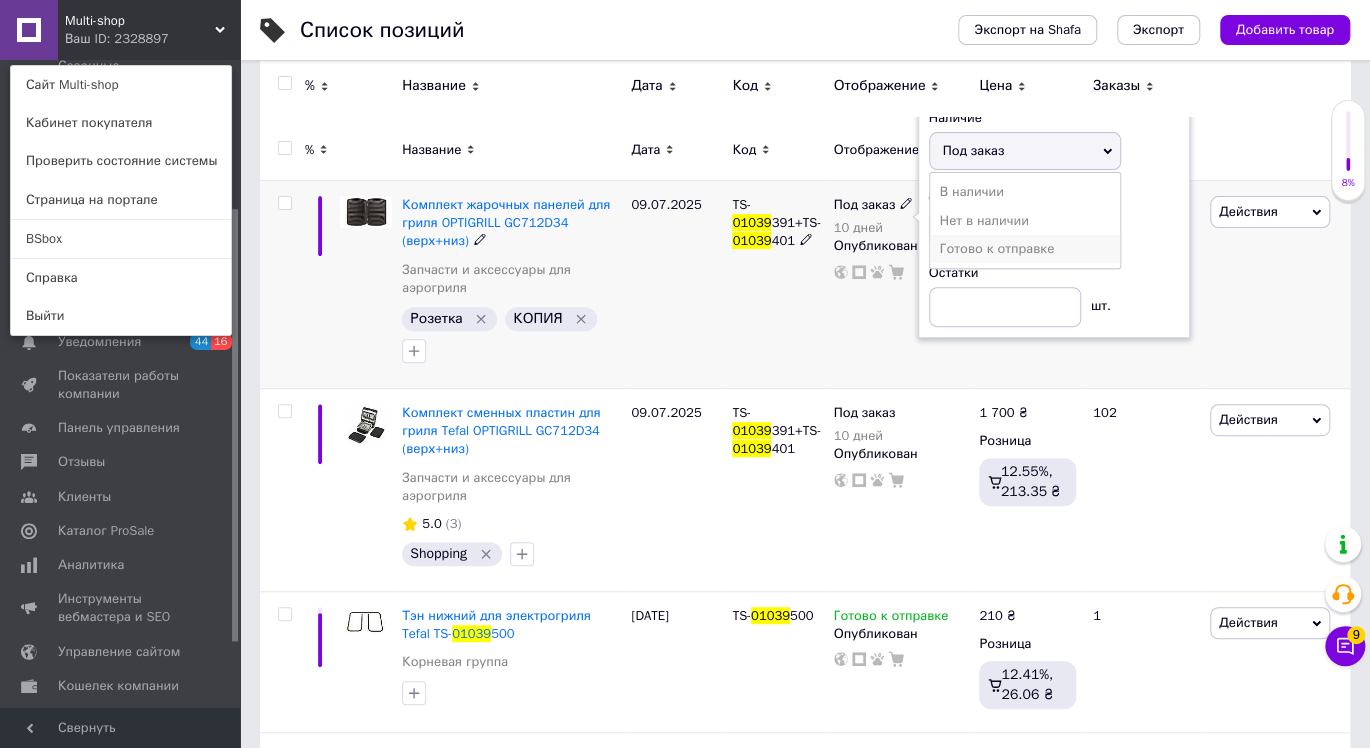 click on "Готово к отправке" at bounding box center (1025, 249) 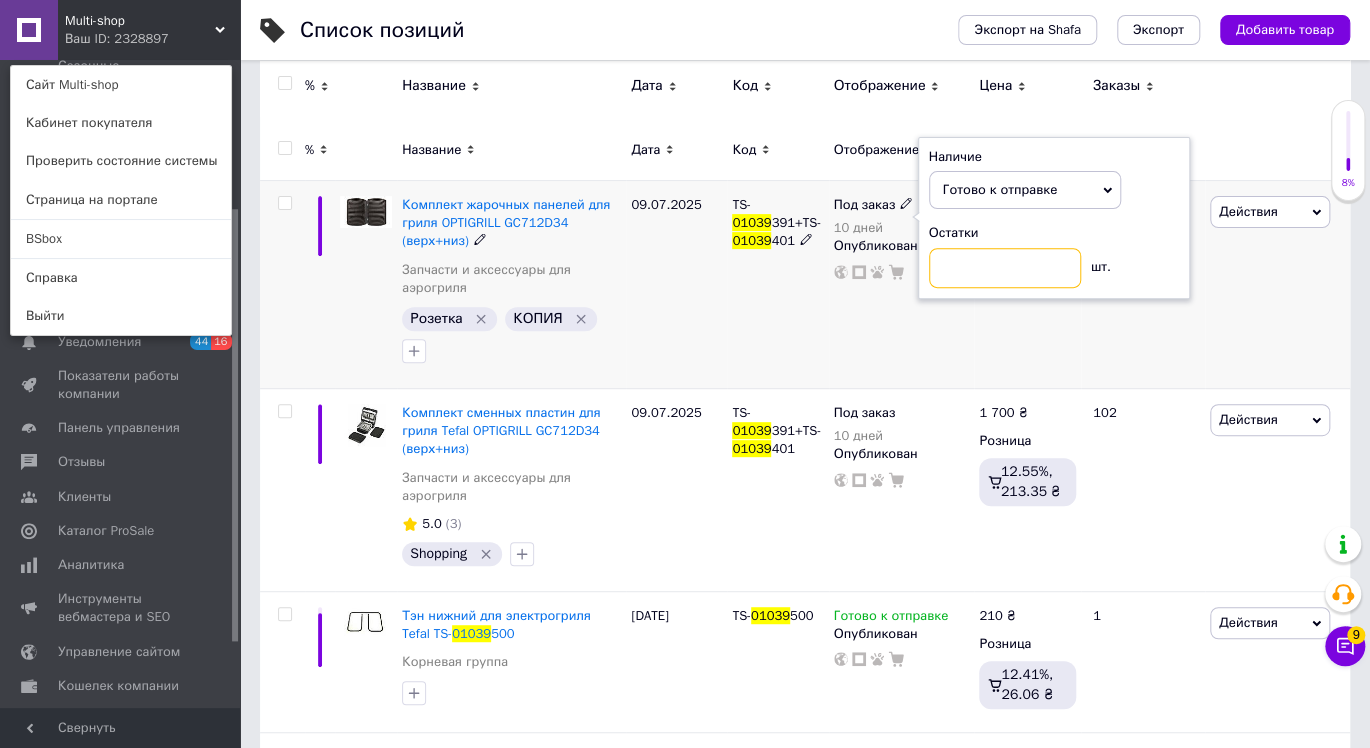 click at bounding box center (1005, 268) 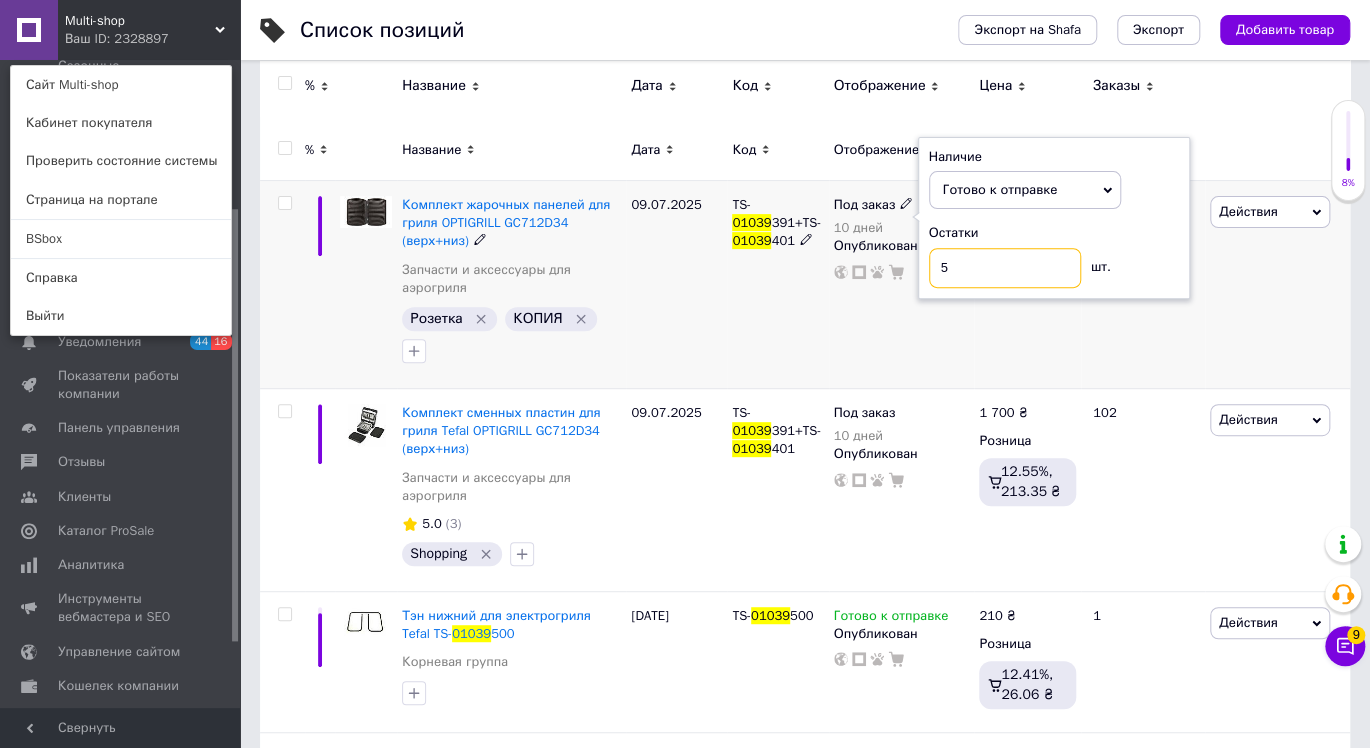 type on "5" 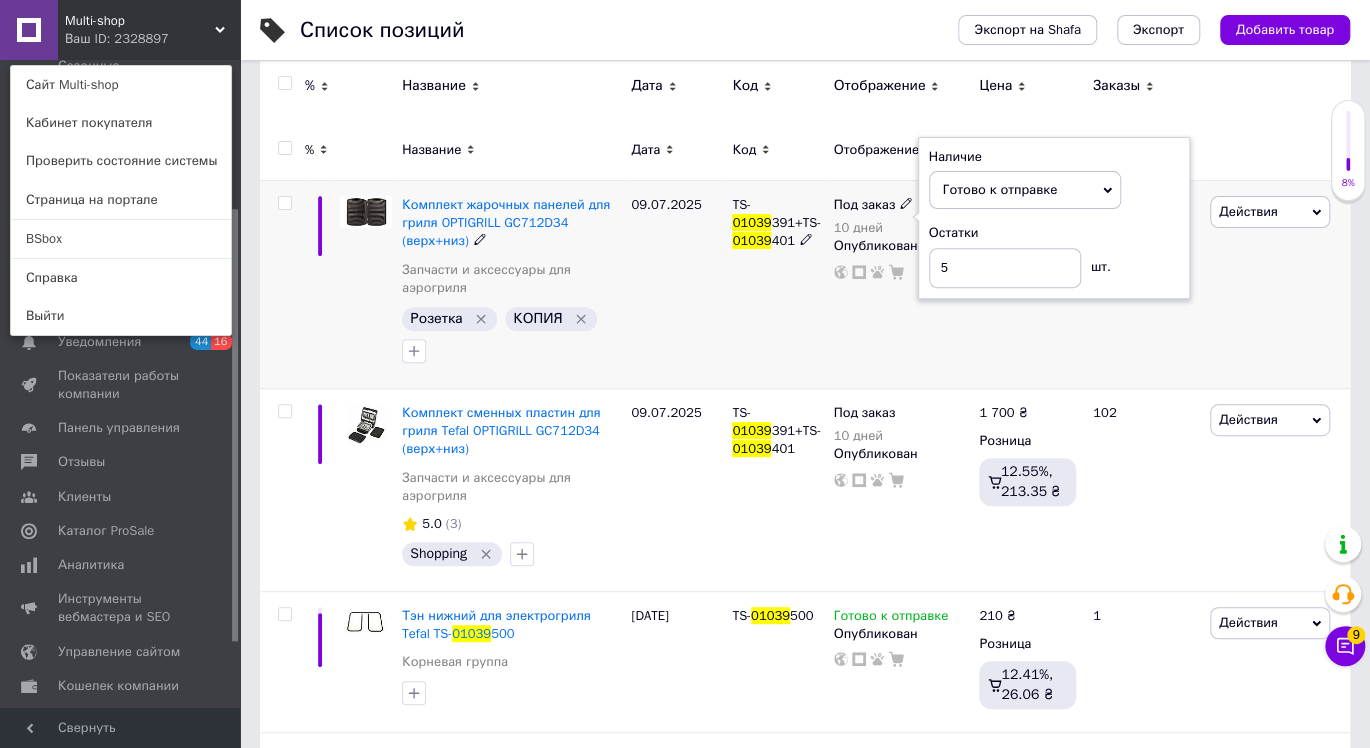 click on "Под заказ 10 дней Наличие Готово к отправке В наличии Нет в наличии Под заказ Остатки 5 шт. Опубликован" at bounding box center (902, 285) 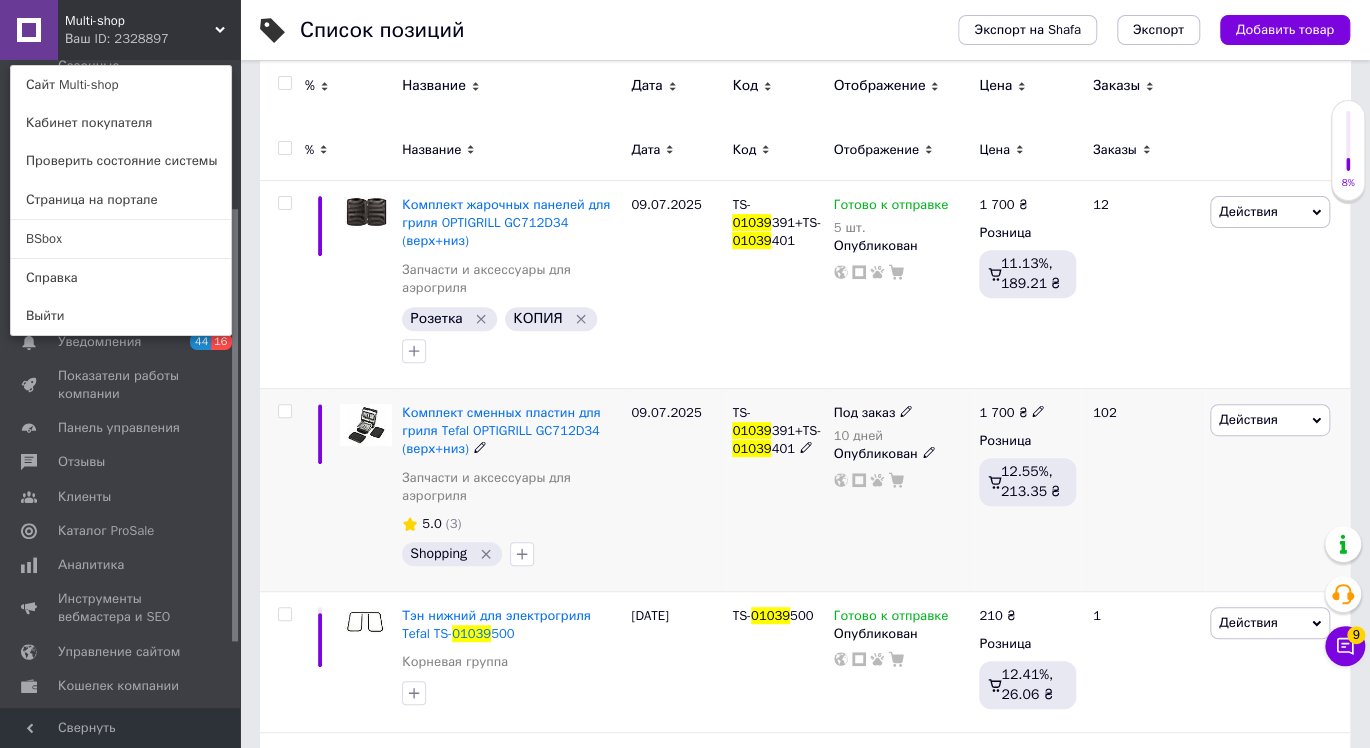 click on "Под заказ" at bounding box center [873, 413] 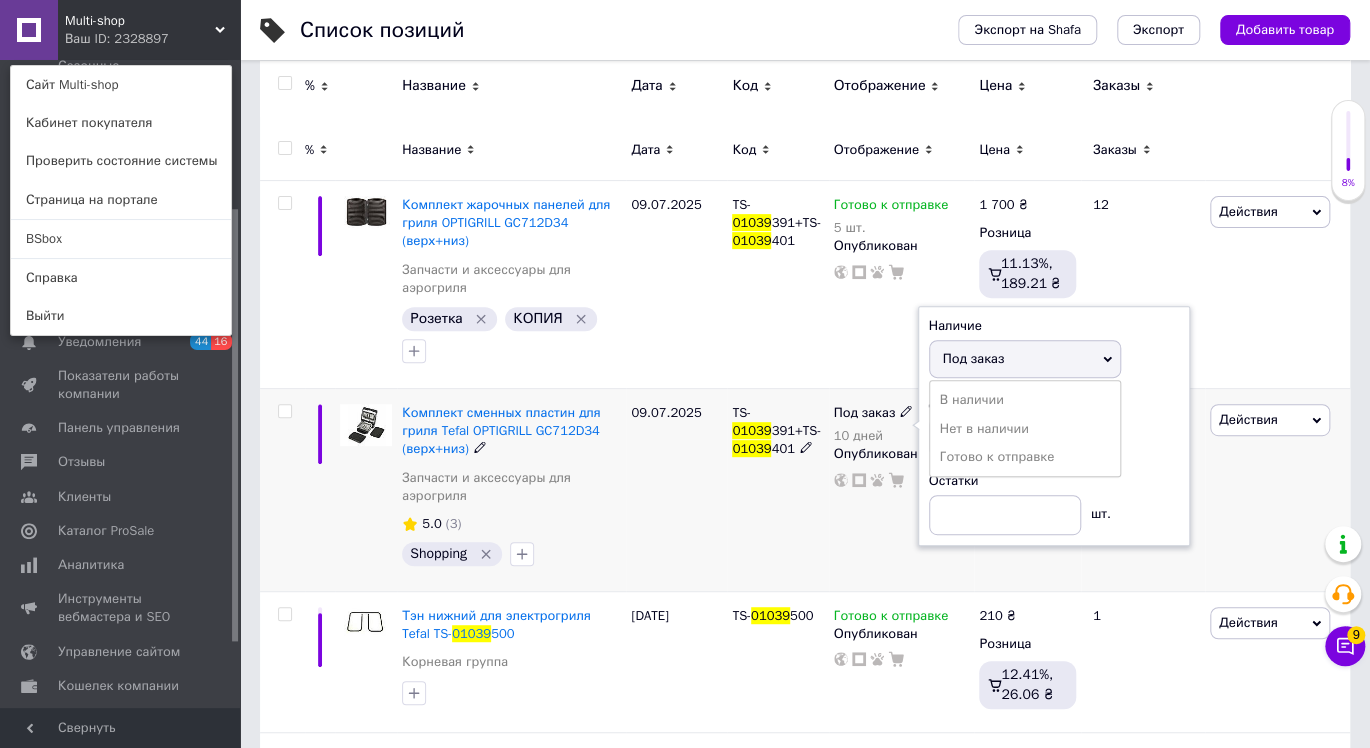 click on "Готово к отправке" at bounding box center [1025, 457] 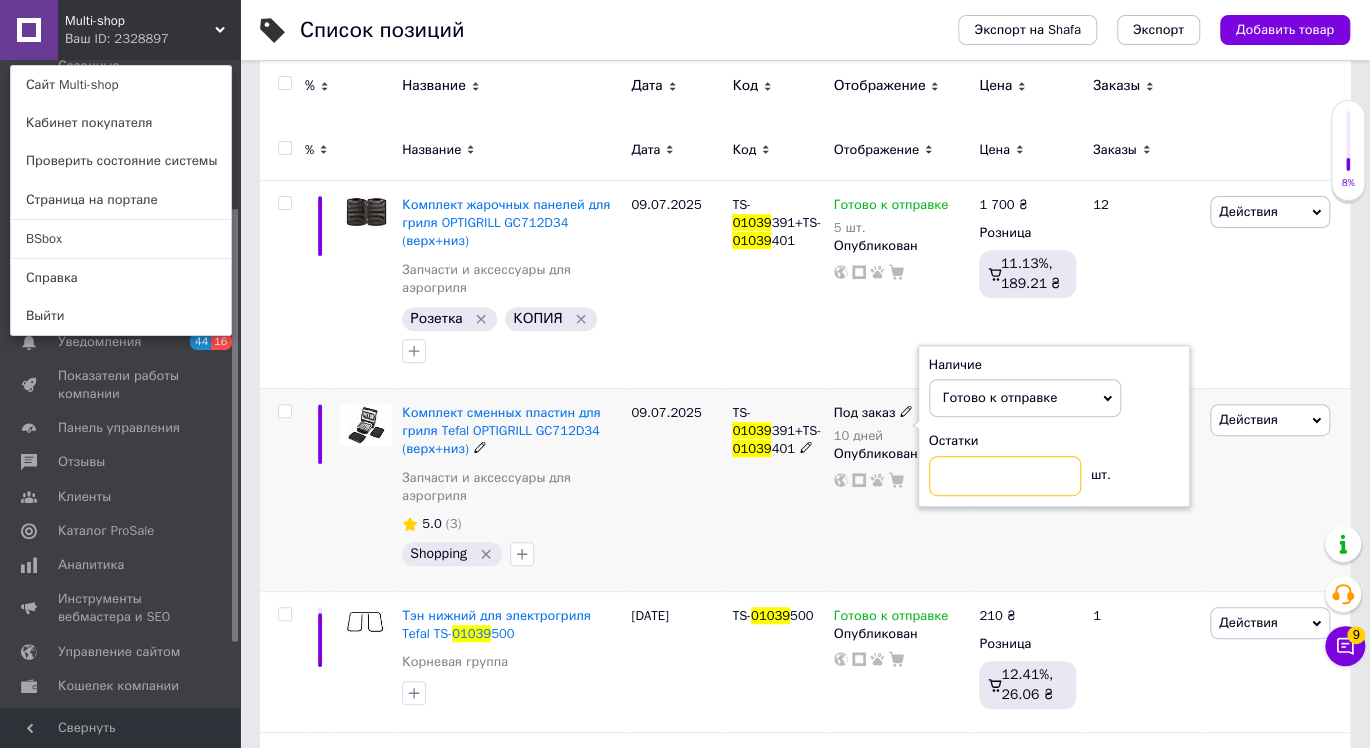 click at bounding box center [1005, 476] 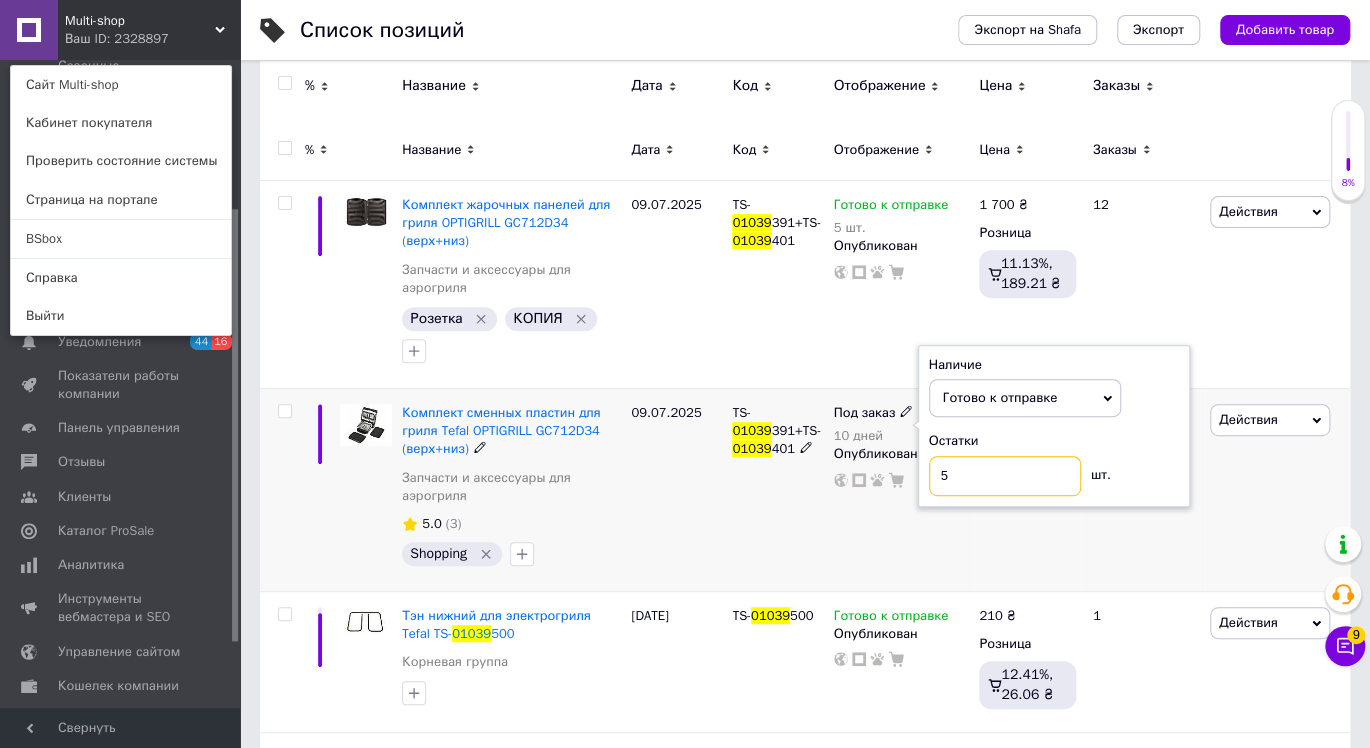 type on "5" 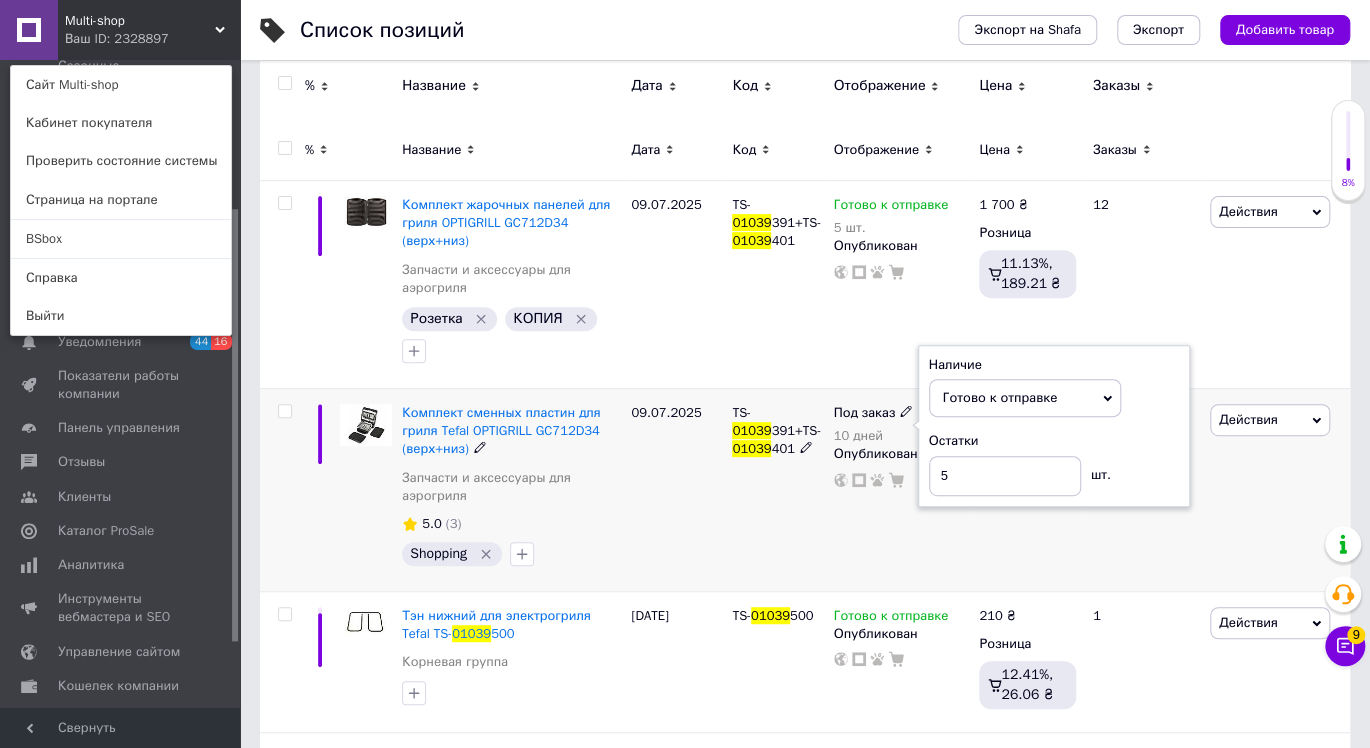click on "09.07.2025" at bounding box center [676, 490] 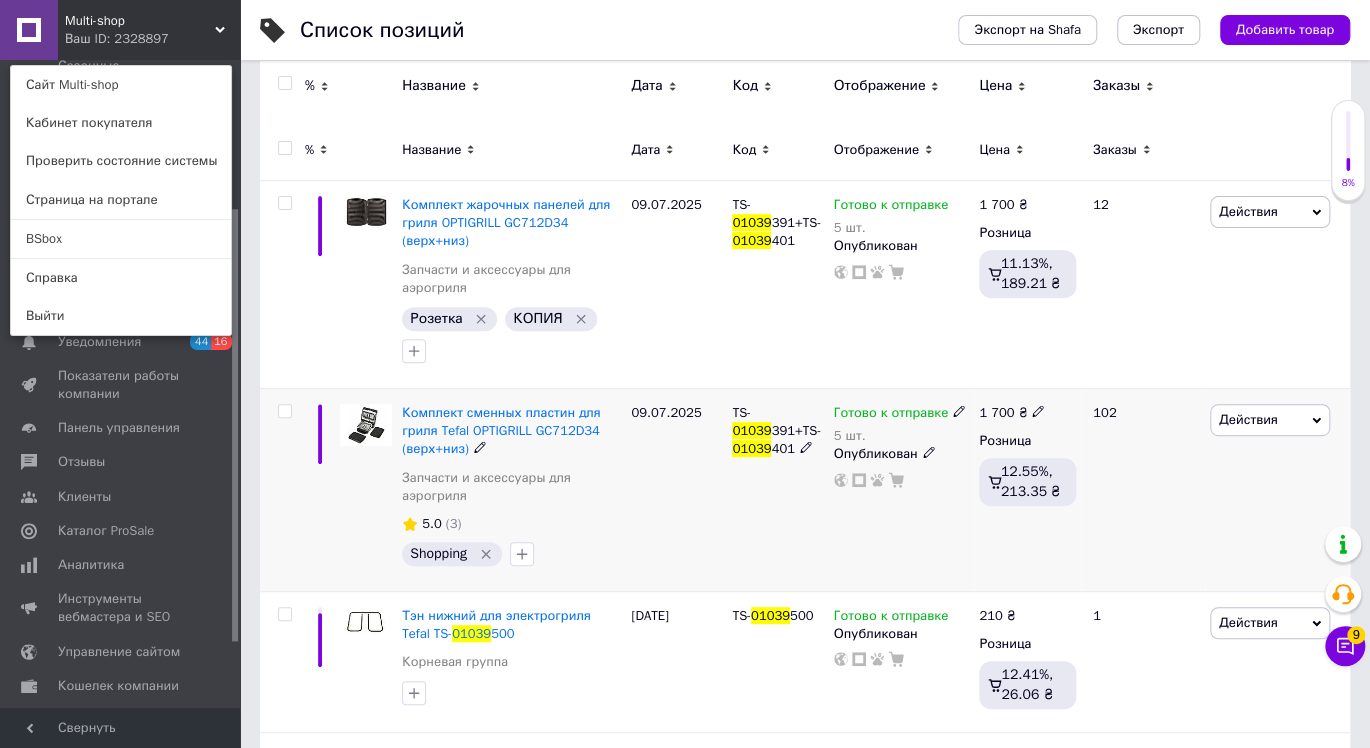 click 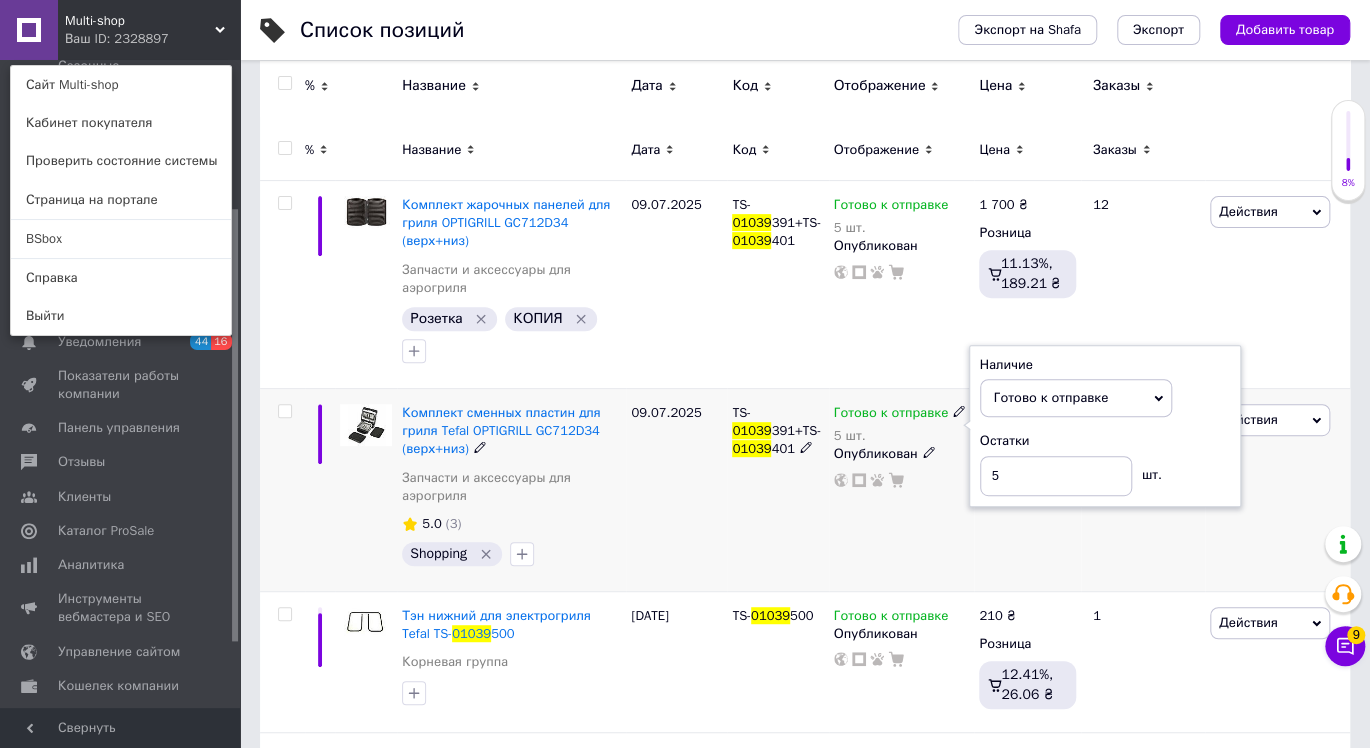 click on "Остатки 5 шт." at bounding box center [1105, 463] 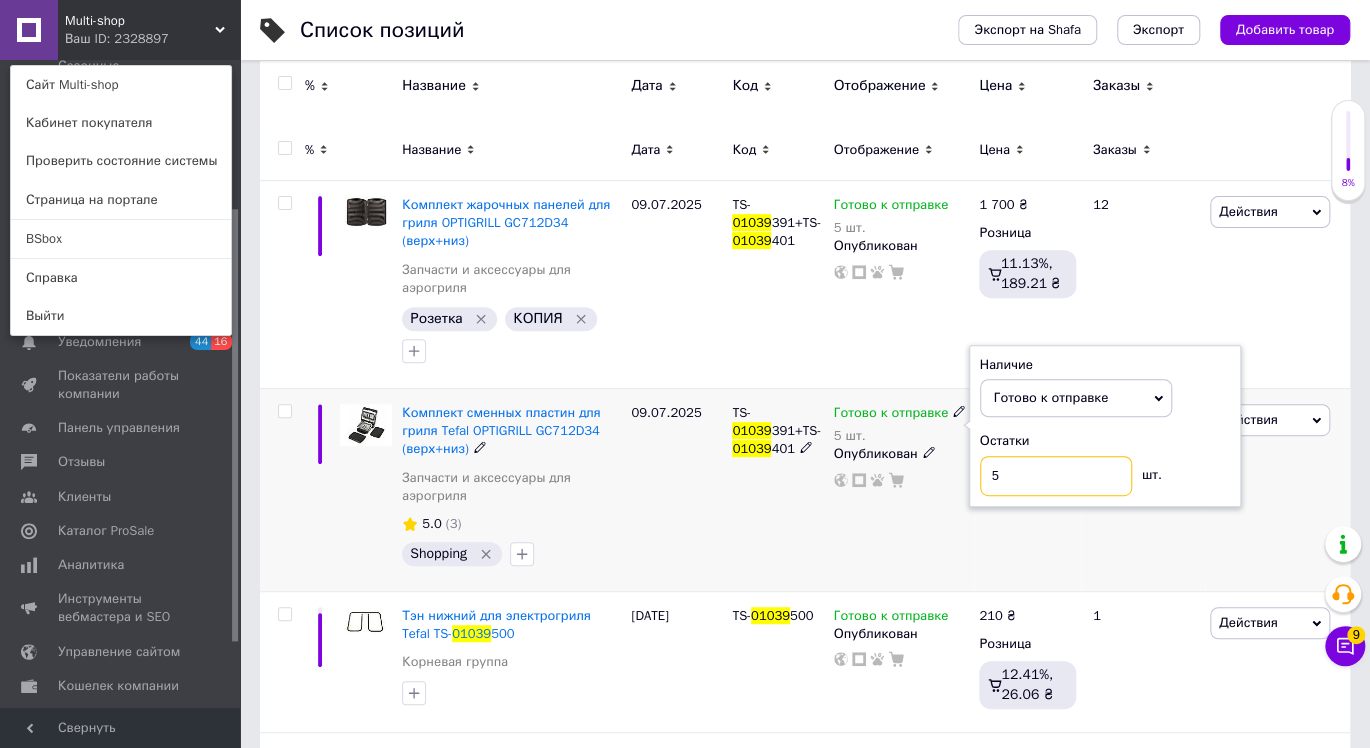 drag, startPoint x: 1009, startPoint y: 472, endPoint x: 974, endPoint y: 470, distance: 35.057095 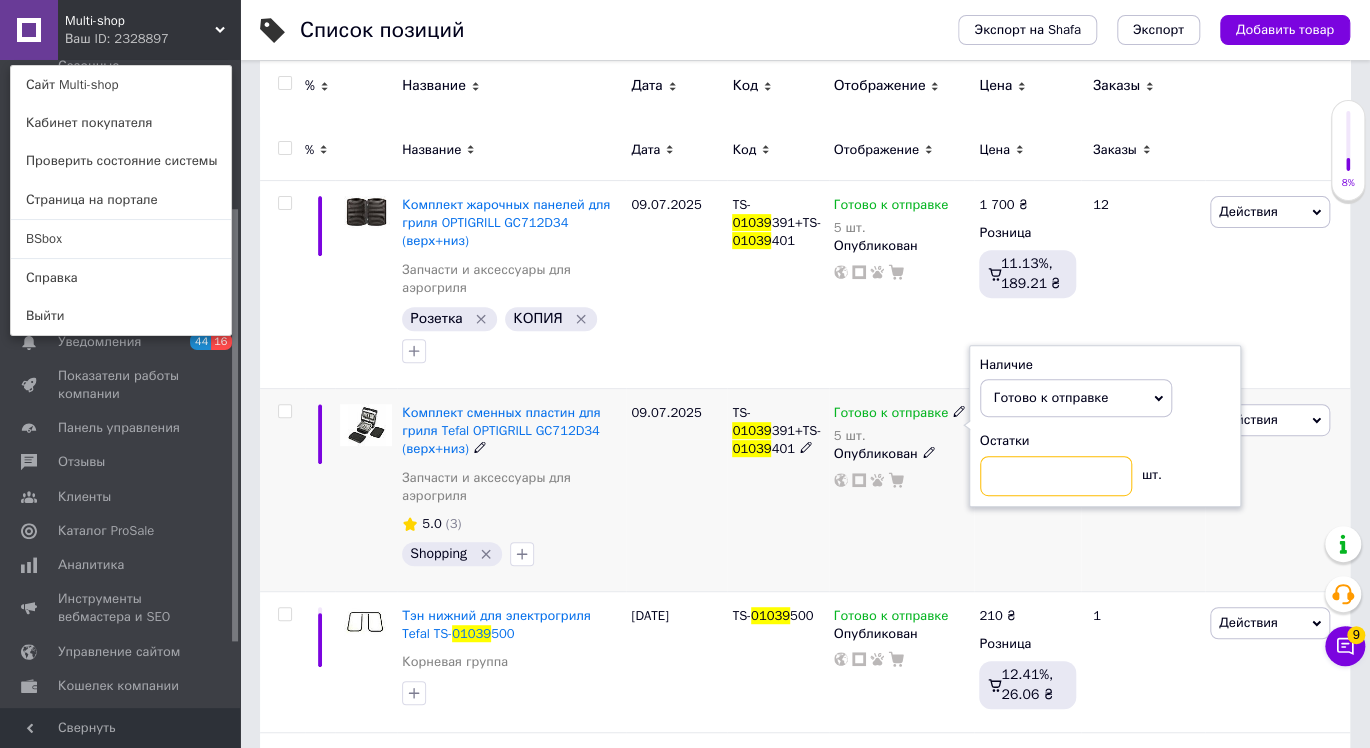 type 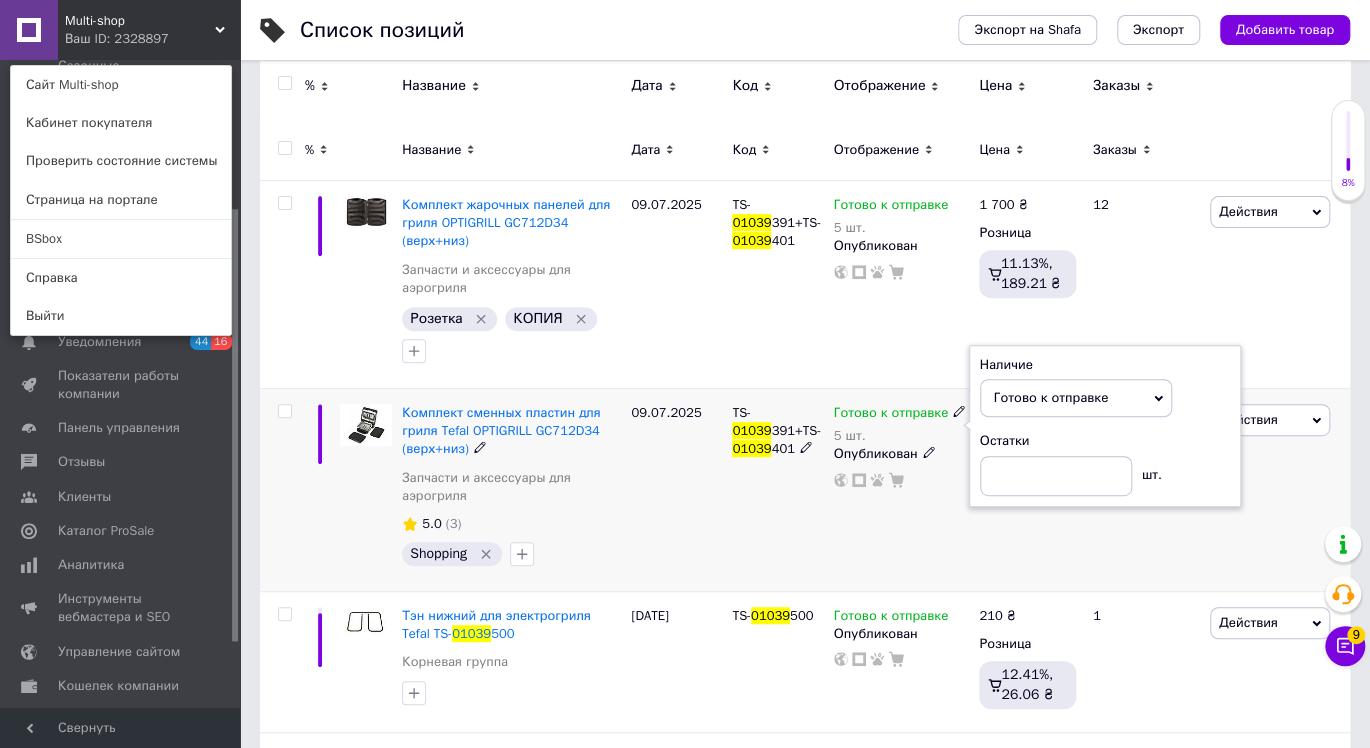 click on "TS- 01039 391+TS- 01039 401" at bounding box center [777, 490] 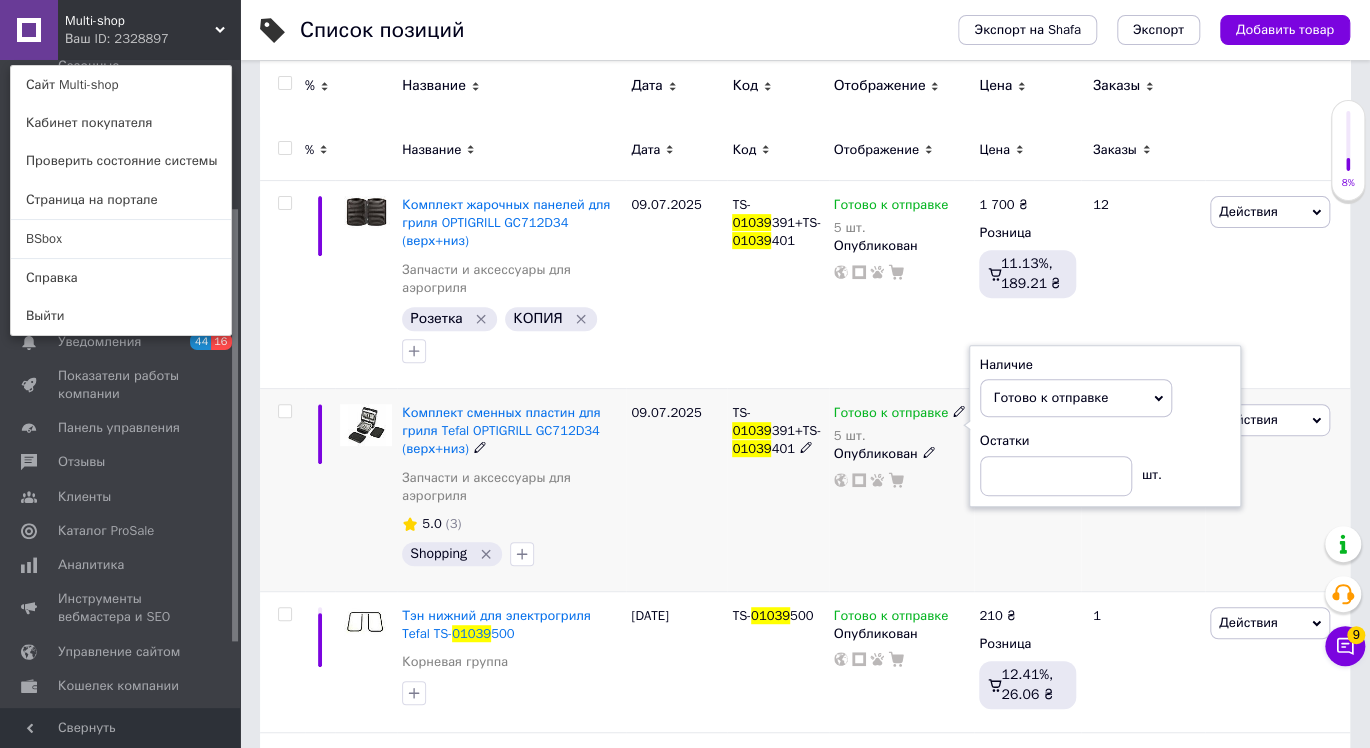 click on "5.0 (3)" at bounding box center [511, 524] 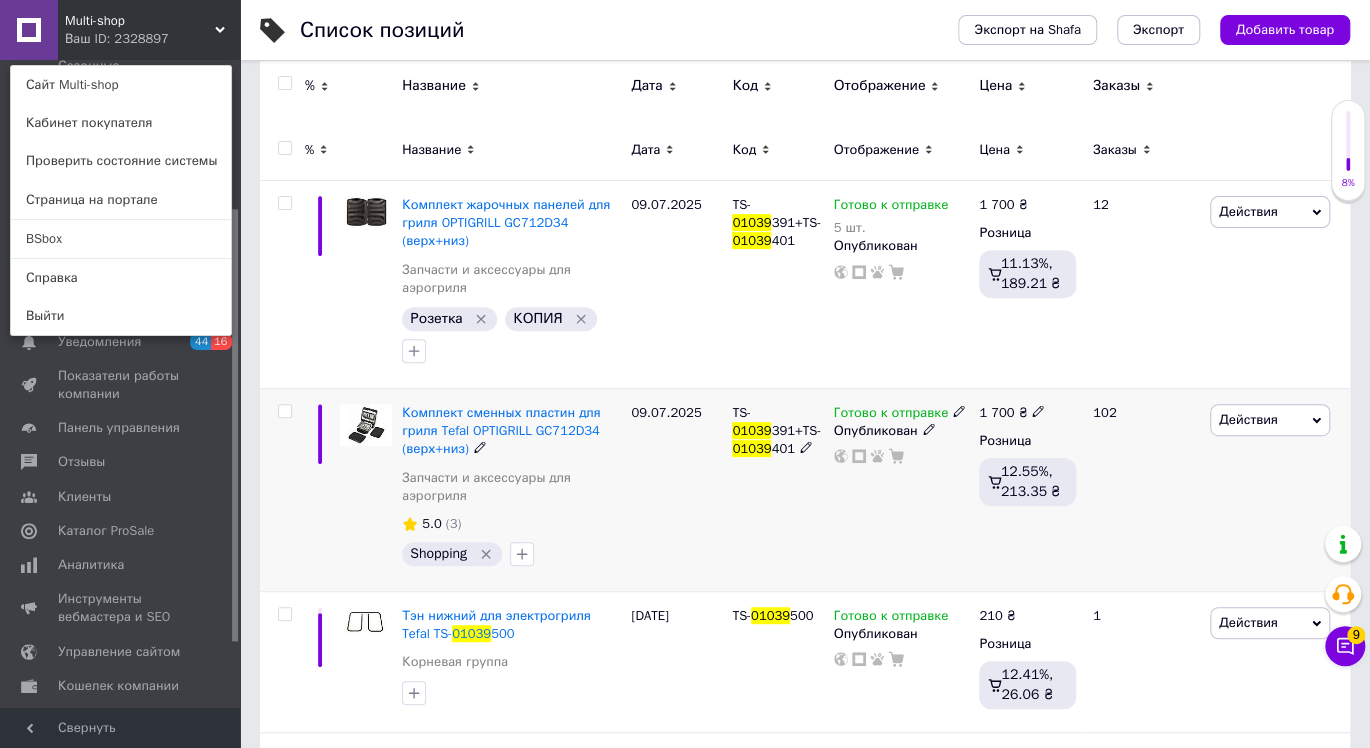 click on "Действия" at bounding box center (1248, 419) 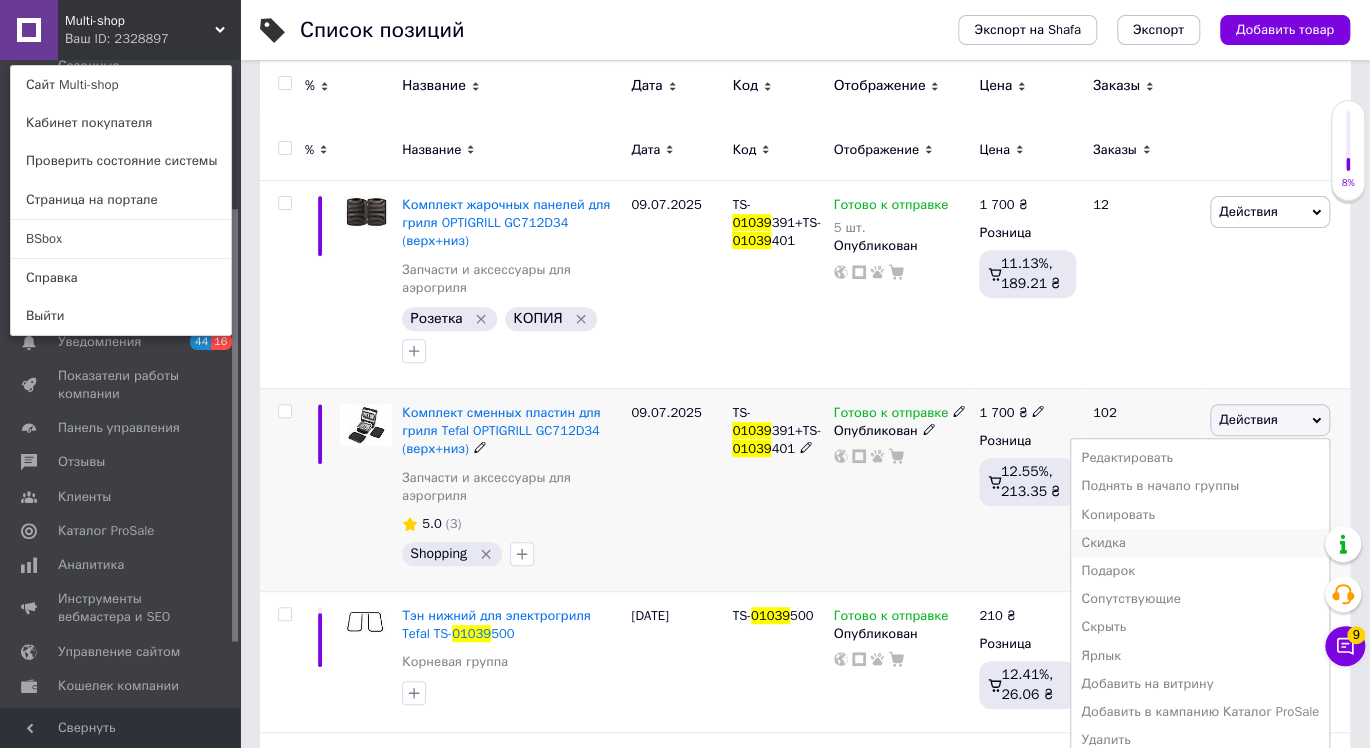 click on "Скидка" at bounding box center [1200, 543] 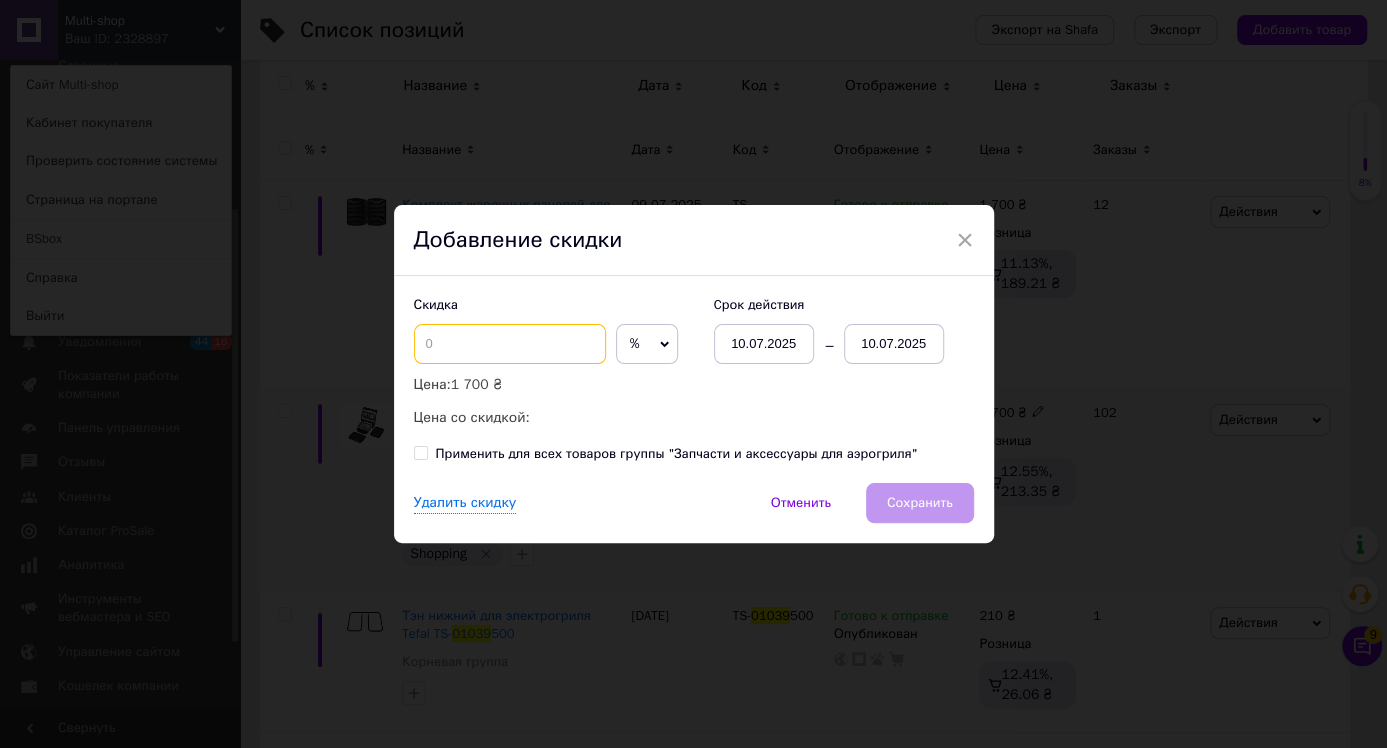 click at bounding box center [510, 344] 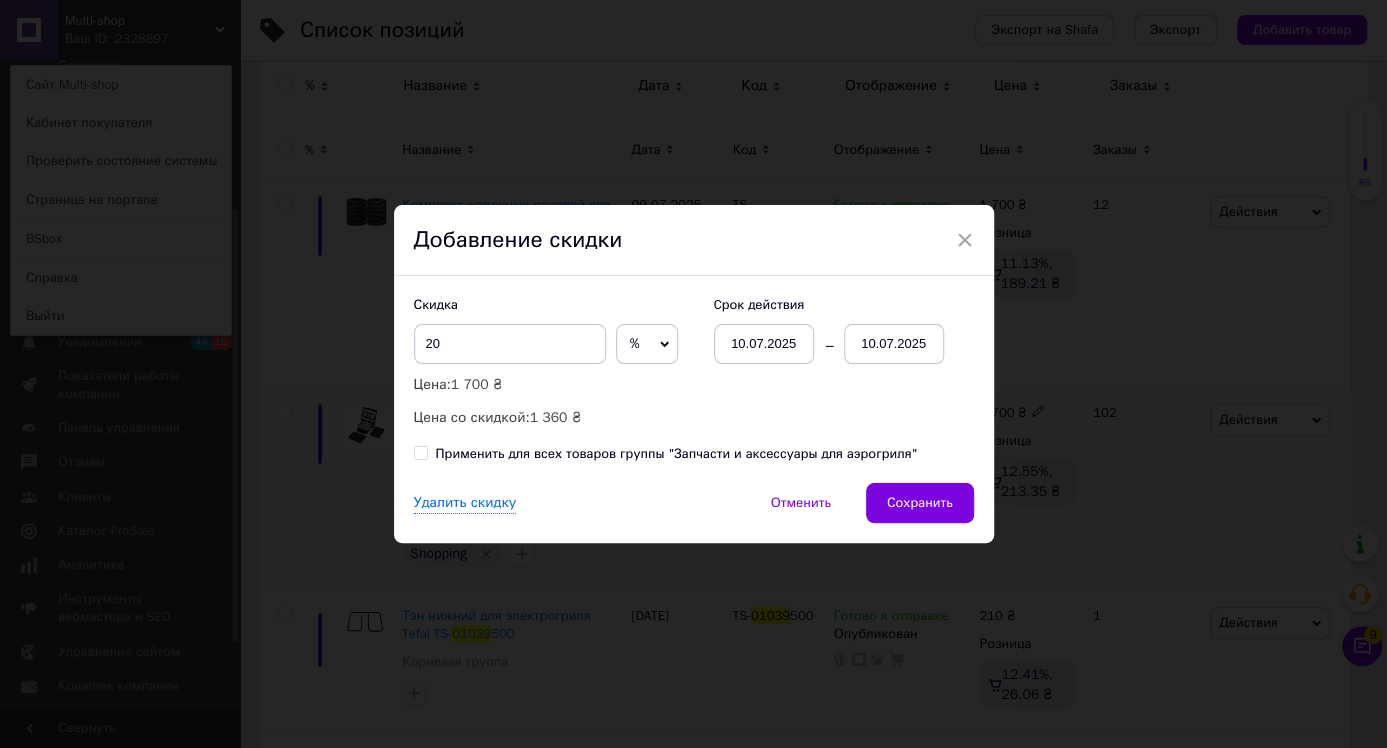 click on "%" at bounding box center [635, 343] 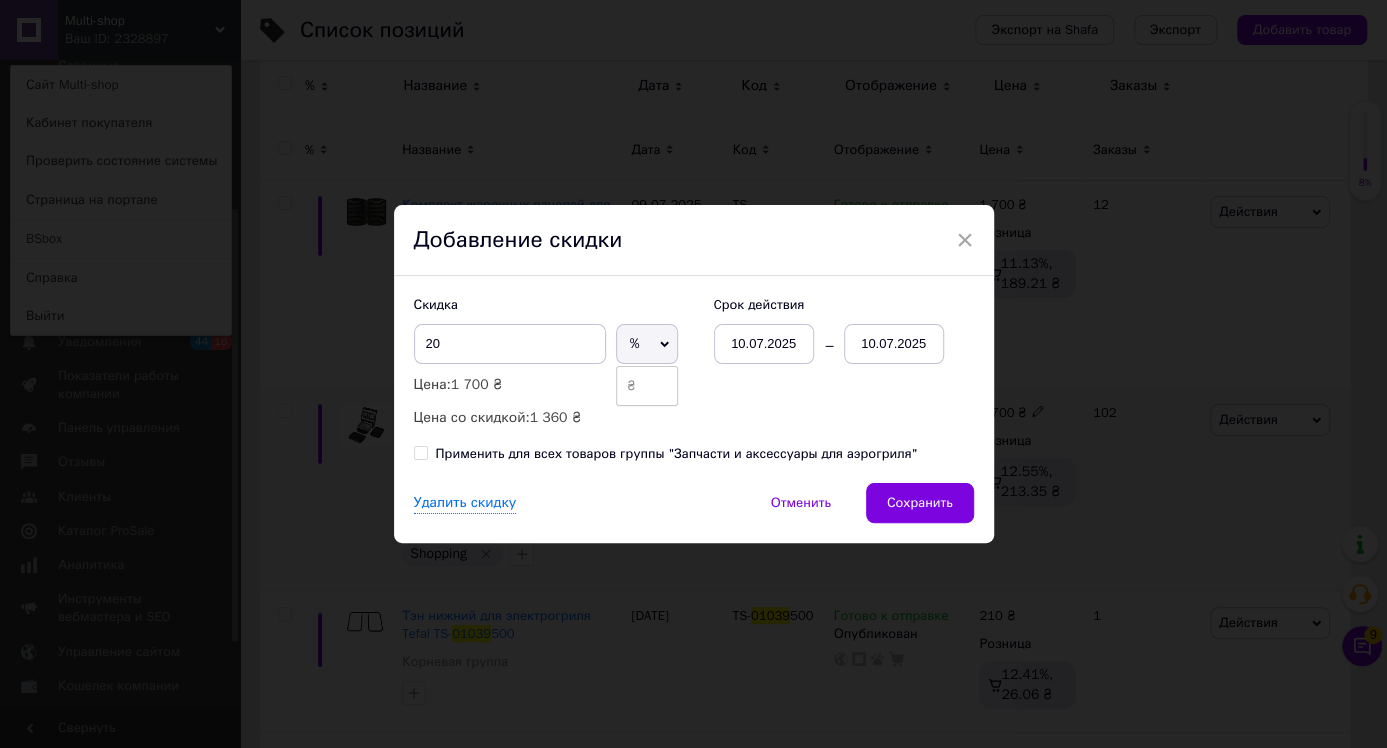 drag, startPoint x: 645, startPoint y: 387, endPoint x: 526, endPoint y: 358, distance: 122.48265 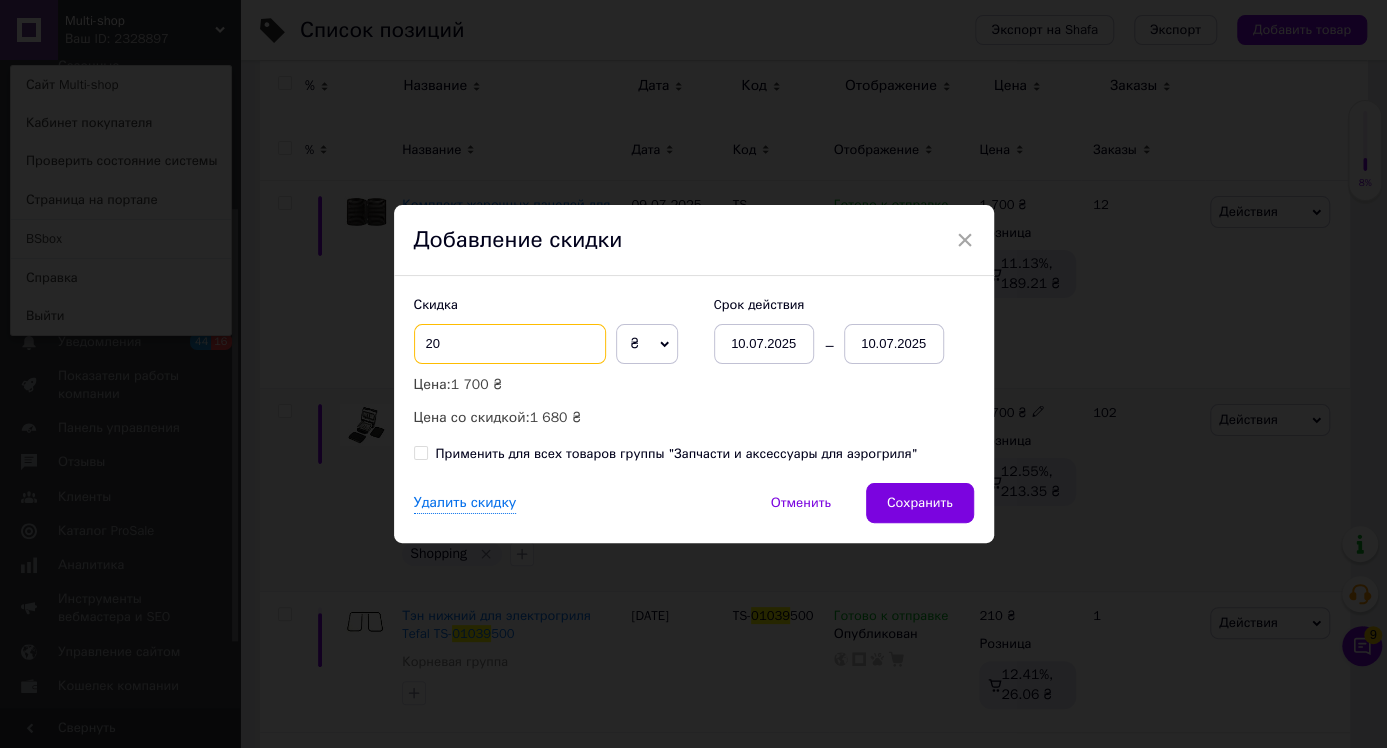 click on "20" at bounding box center [510, 344] 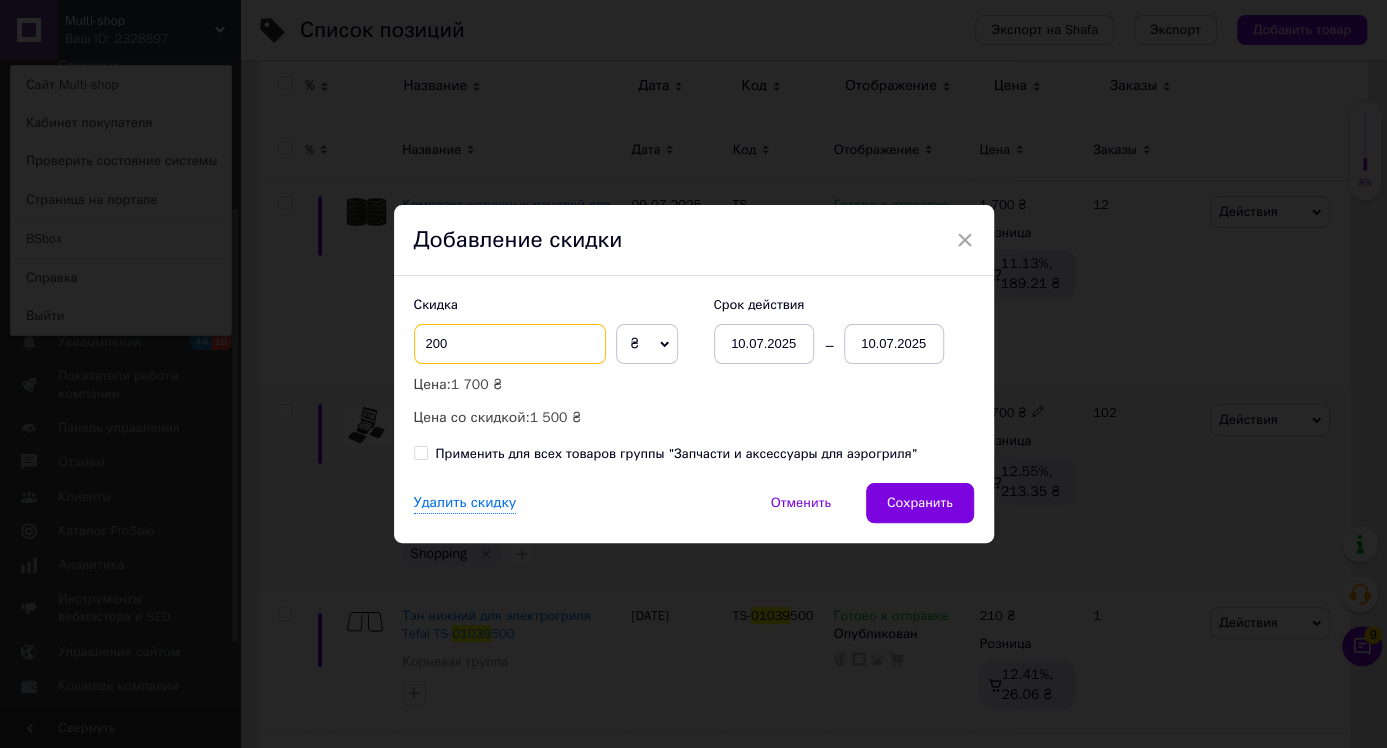 type on "200" 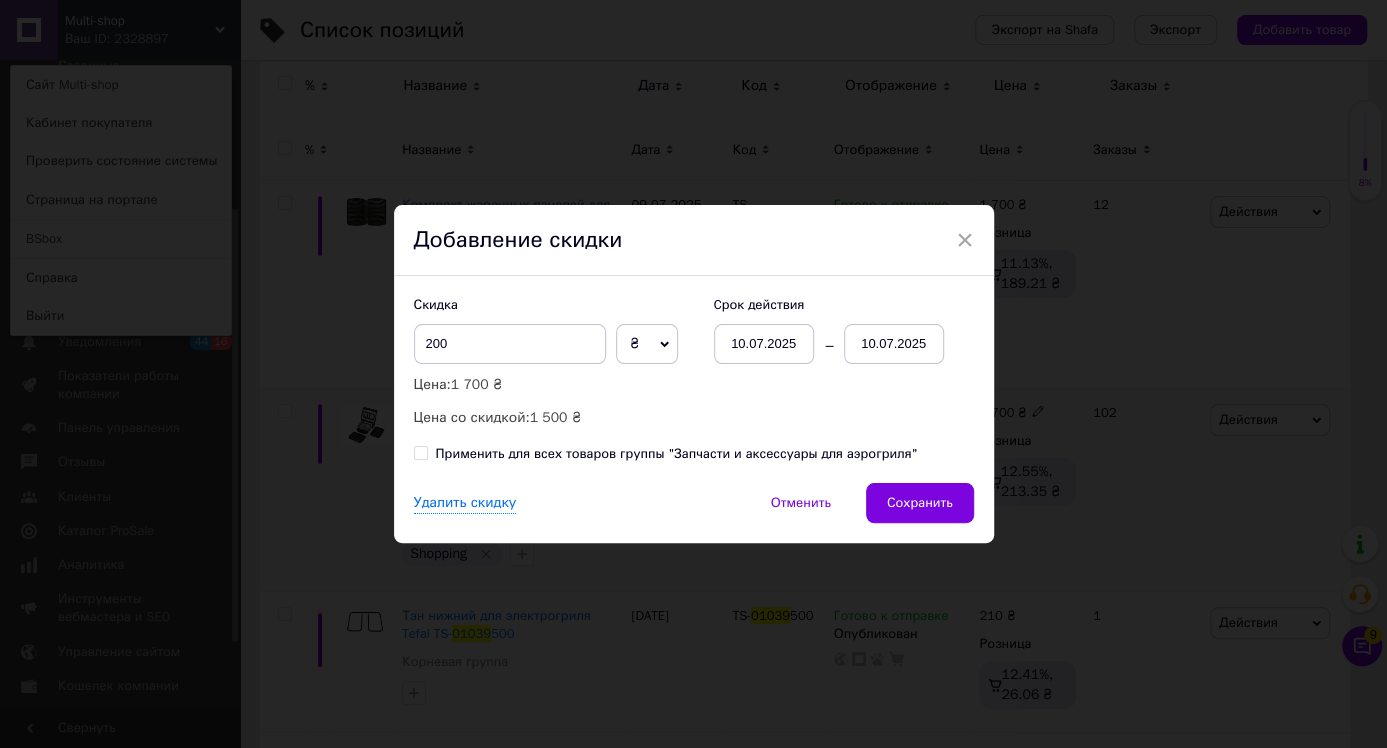 click on "10.07.2025" at bounding box center [894, 344] 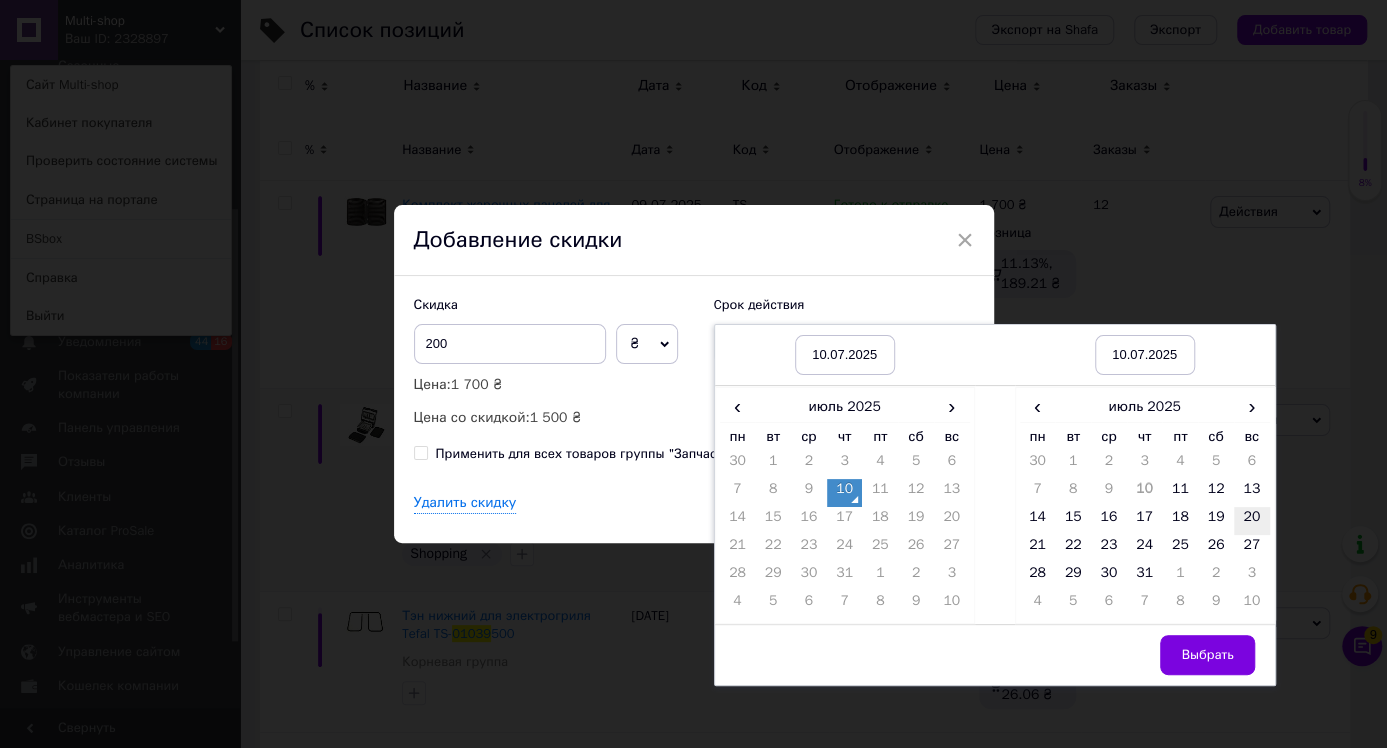 click on "20" at bounding box center (1252, 521) 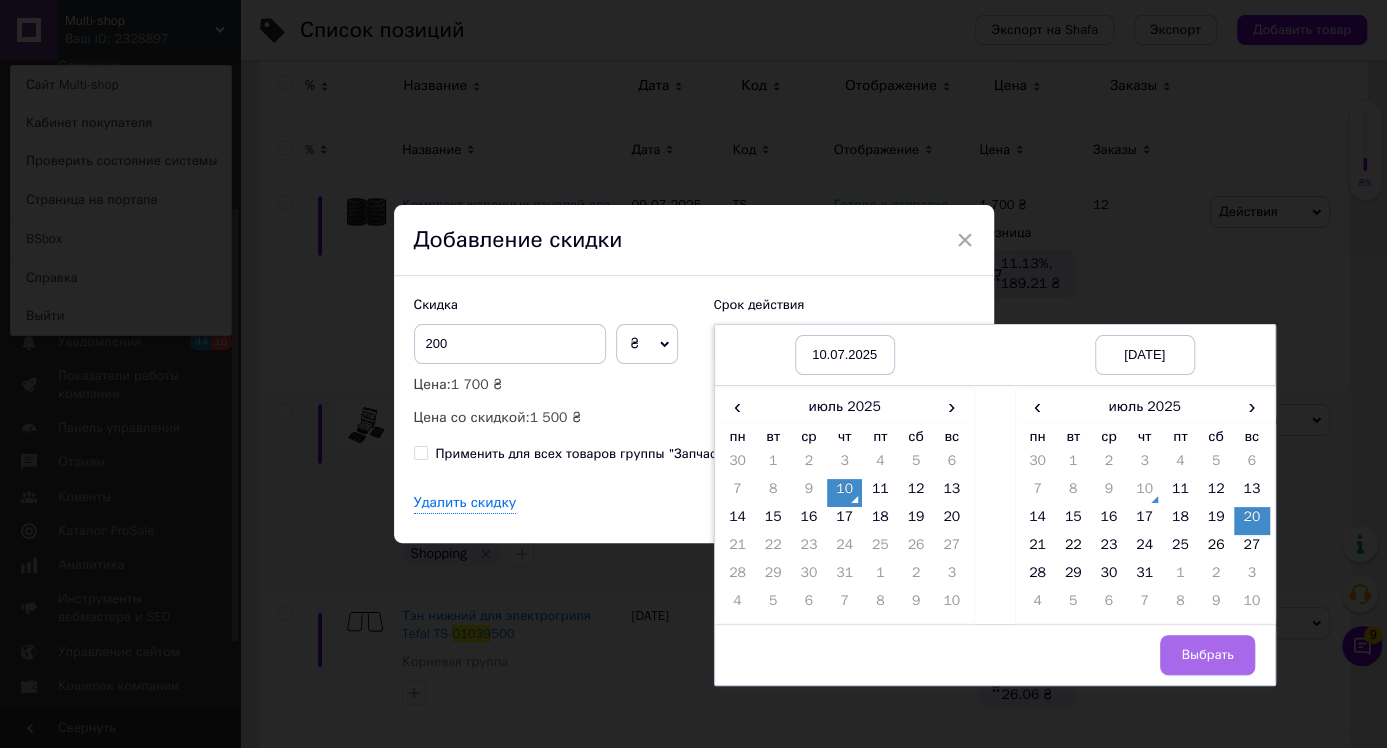 click on "Выбрать" at bounding box center [1207, 655] 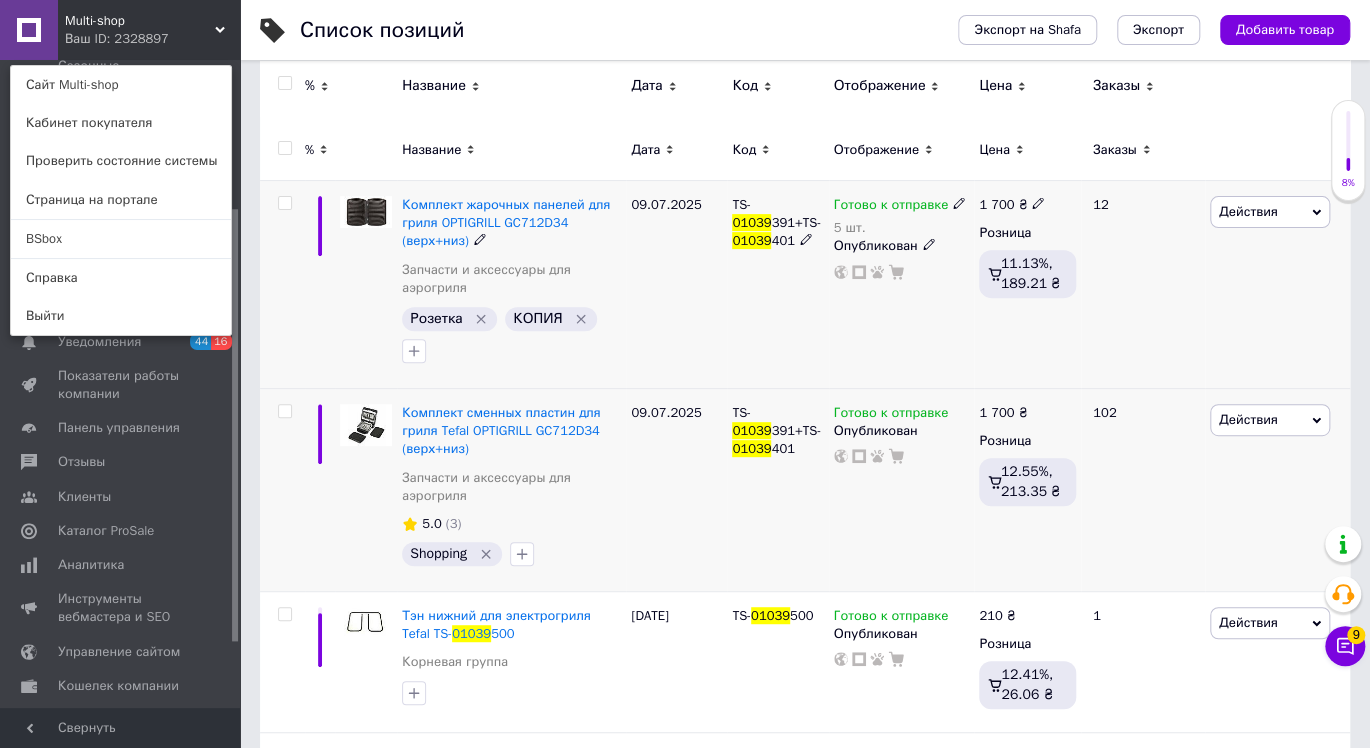 click on "Действия" at bounding box center (1248, 211) 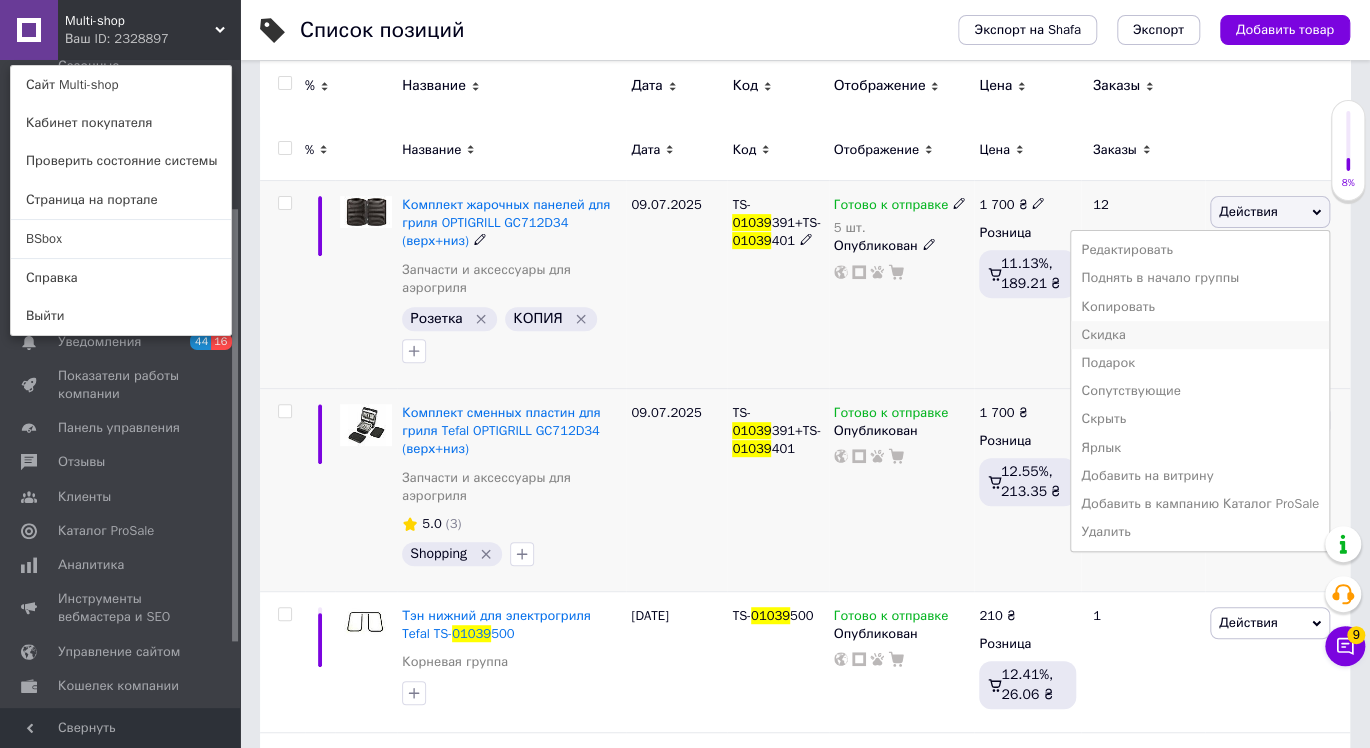 click on "Скидка" at bounding box center (1200, 335) 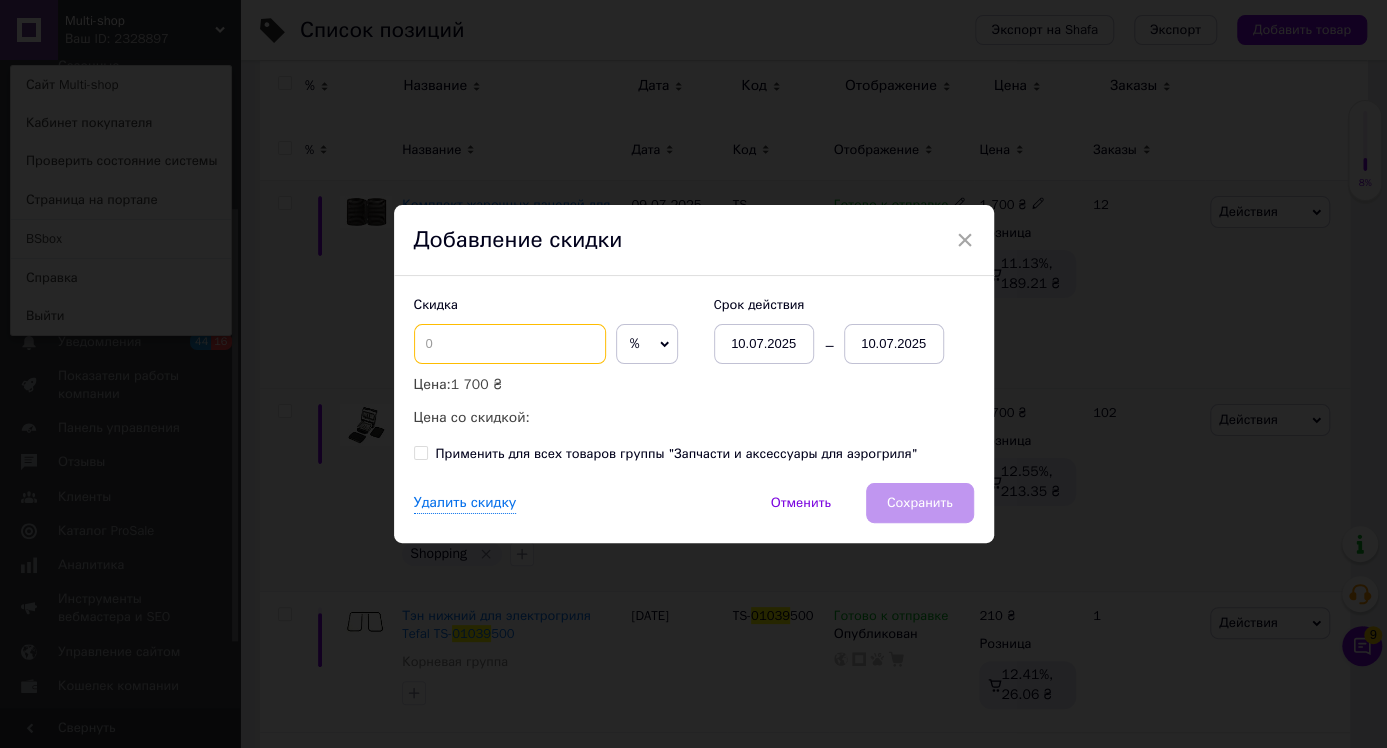 click at bounding box center (510, 344) 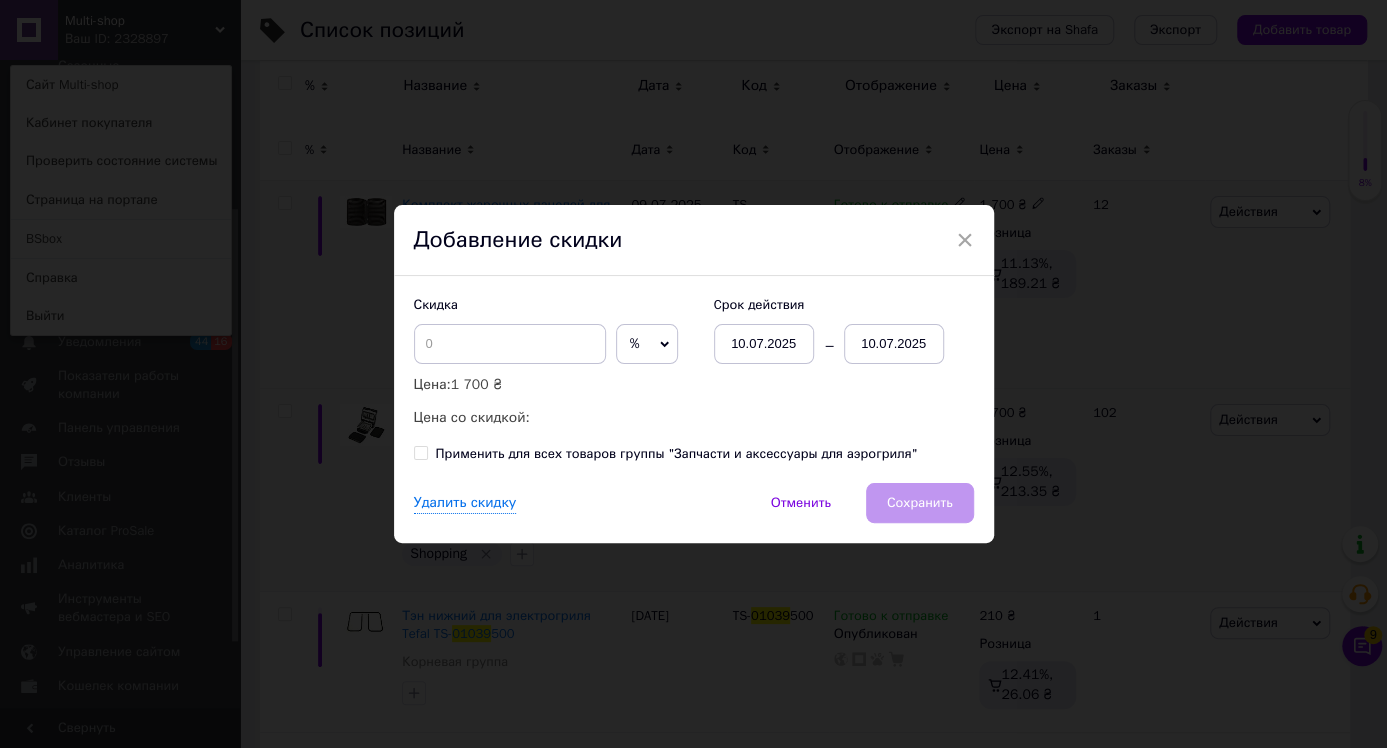 click on "%" at bounding box center (647, 344) 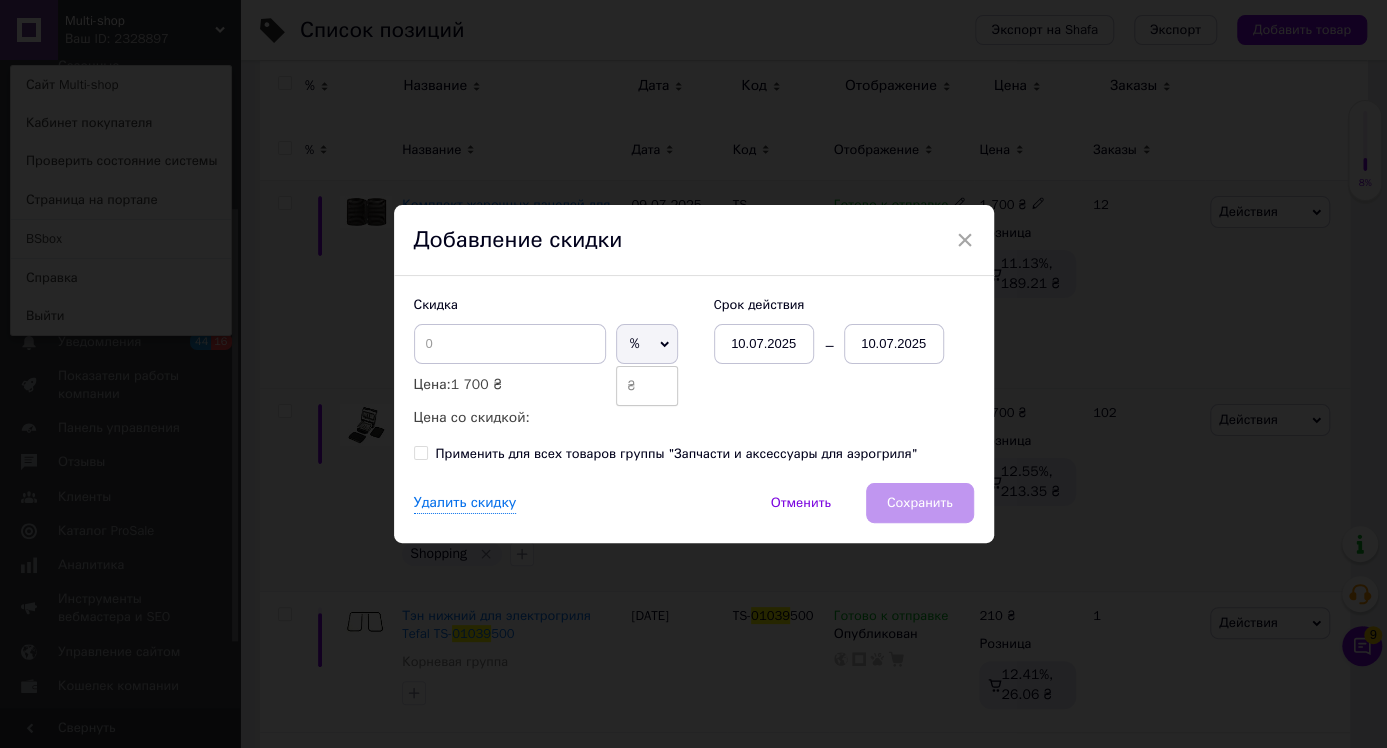 drag, startPoint x: 630, startPoint y: 390, endPoint x: 582, endPoint y: 363, distance: 55.072678 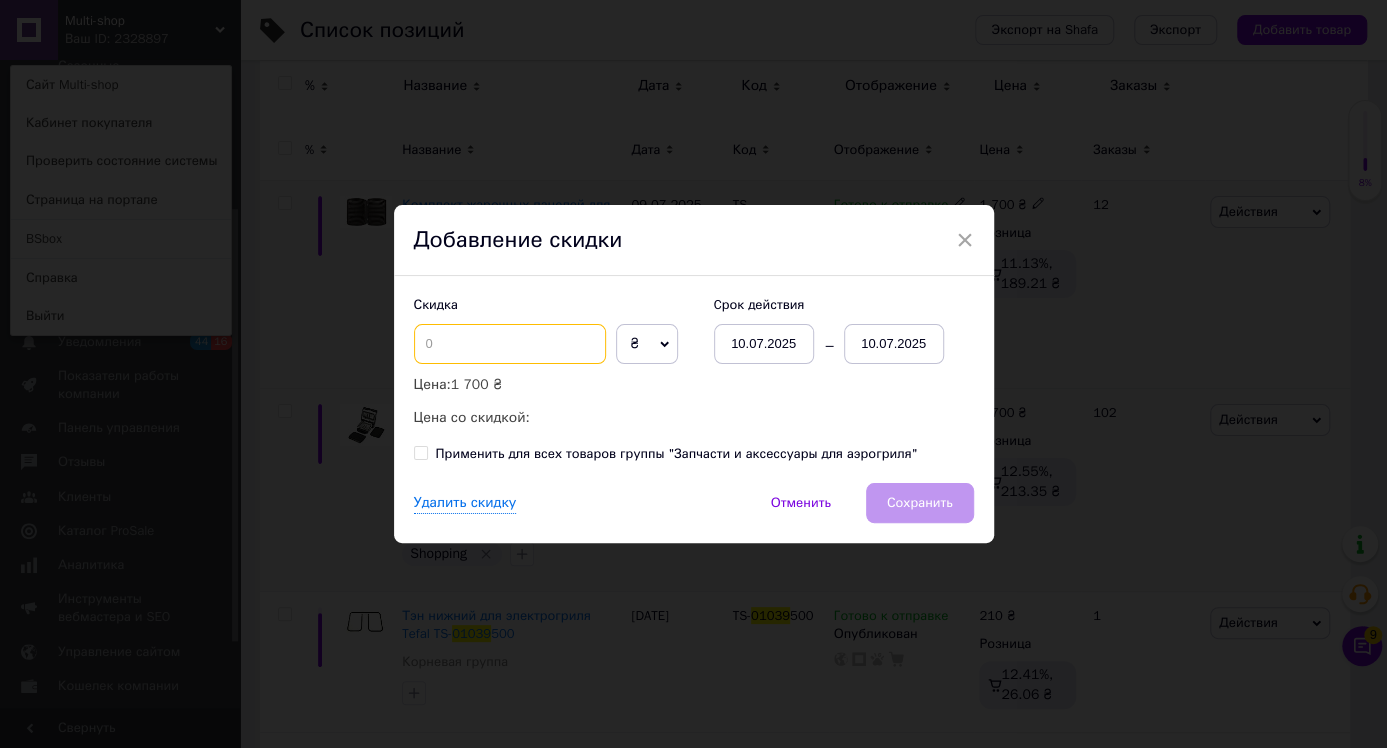 click at bounding box center (510, 344) 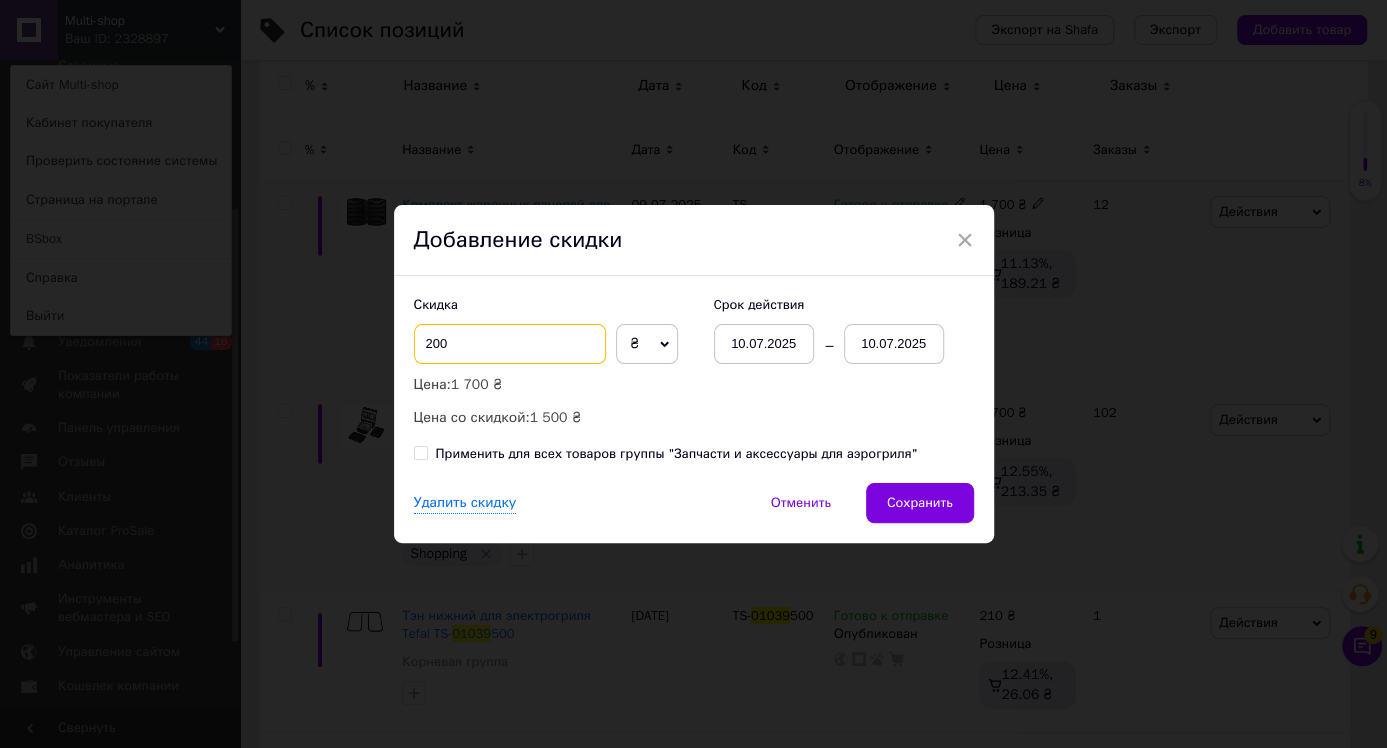 type on "200" 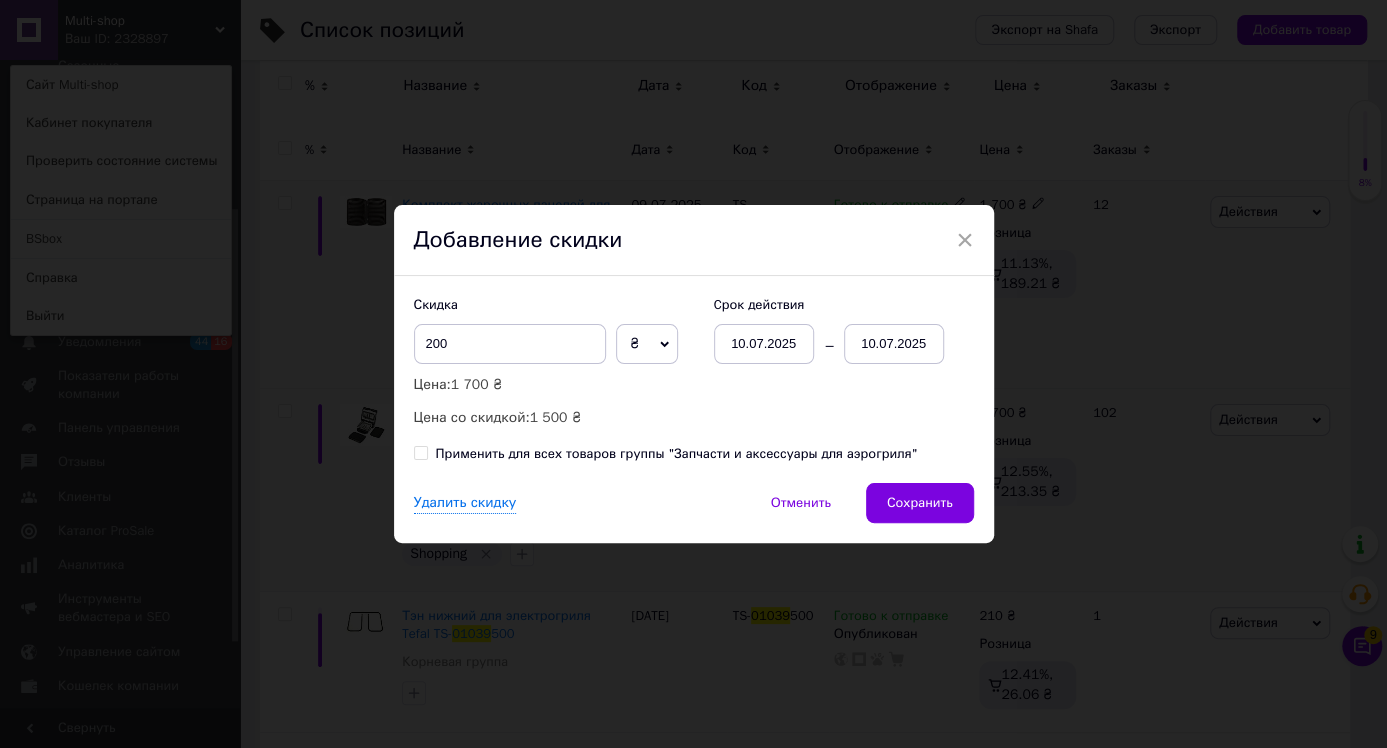 click on "10.07.2025" at bounding box center [894, 344] 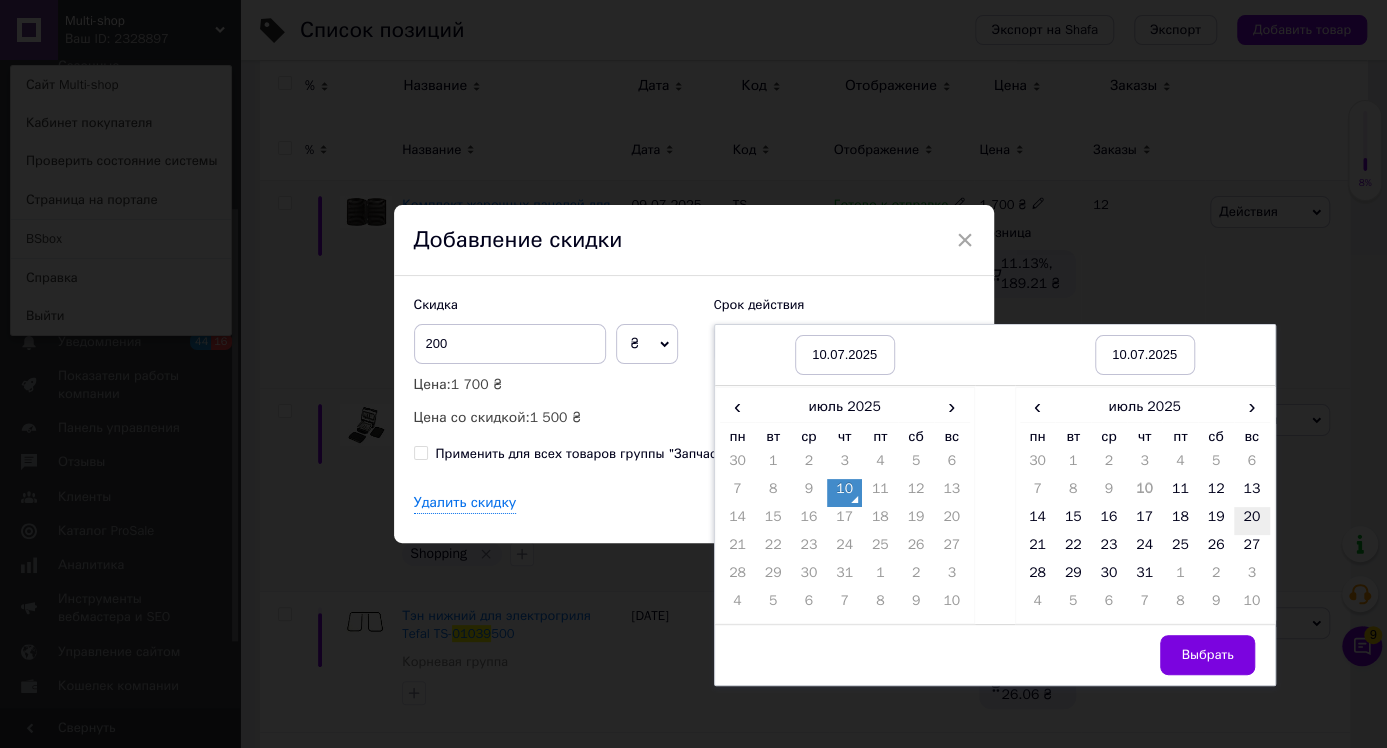 click on "20" at bounding box center [1252, 521] 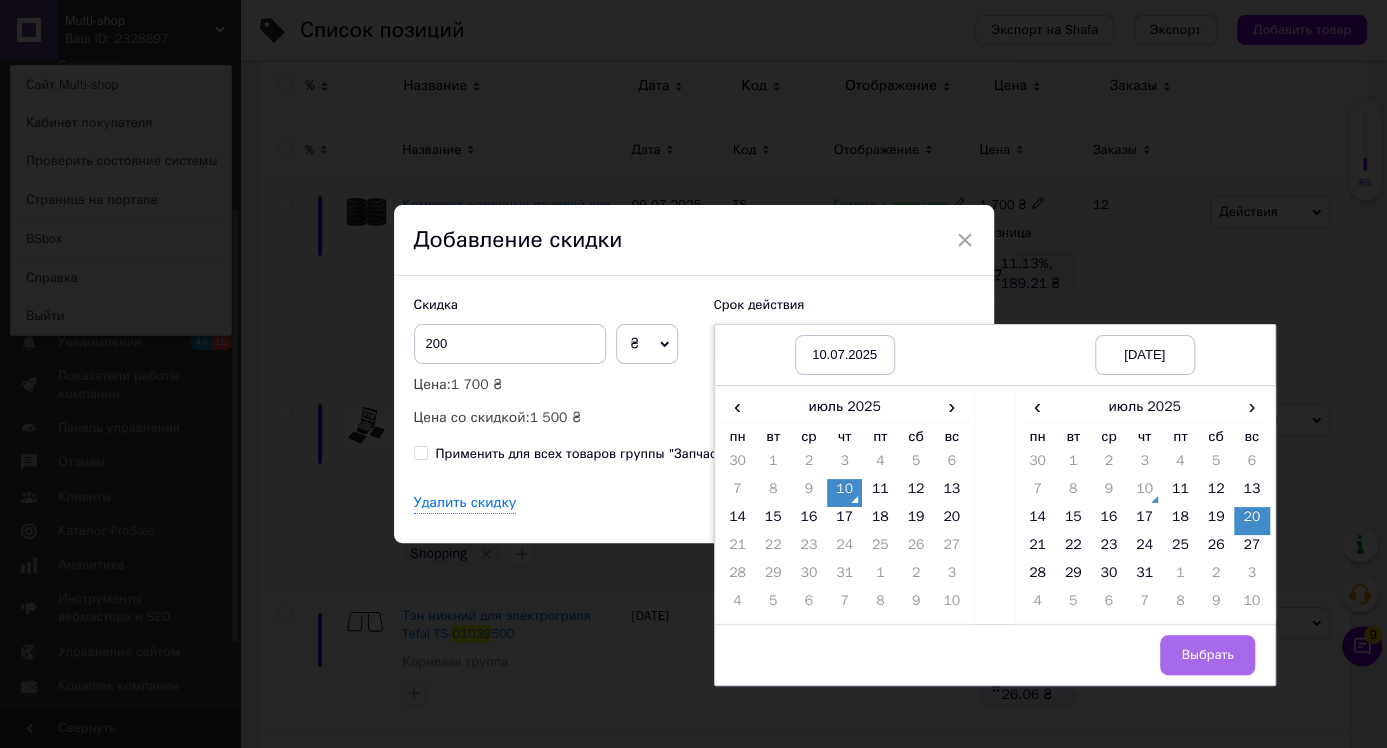 click on "Выбрать" at bounding box center (1207, 655) 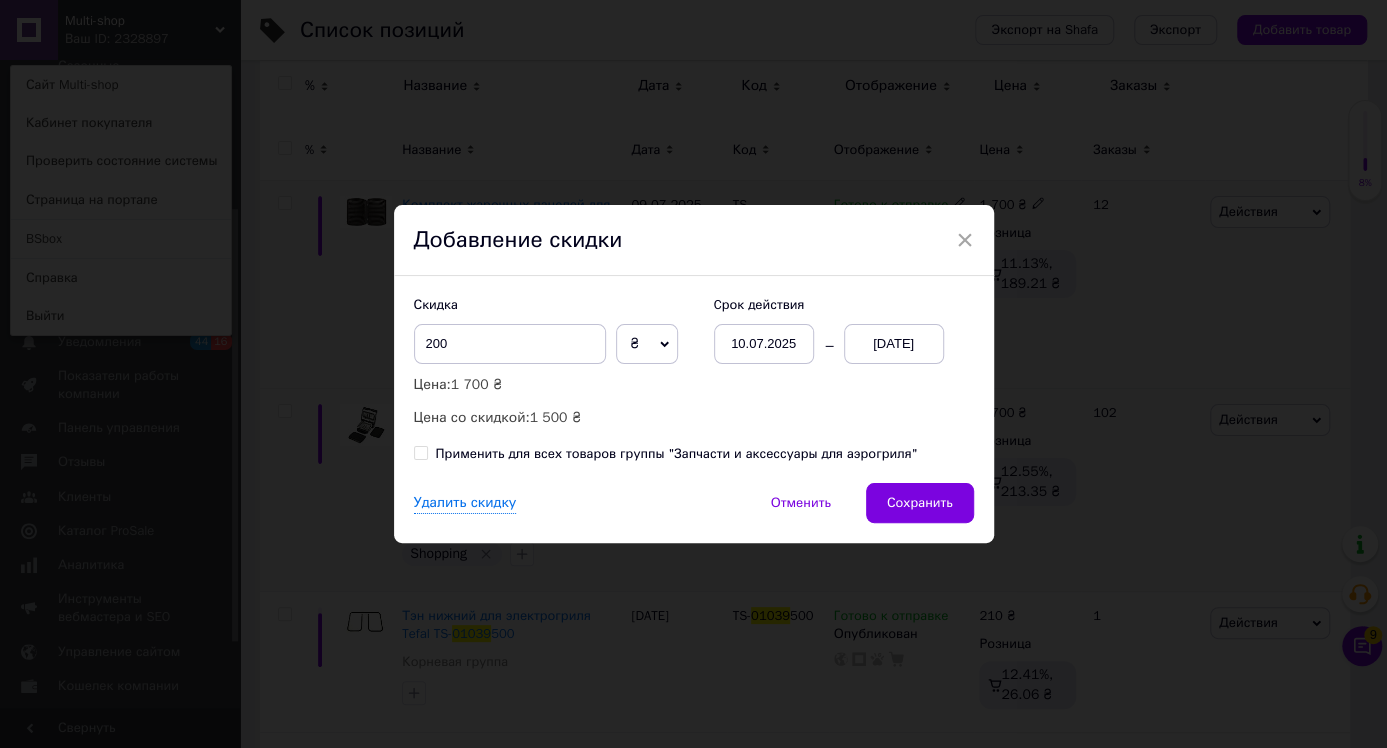 drag, startPoint x: 920, startPoint y: 506, endPoint x: 899, endPoint y: 497, distance: 22.847319 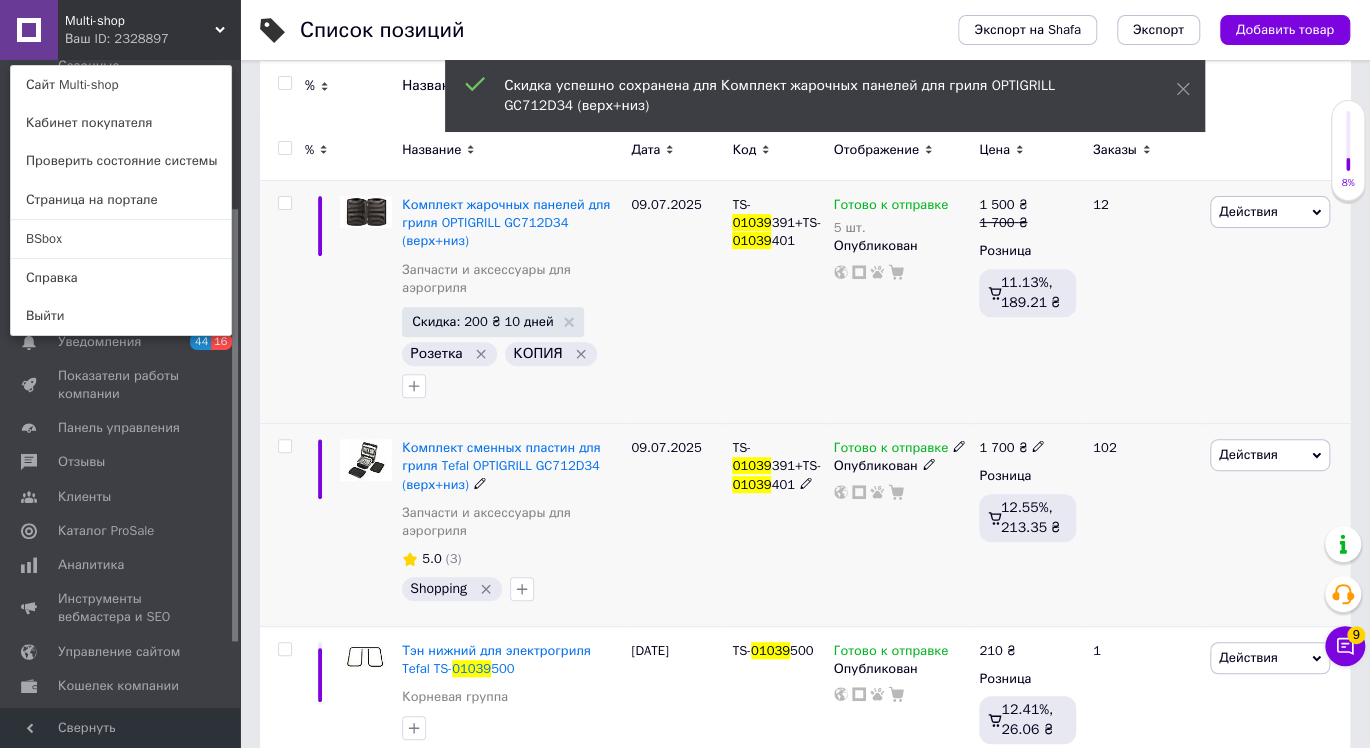 click on "Действия" at bounding box center [1248, 454] 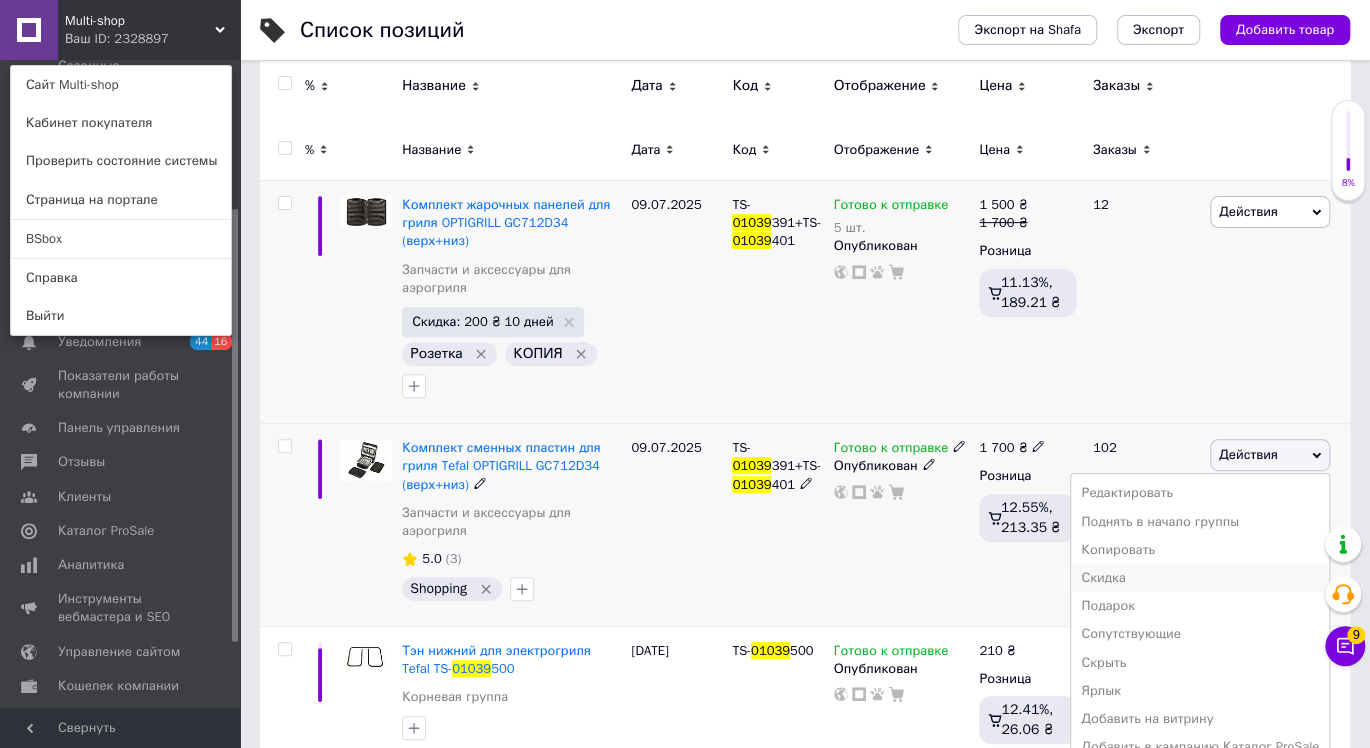 click on "Скидка" at bounding box center (1200, 578) 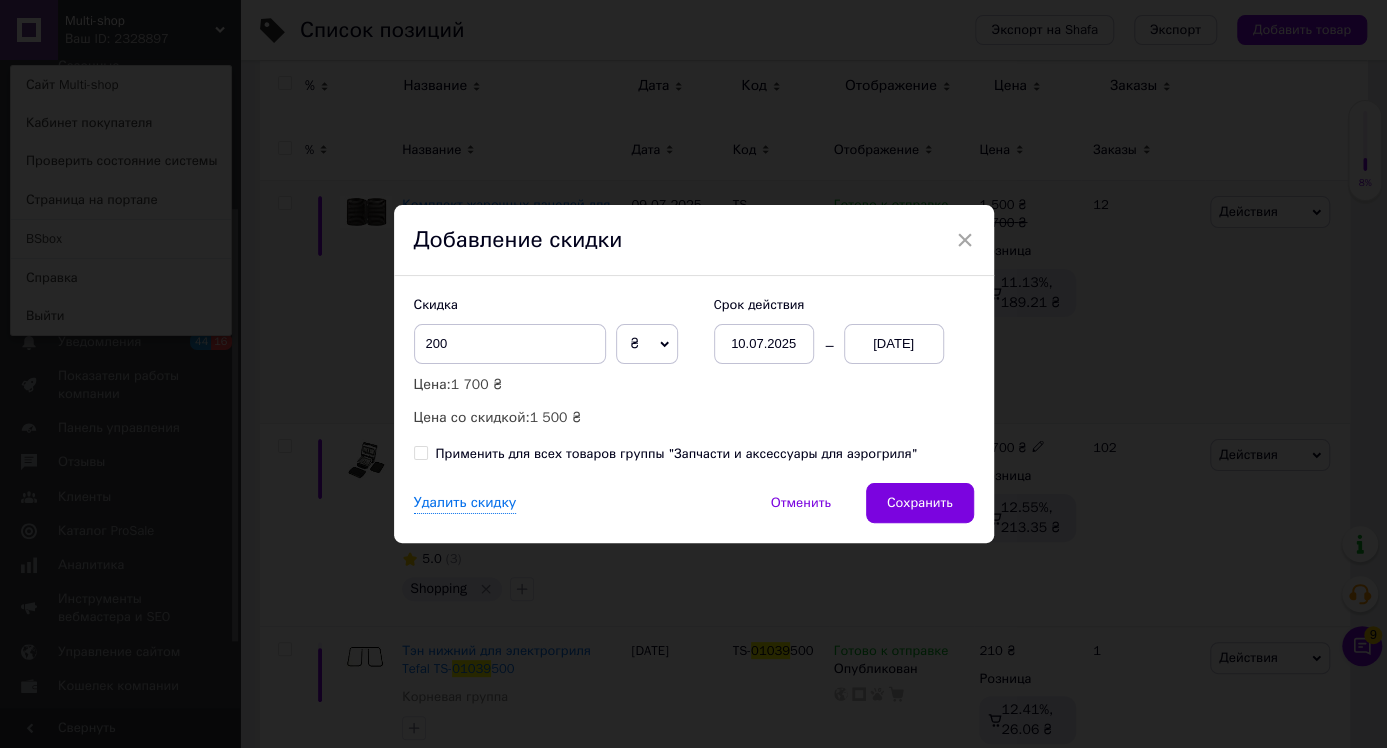 click on "20.07.2025" at bounding box center (894, 344) 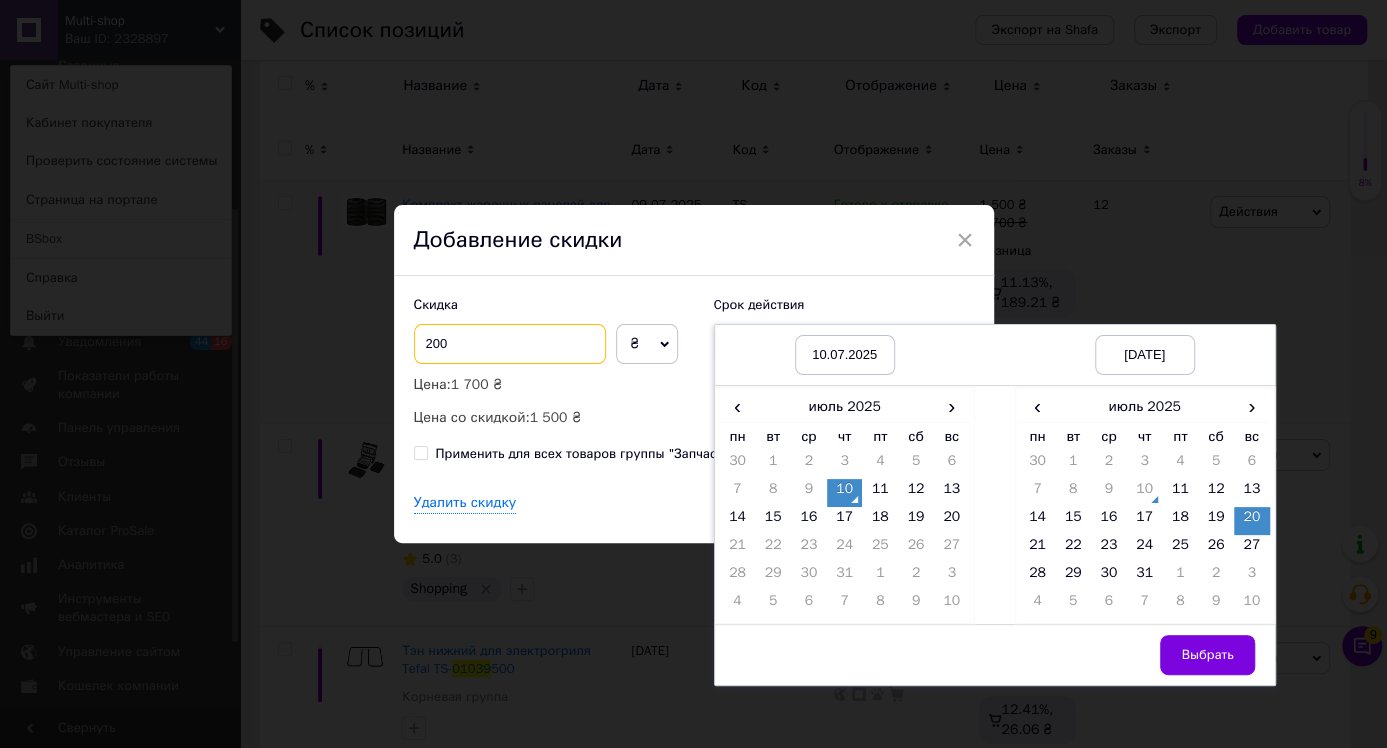 click on "200" at bounding box center (510, 344) 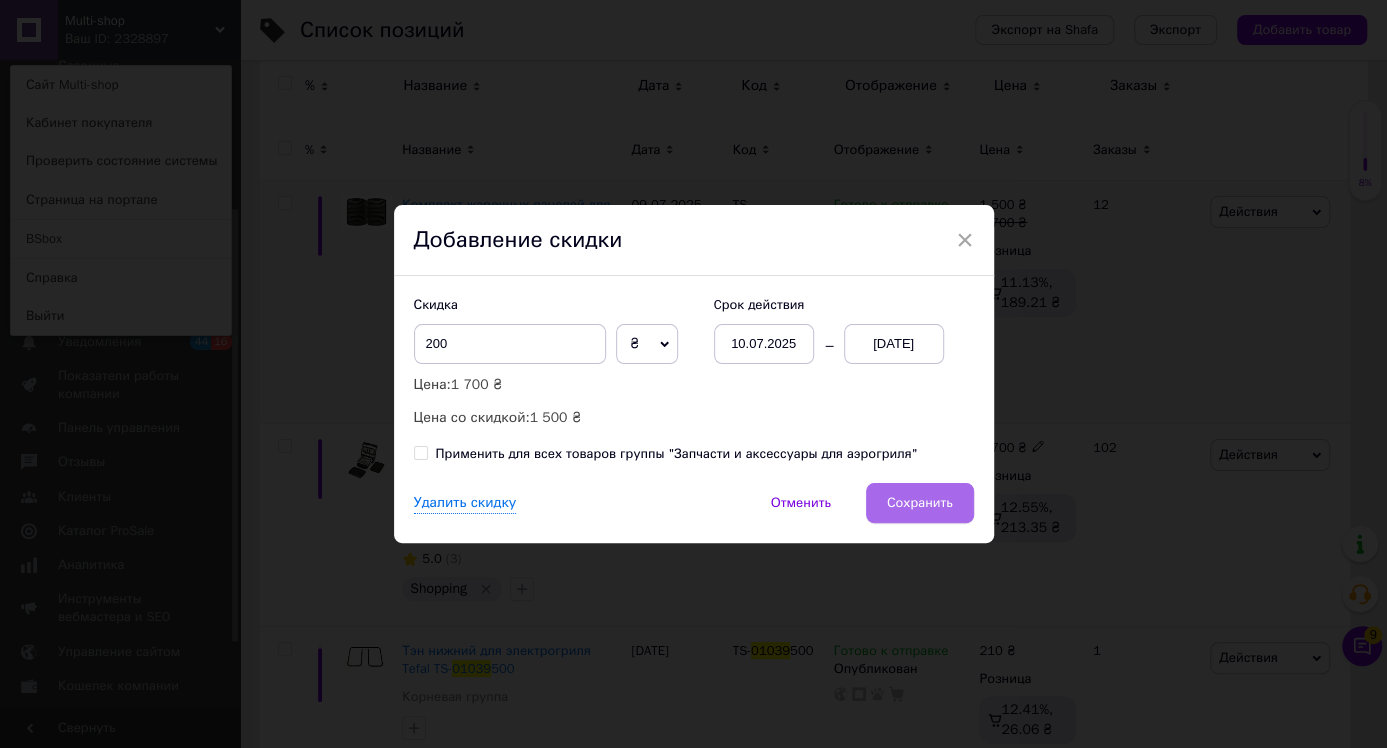 click on "Сохранить" at bounding box center (920, 503) 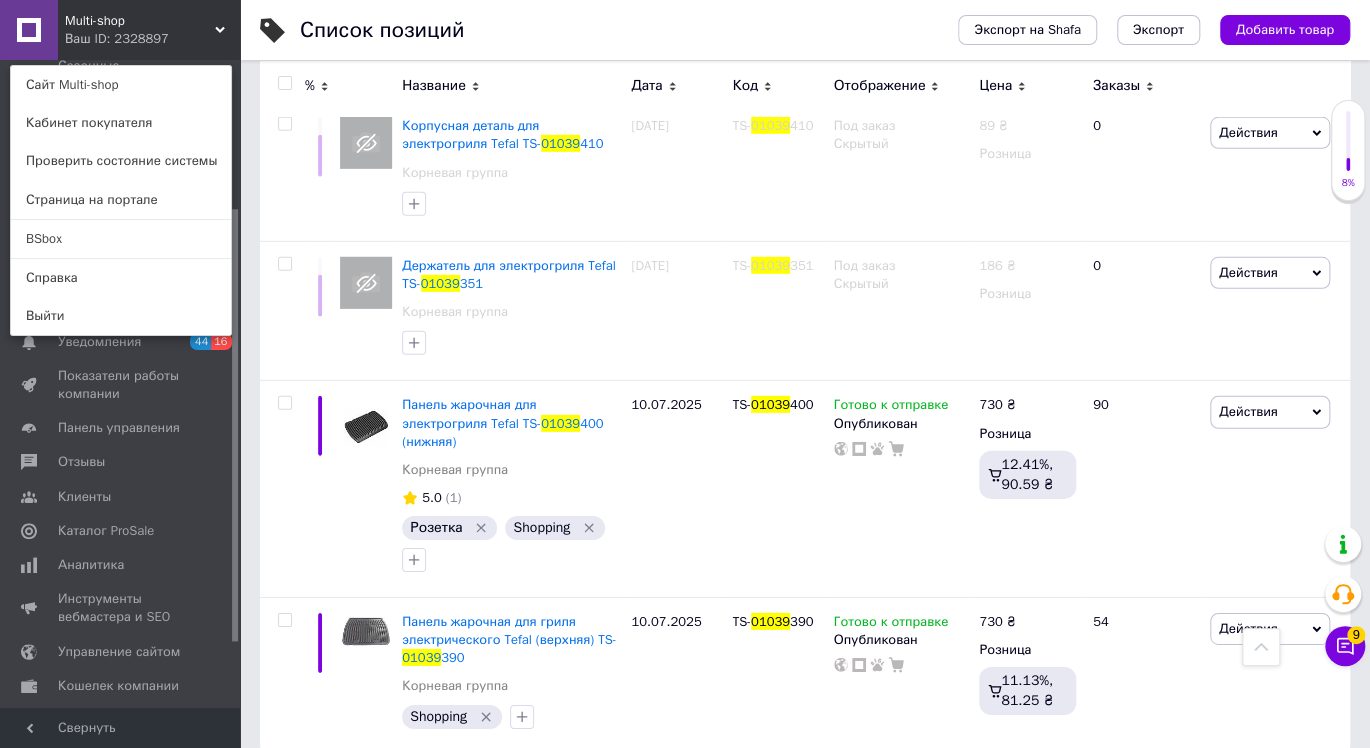 scroll, scrollTop: 2782, scrollLeft: 0, axis: vertical 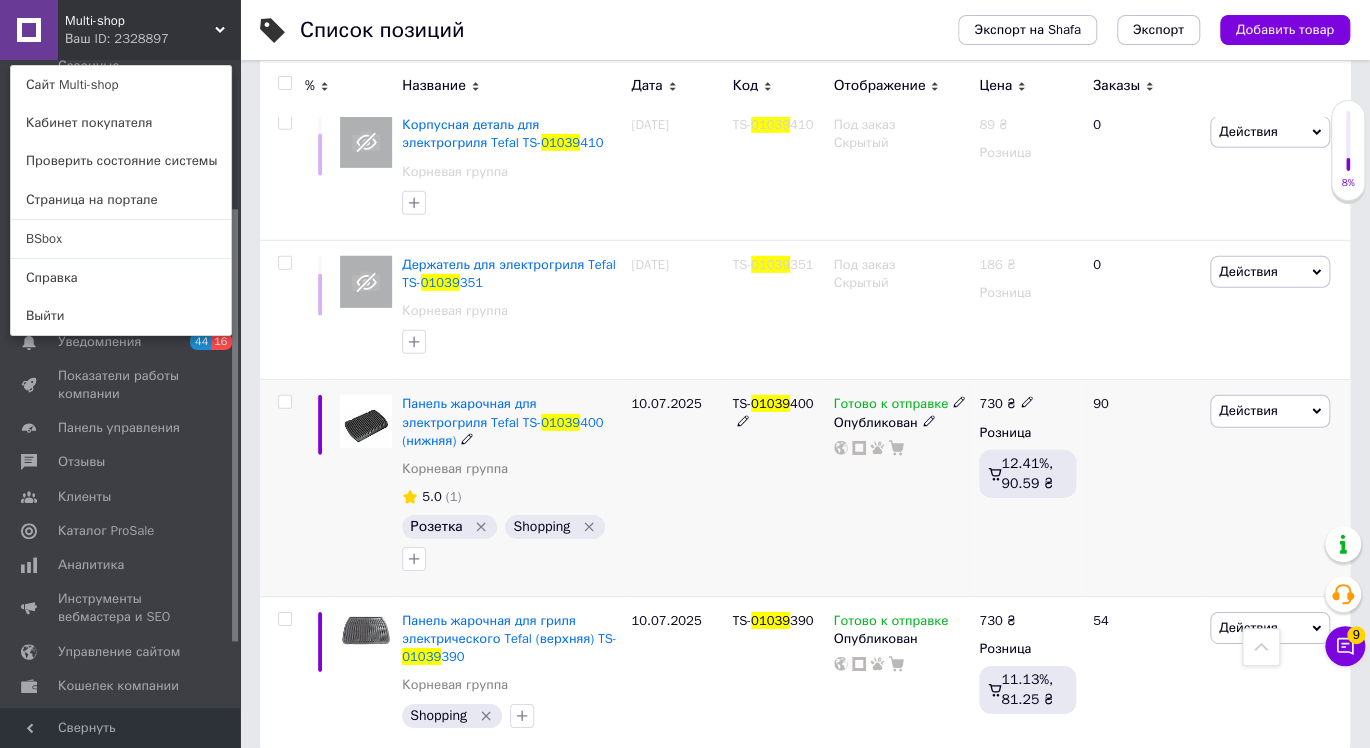 click 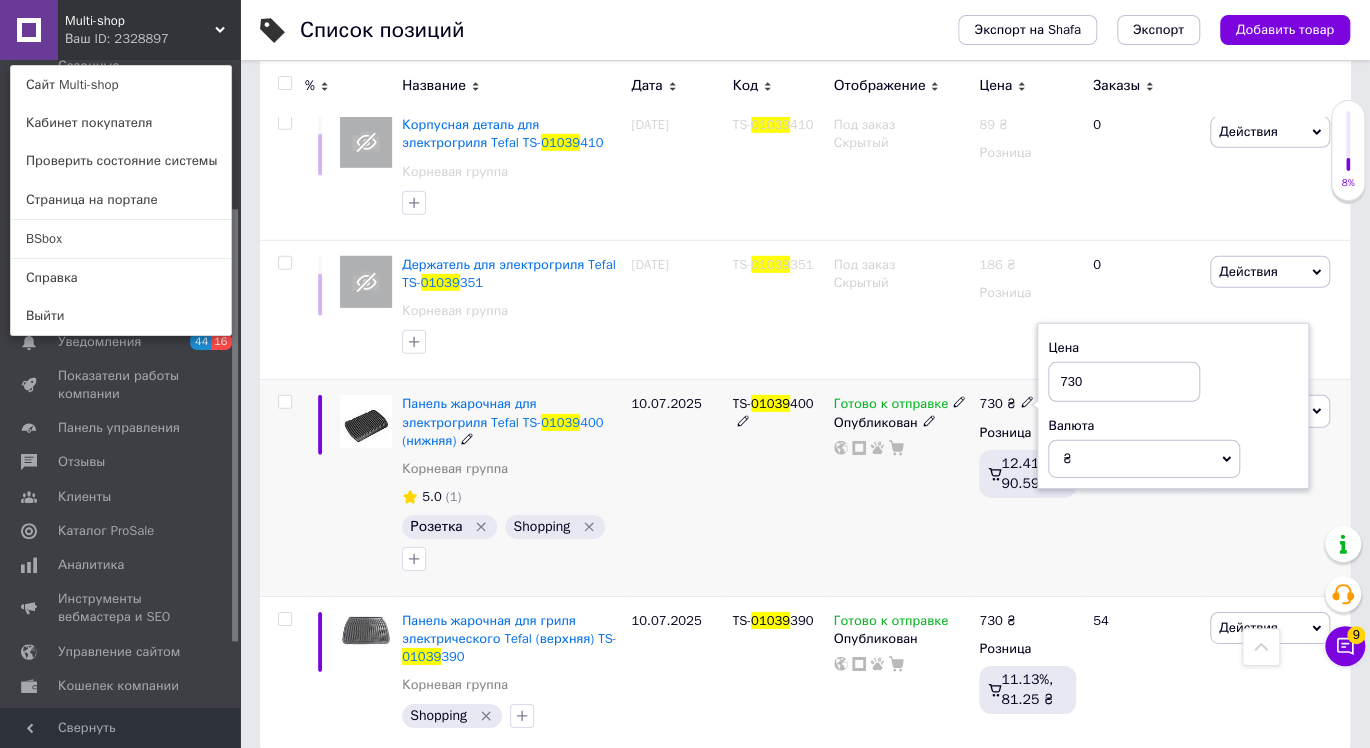 click on "730" at bounding box center [1124, 382] 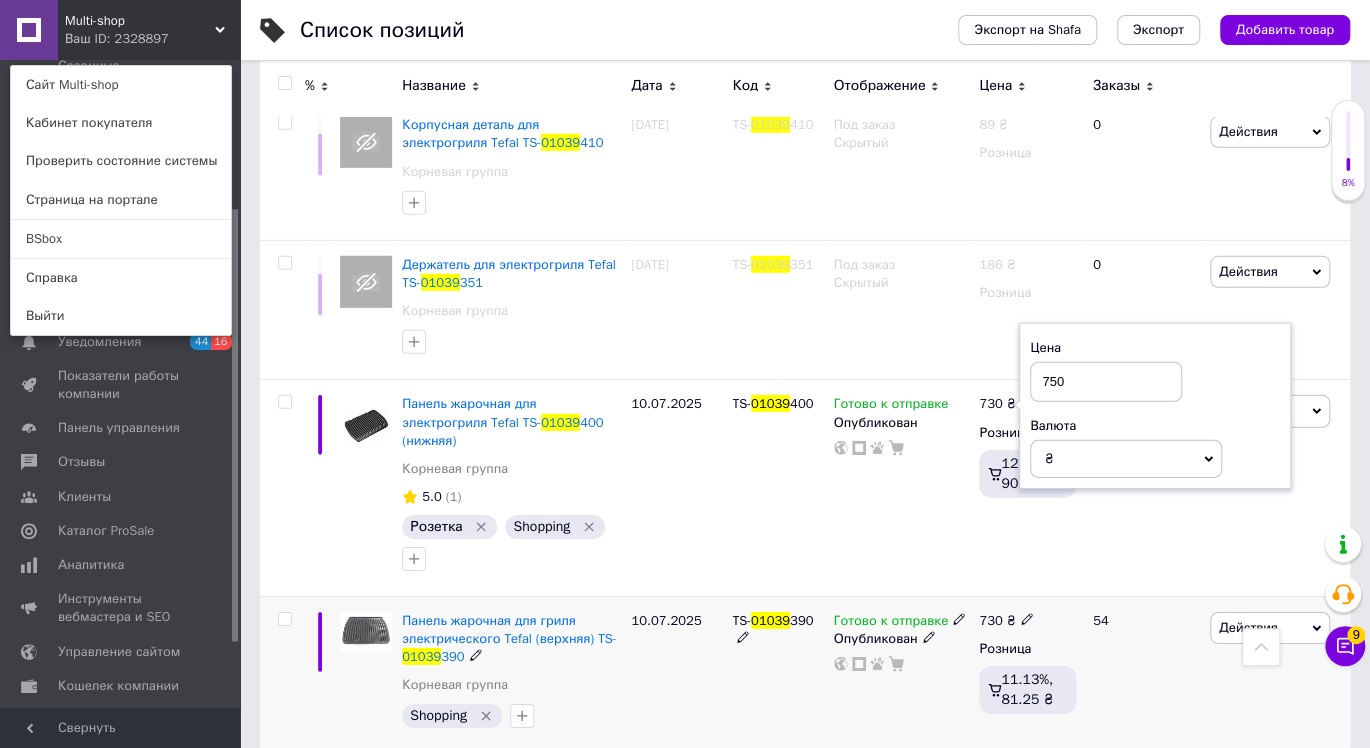 type on "750" 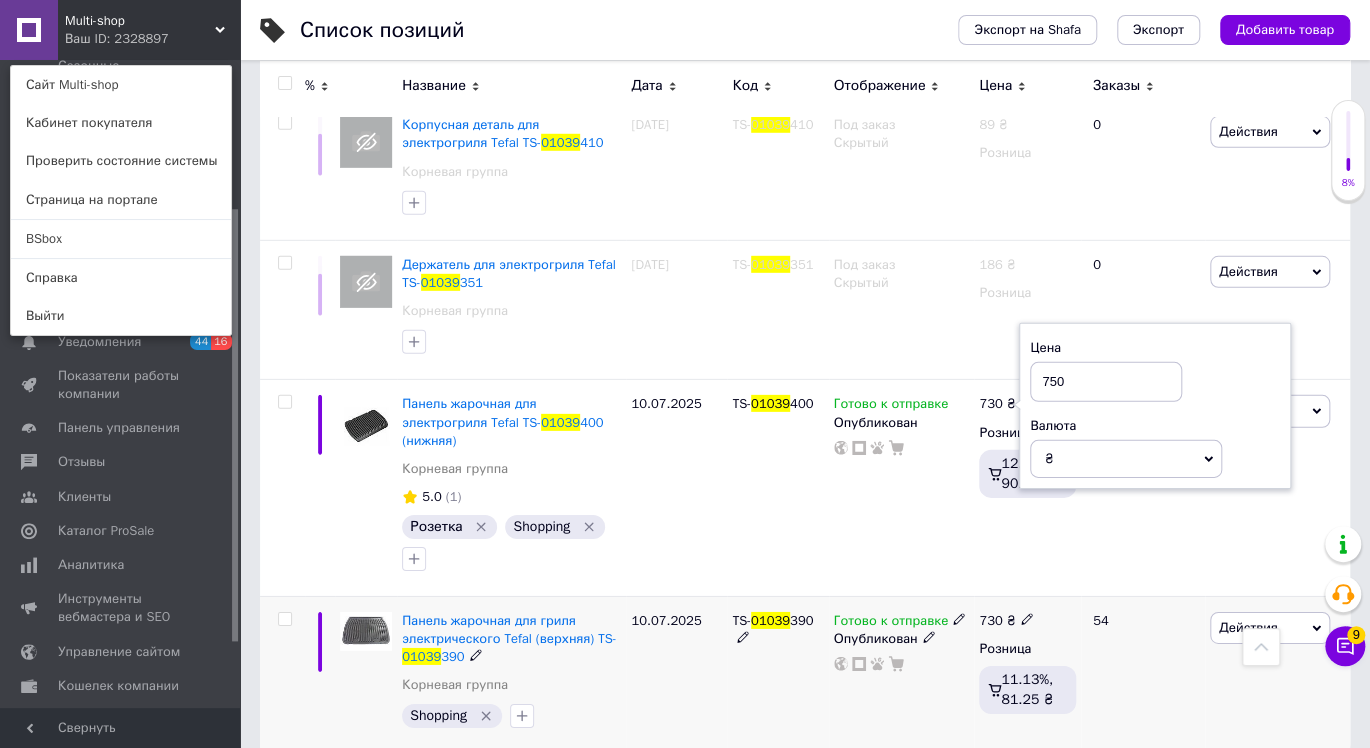 click 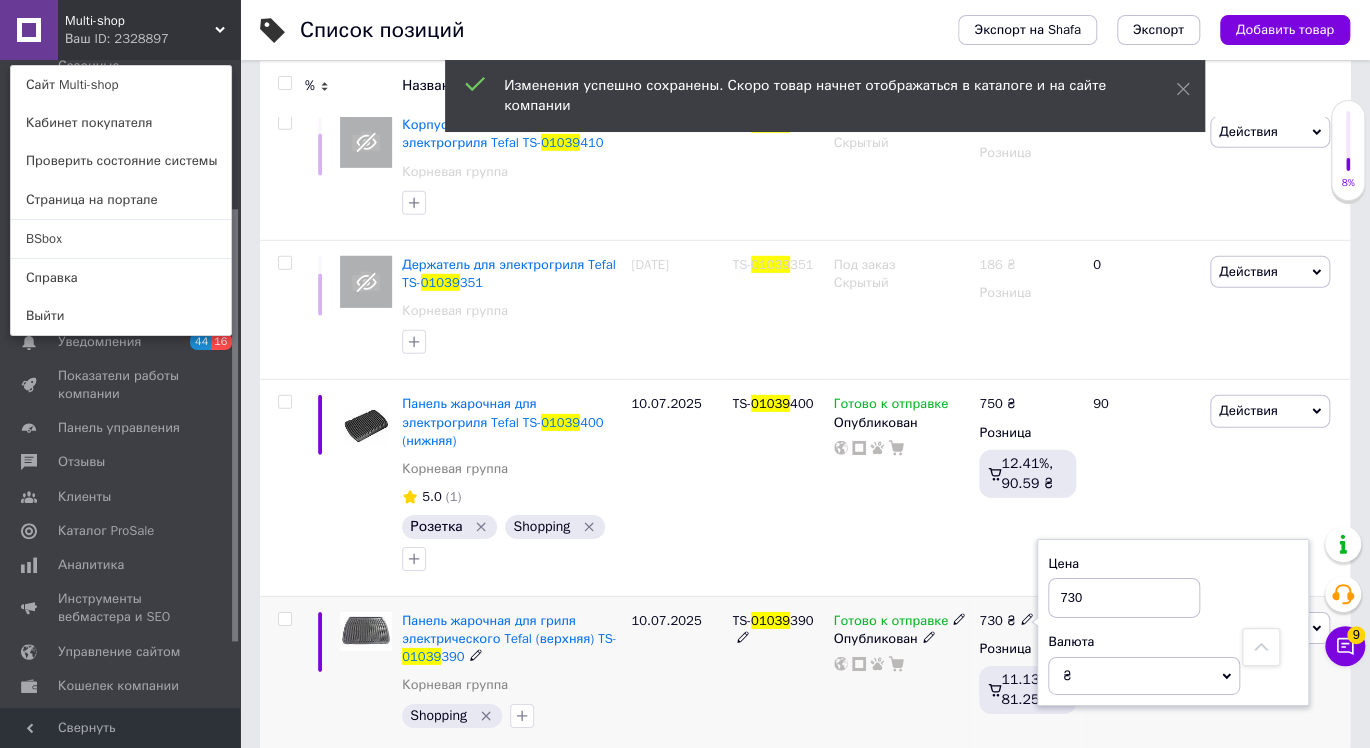 click on "730" at bounding box center [1124, 598] 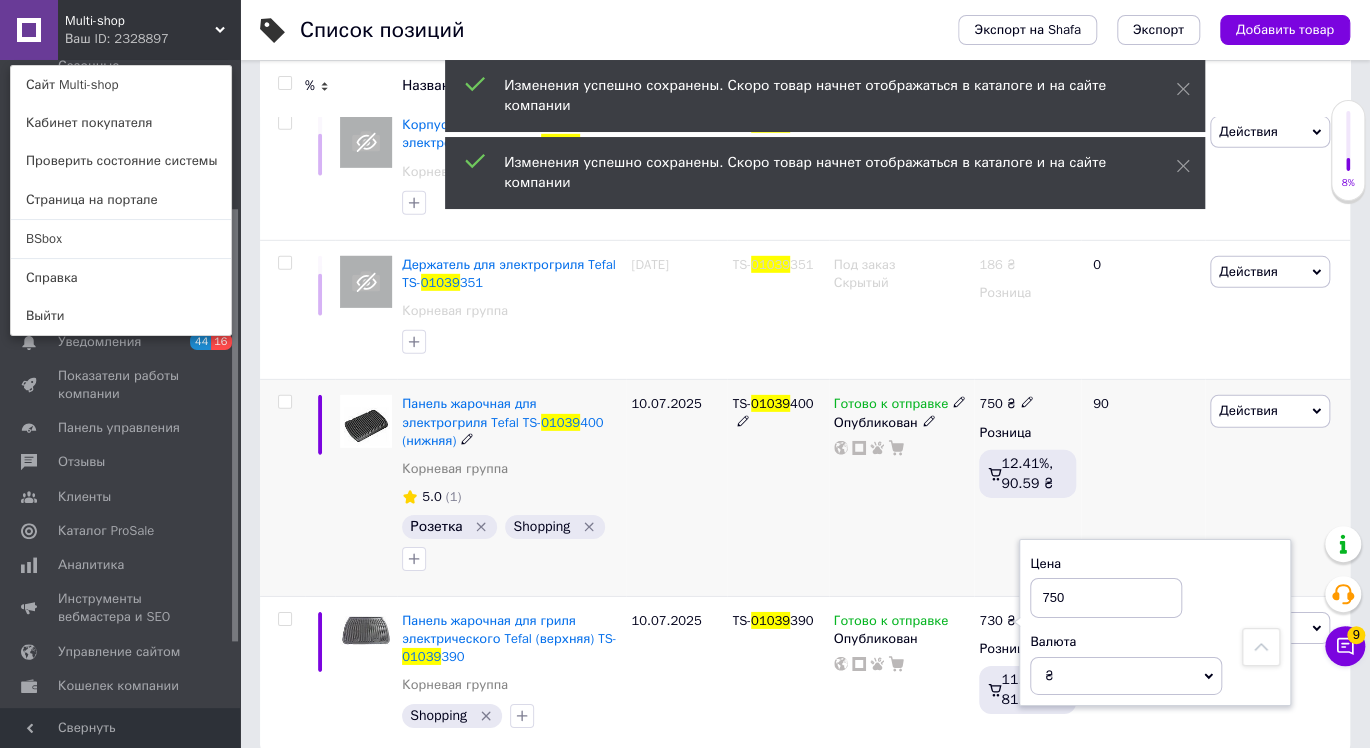 type on "750" 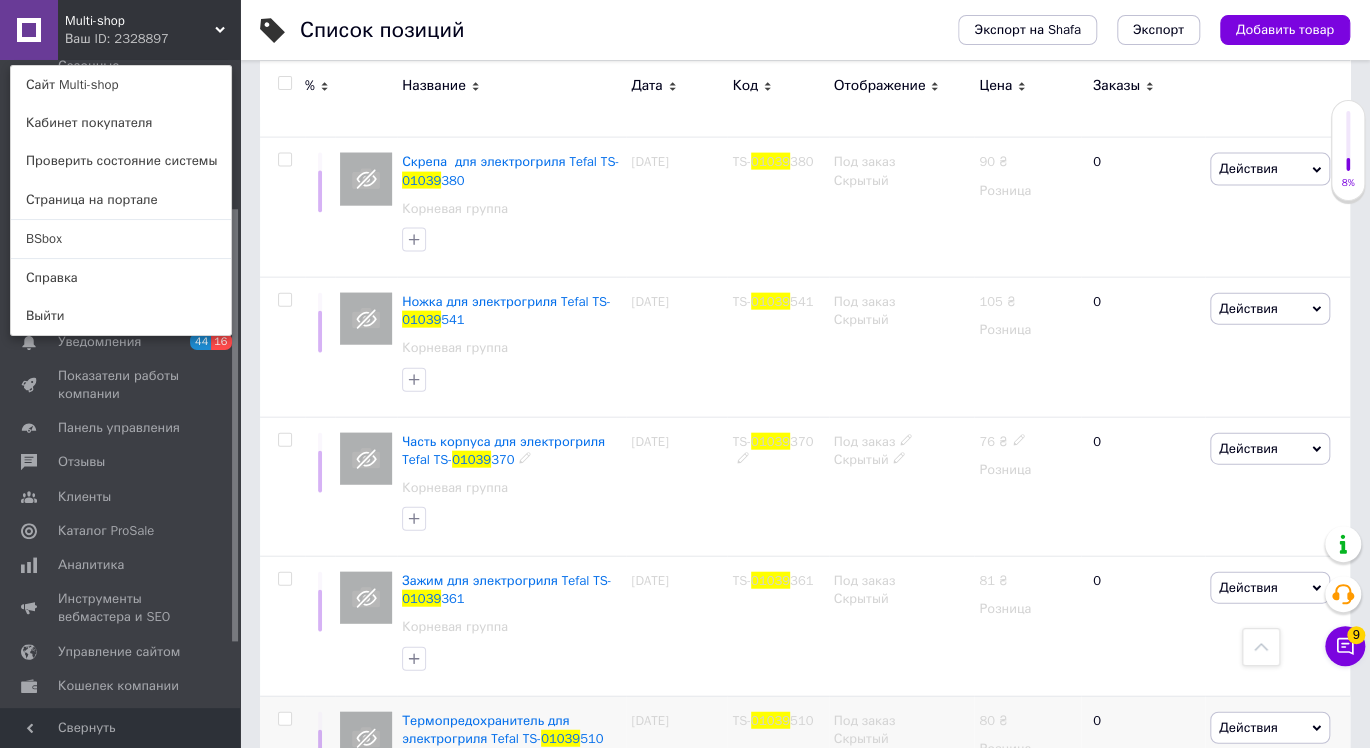 scroll, scrollTop: 2782, scrollLeft: 0, axis: vertical 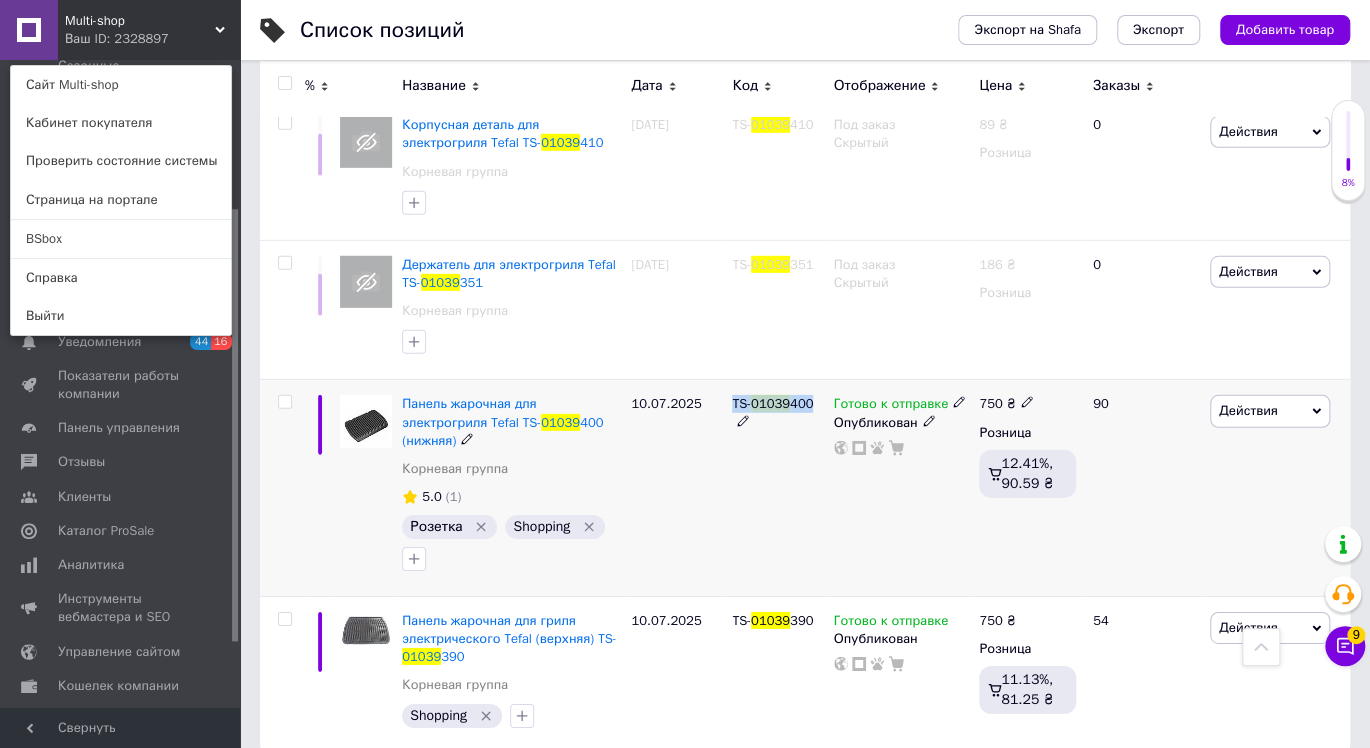 drag, startPoint x: 811, startPoint y: 397, endPoint x: 731, endPoint y: 396, distance: 80.00625 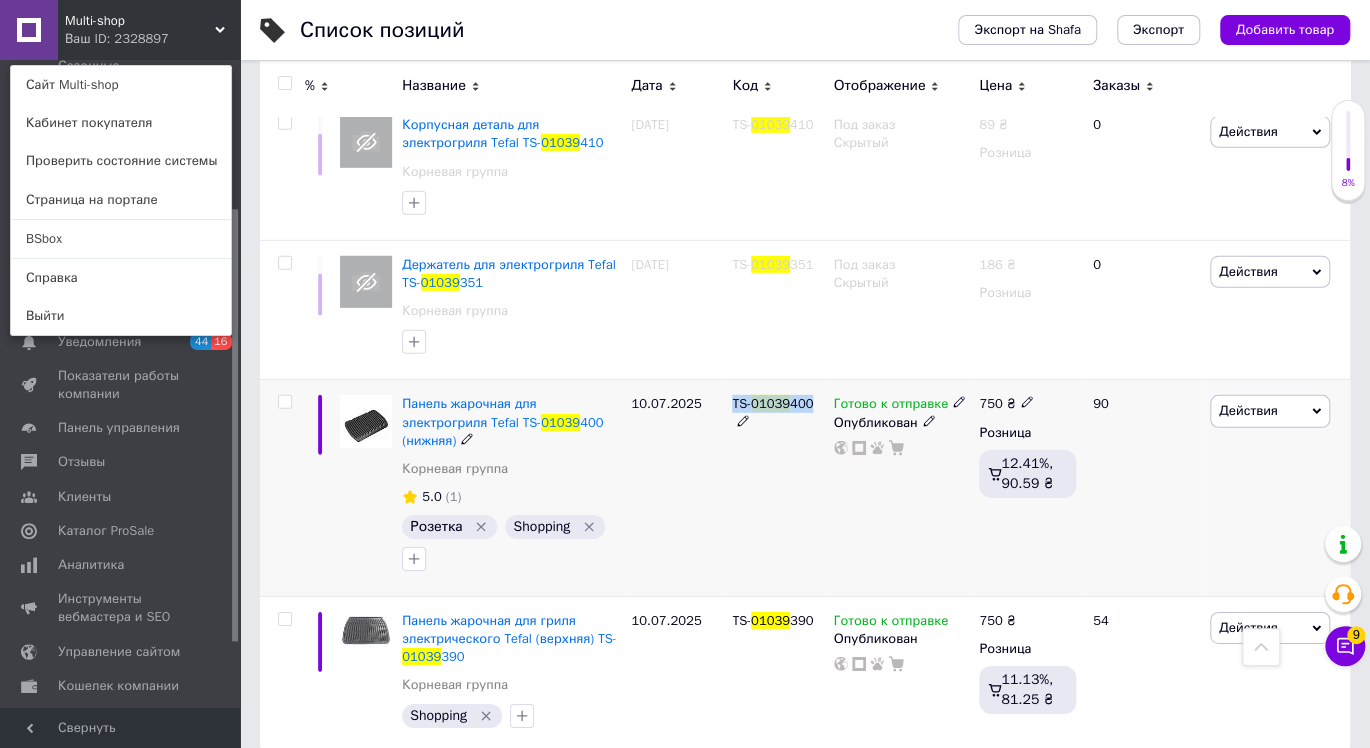 click on "TS- 01039 400" at bounding box center (777, 488) 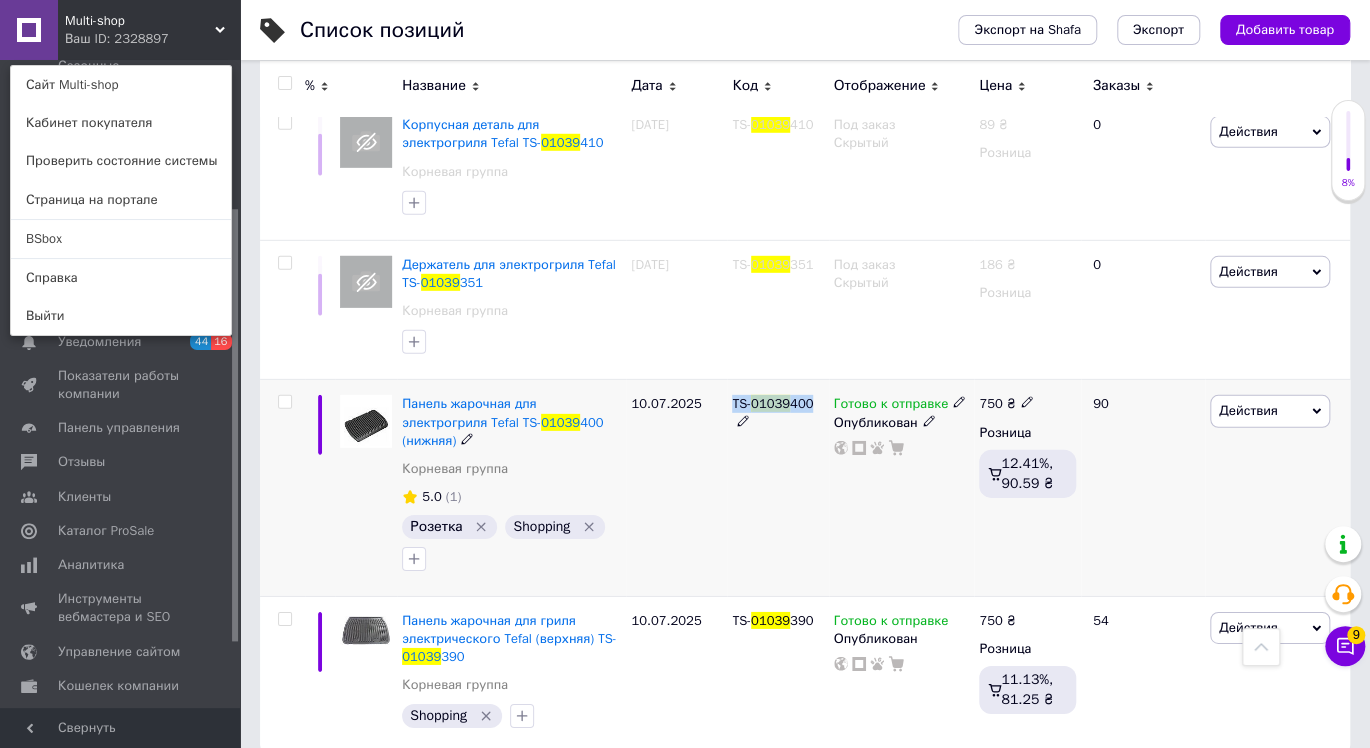 copy on "TS- 01039 400" 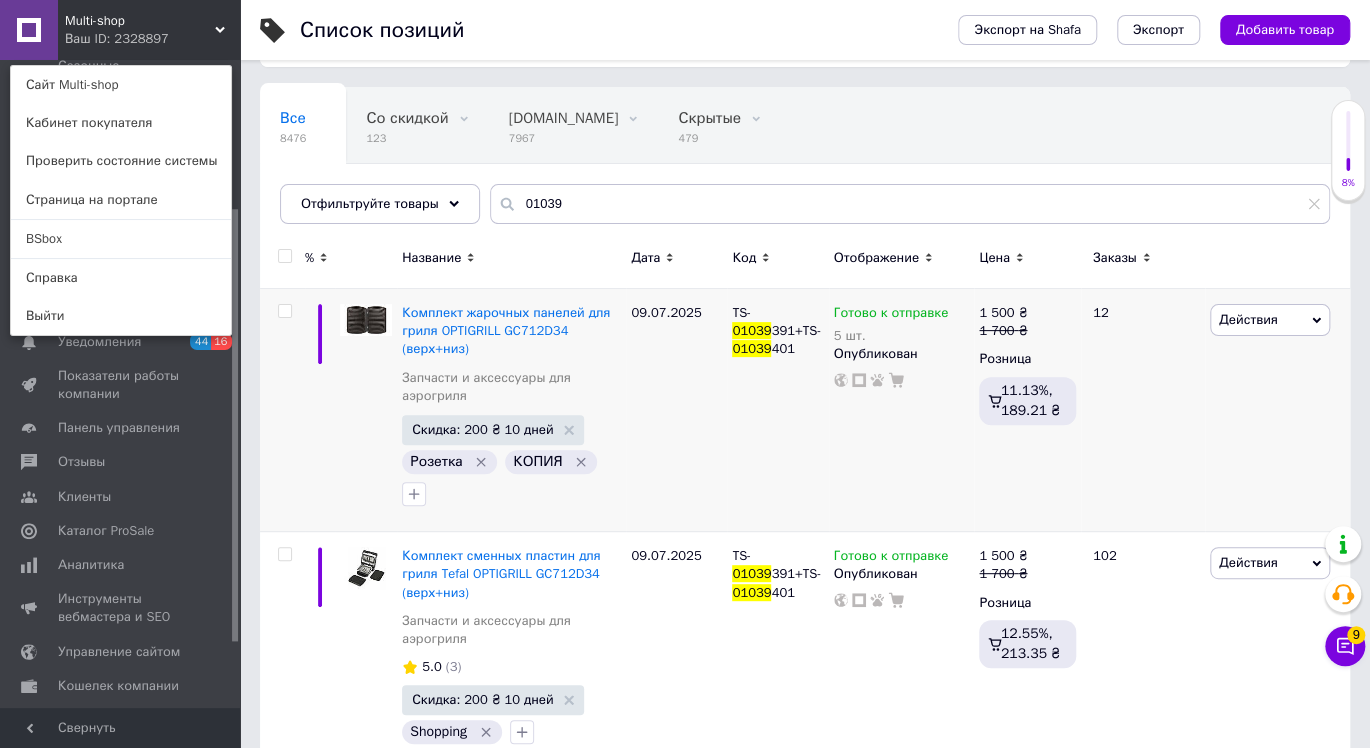scroll, scrollTop: 333, scrollLeft: 0, axis: vertical 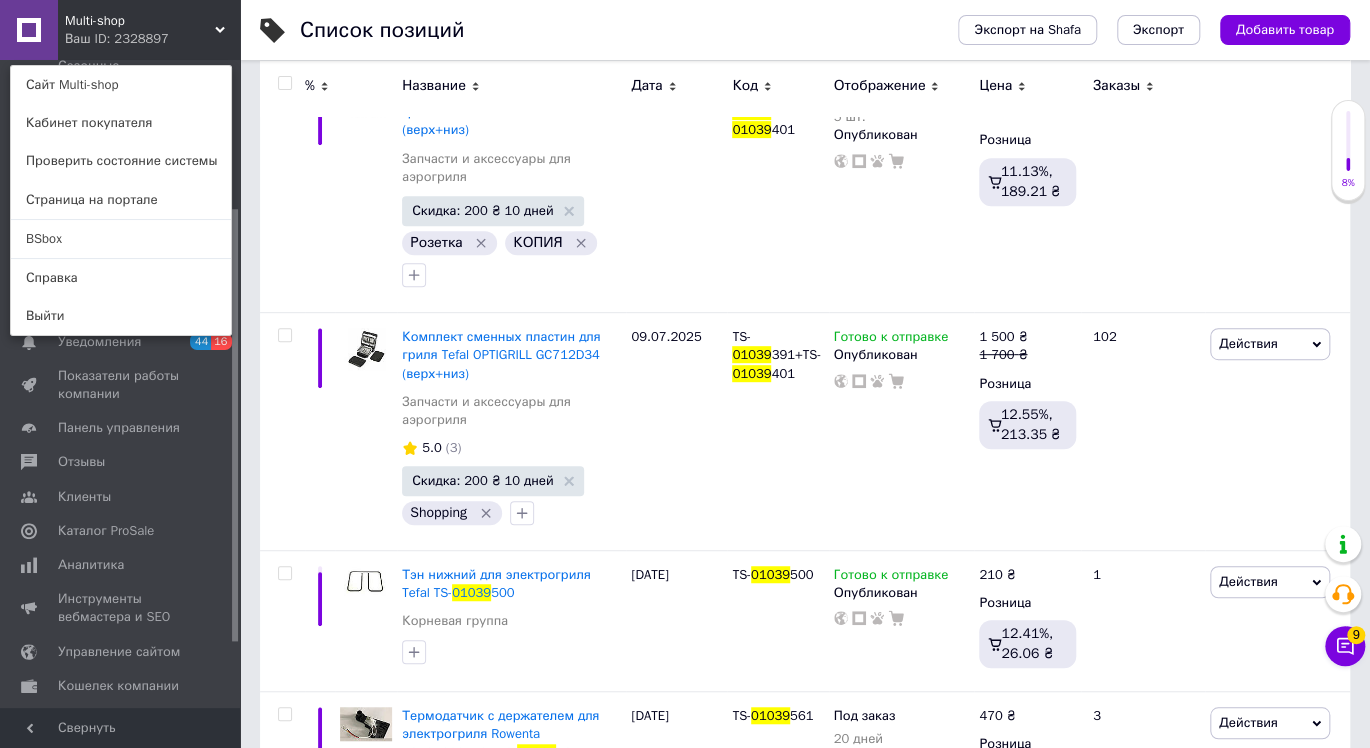 click on "Ваш ID: 2328897" at bounding box center [107, 39] 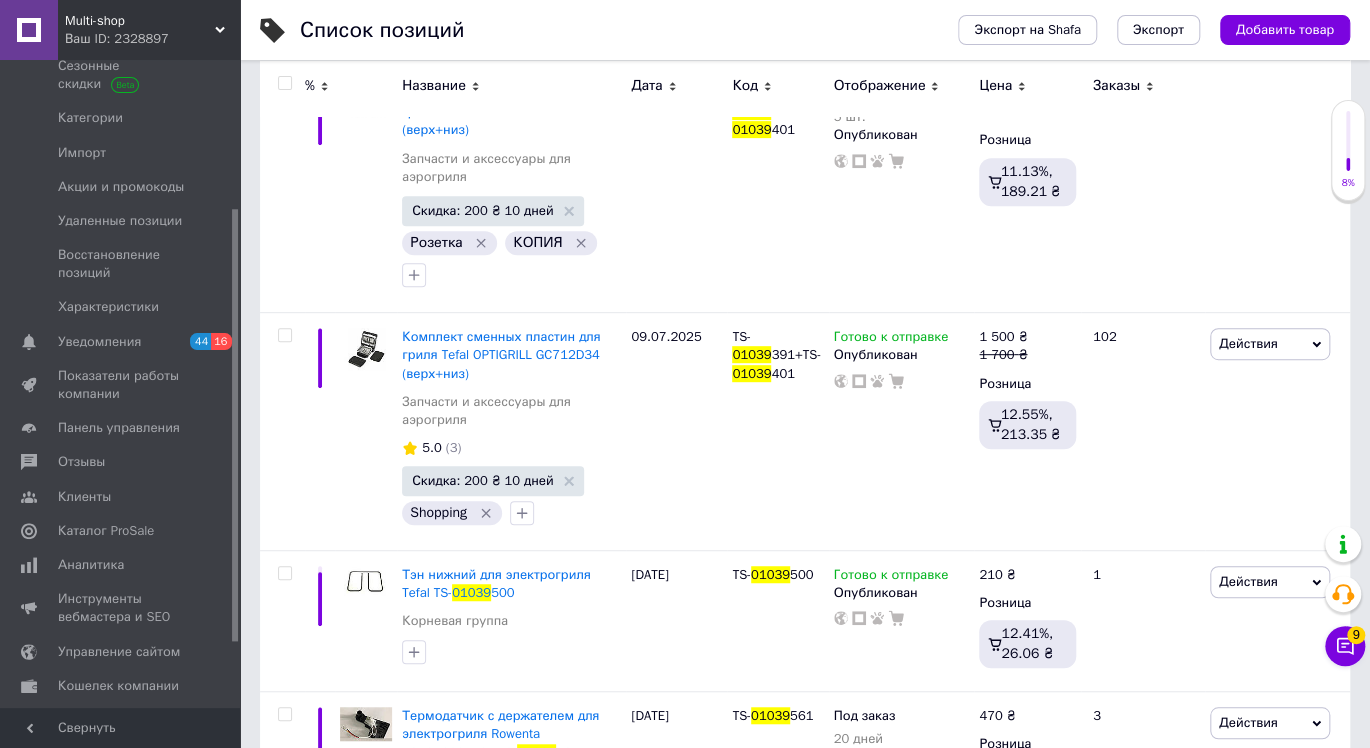 click on "Ваш ID: 2328897" at bounding box center [152, 39] 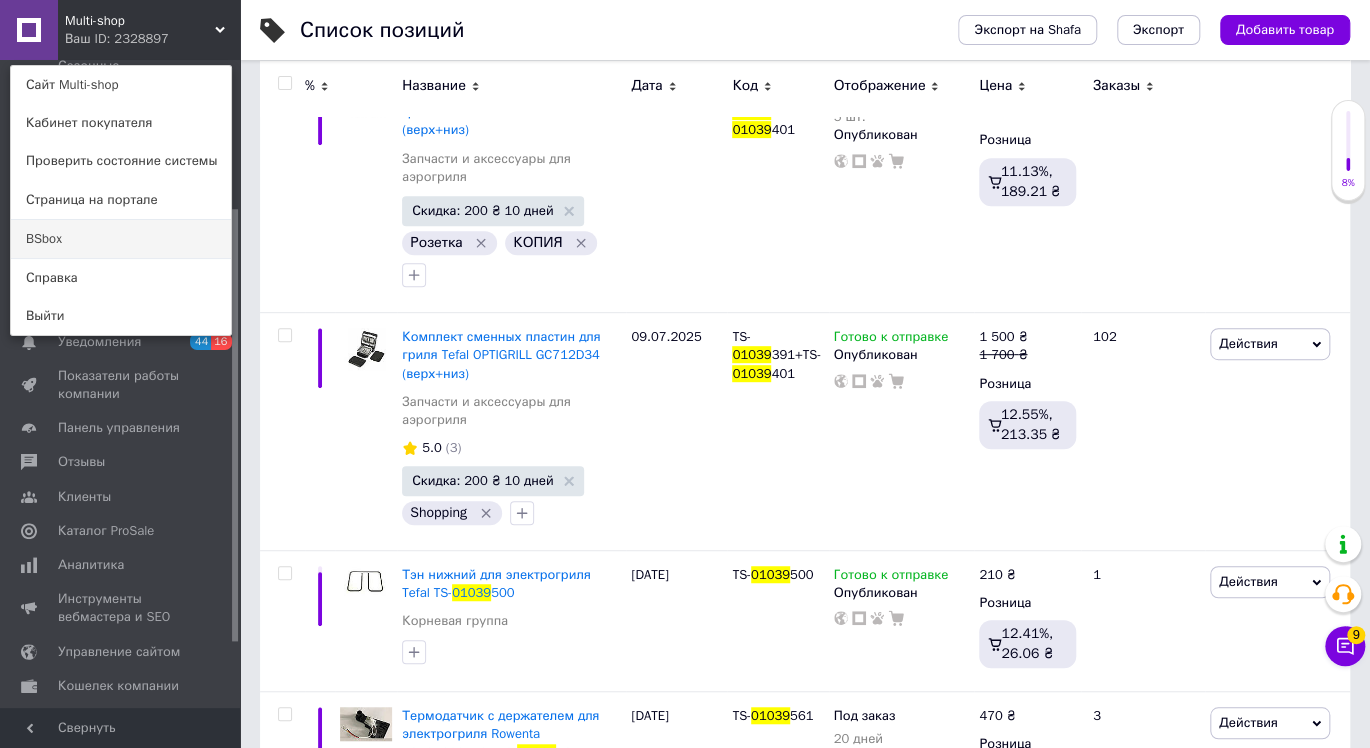 click on "BSbox" at bounding box center (121, 239) 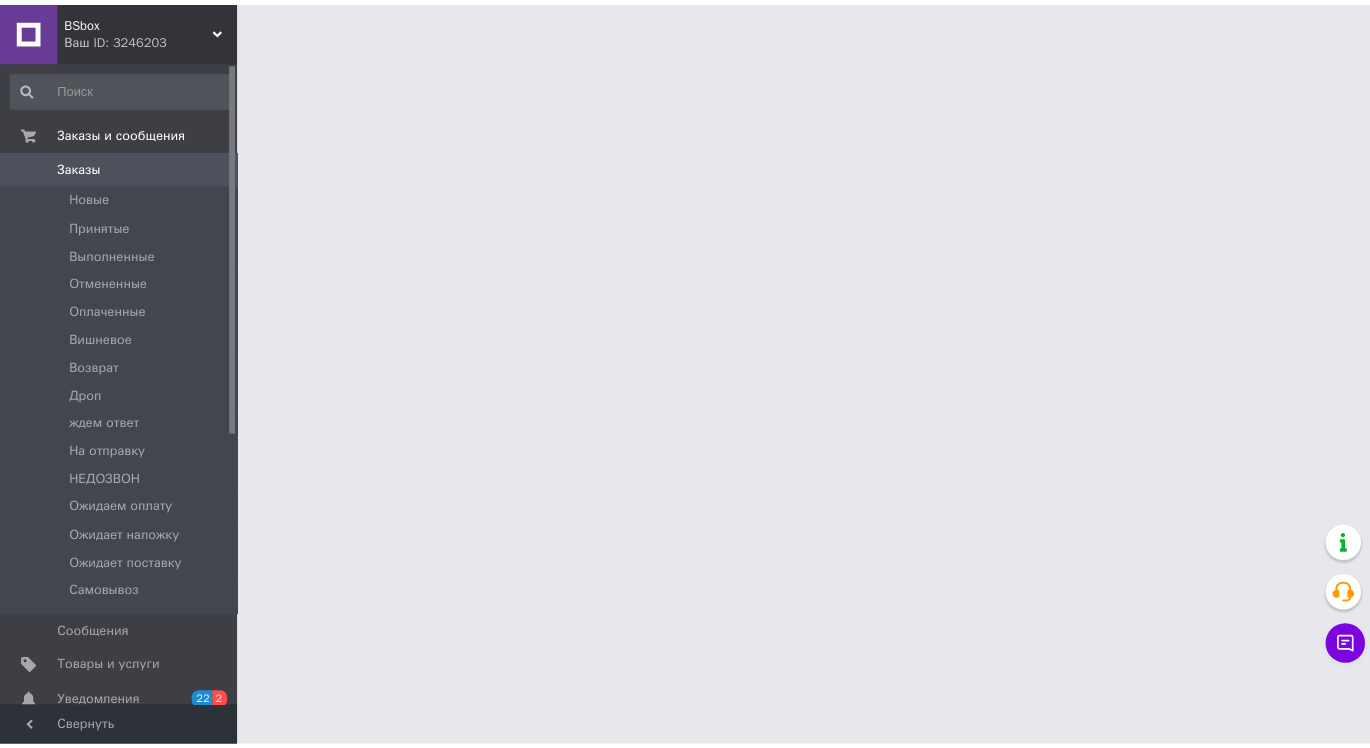 scroll, scrollTop: 0, scrollLeft: 0, axis: both 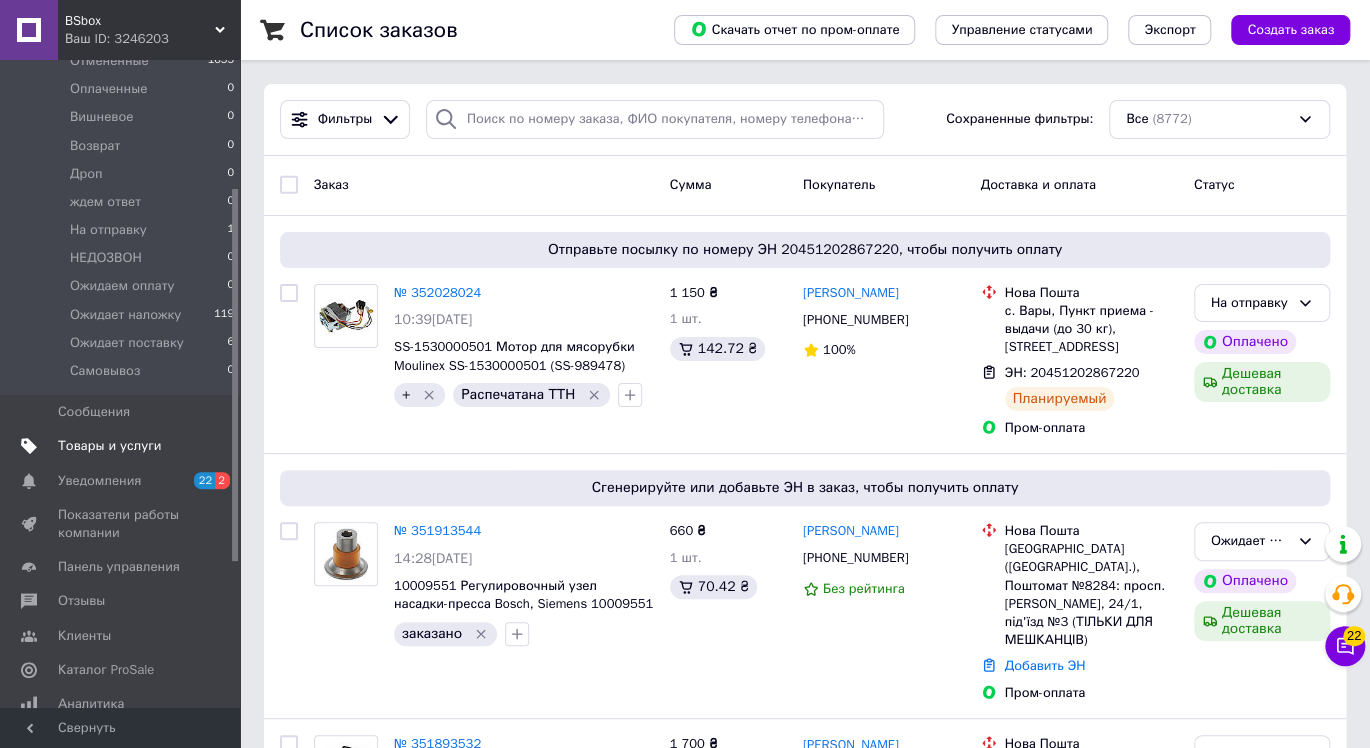 click on "Товары и услуги" at bounding box center (123, 446) 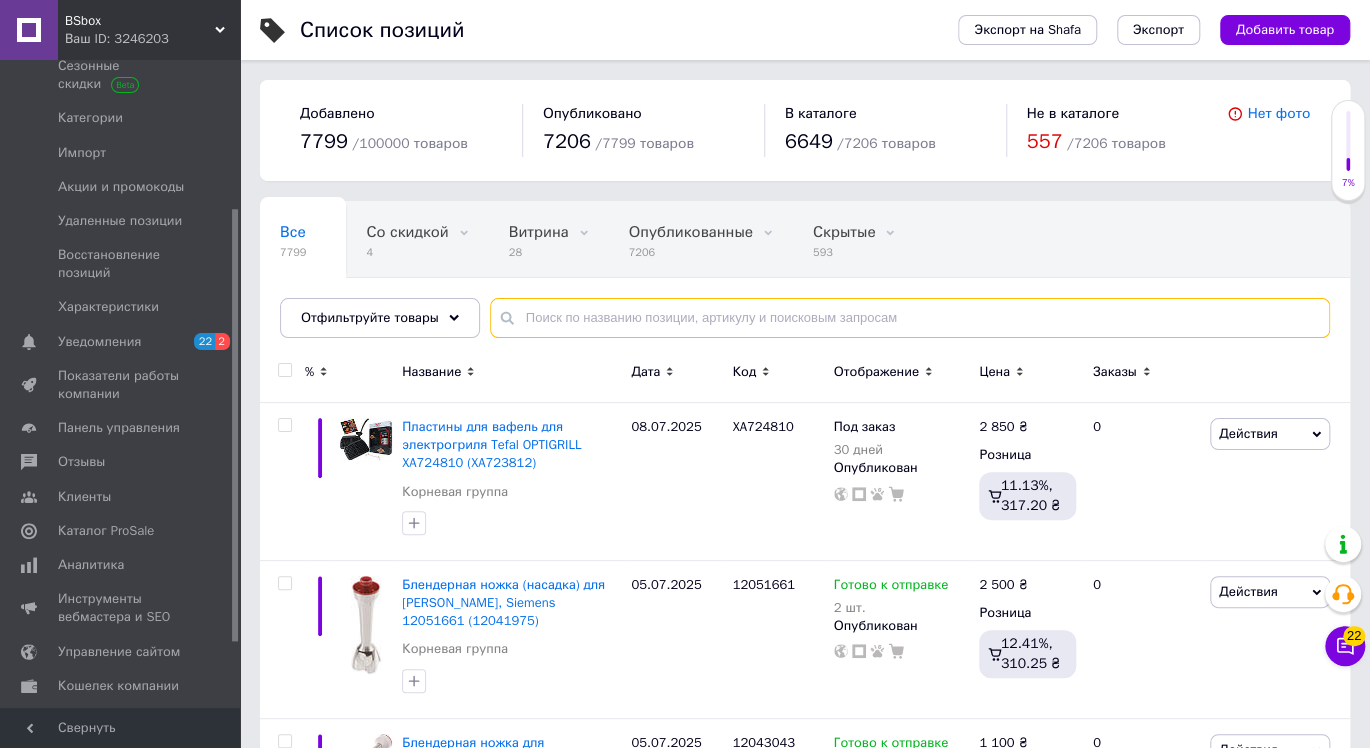 paste on "TS-01039400" 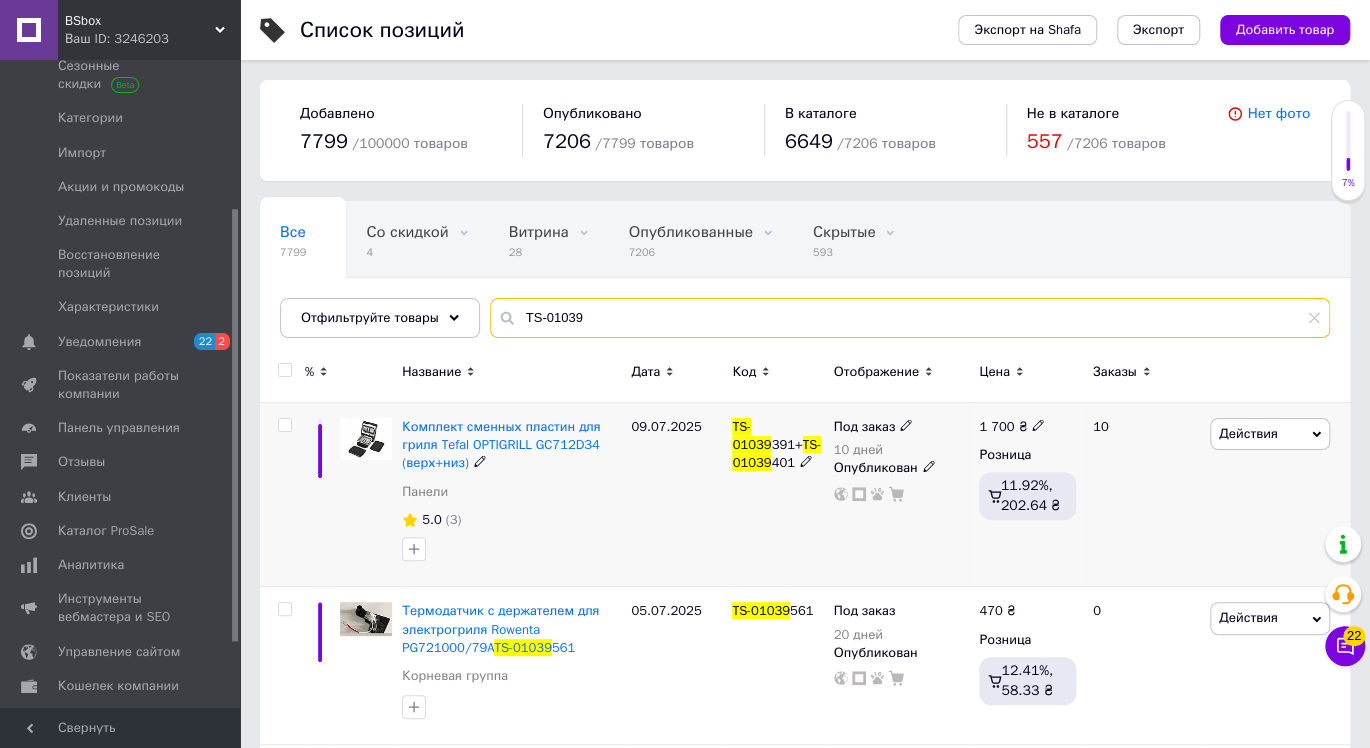 type on "TS-01039" 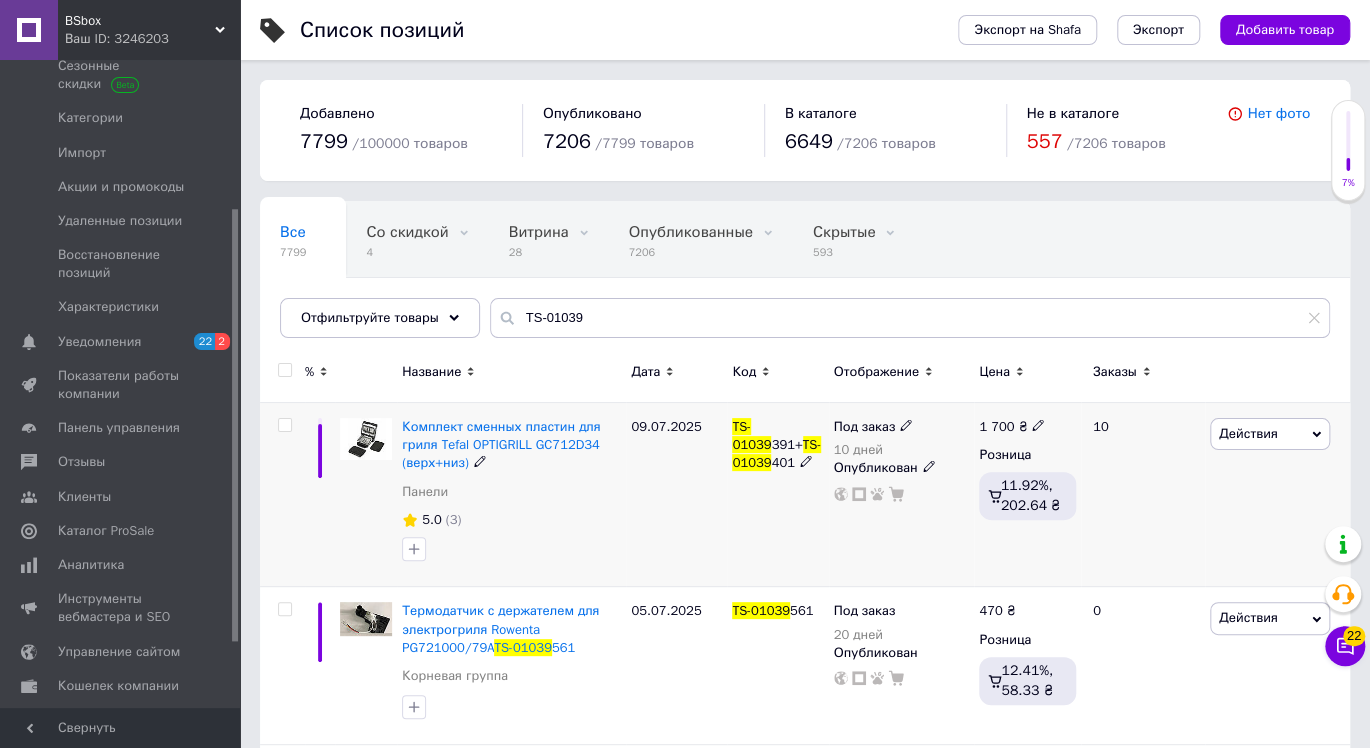 click 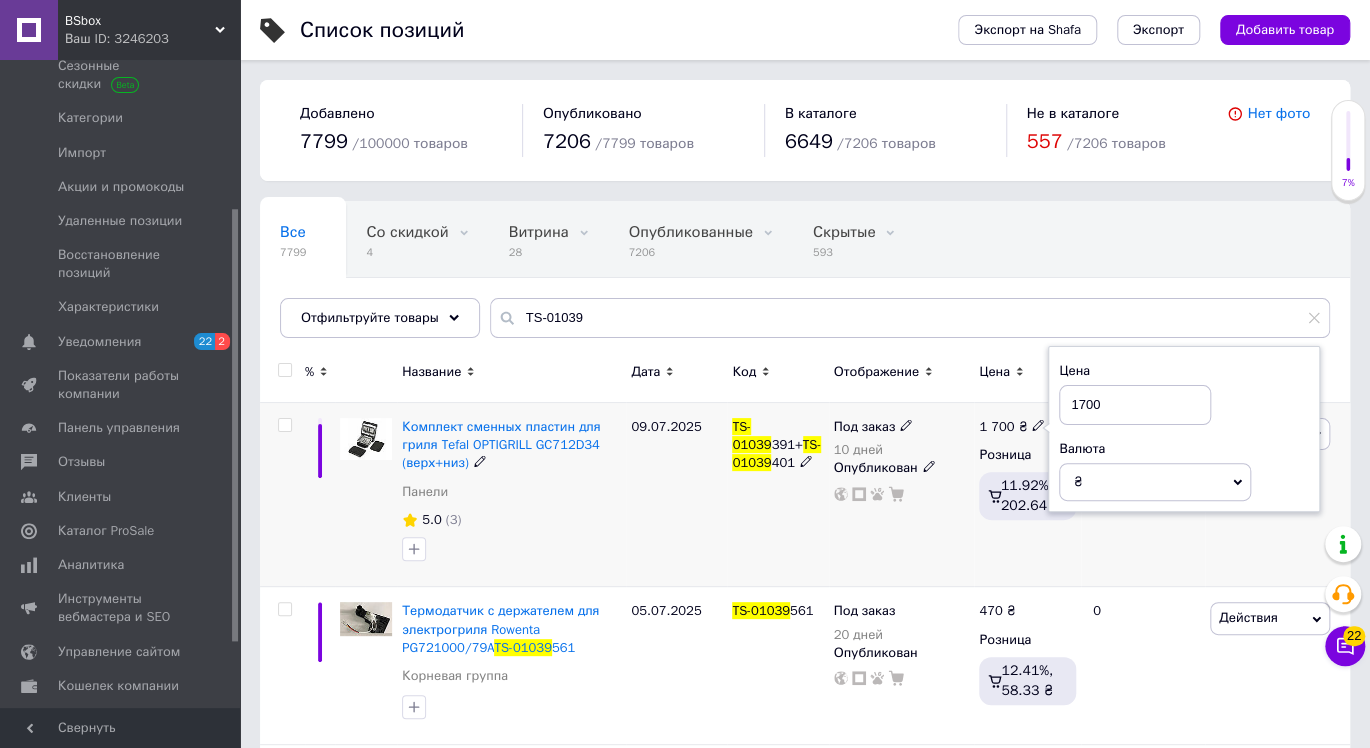 click on "1700" at bounding box center (1135, 405) 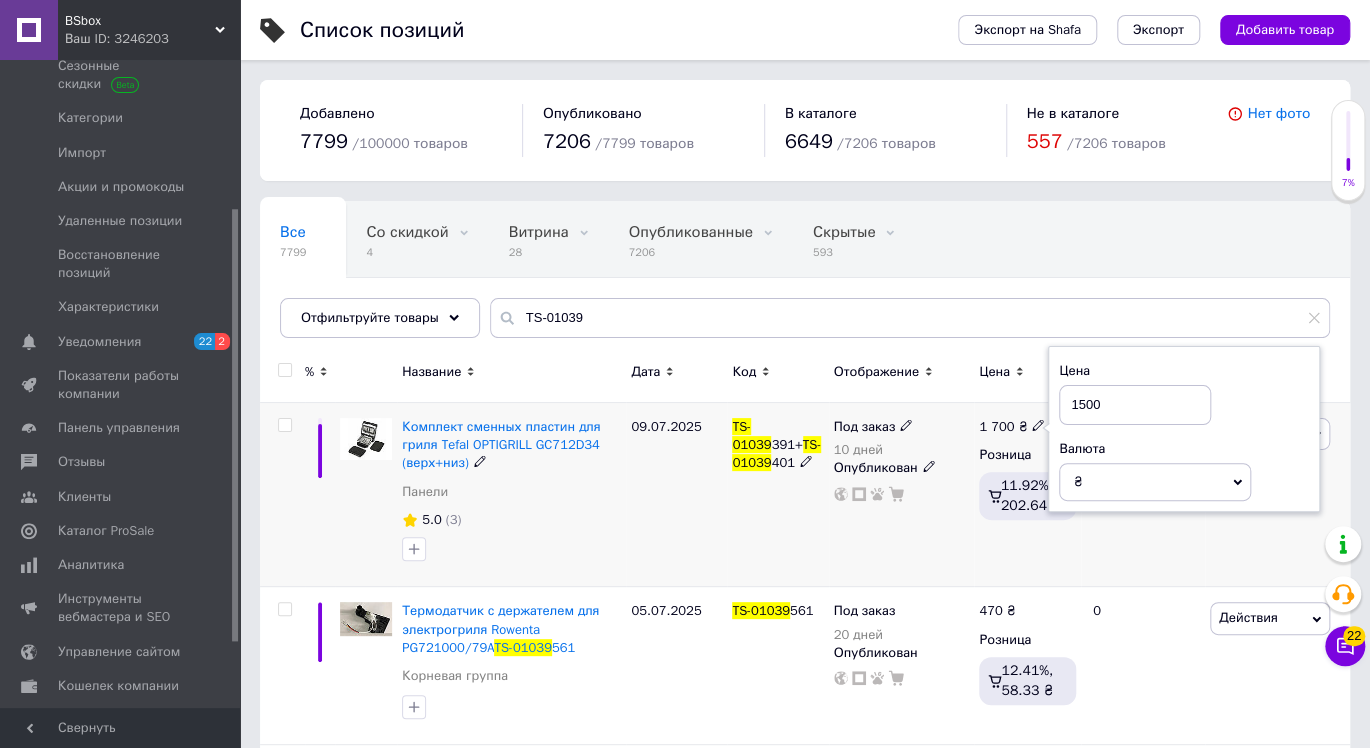 type on "1500" 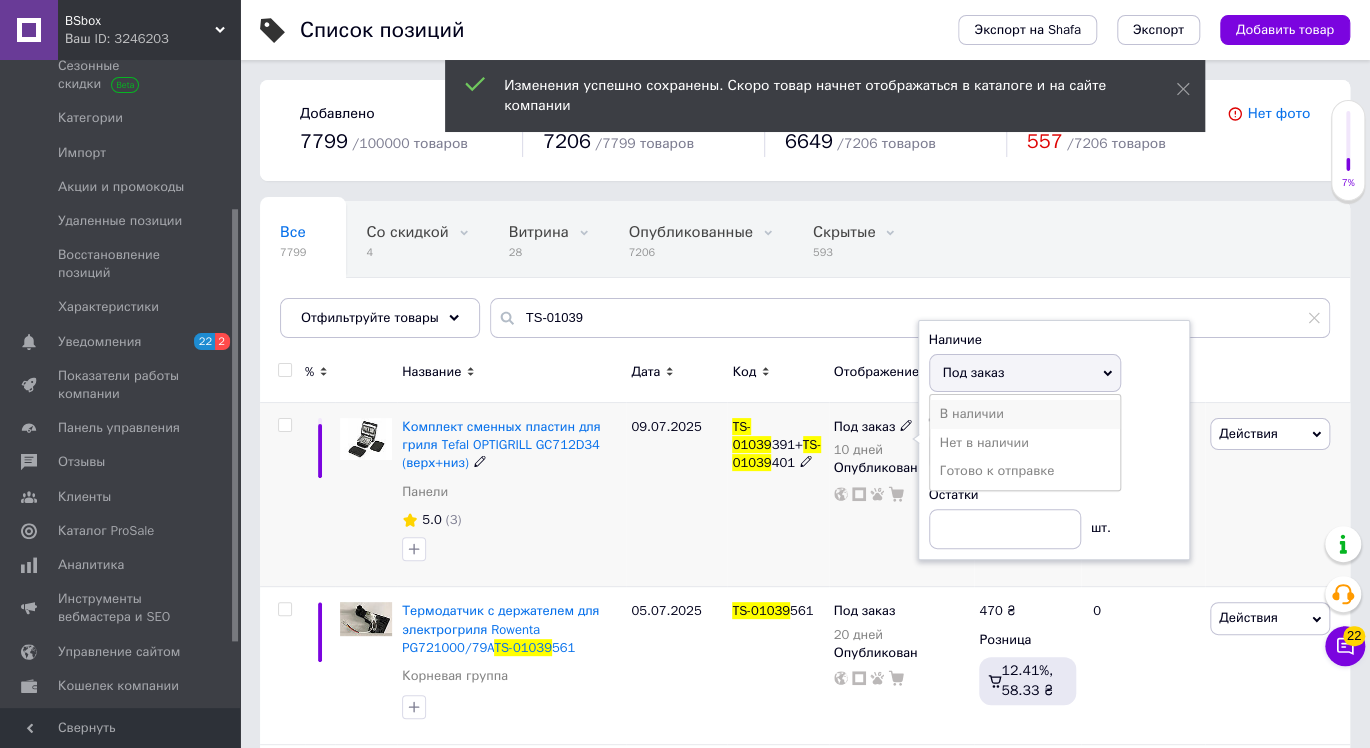 click on "В наличии" at bounding box center [1025, 414] 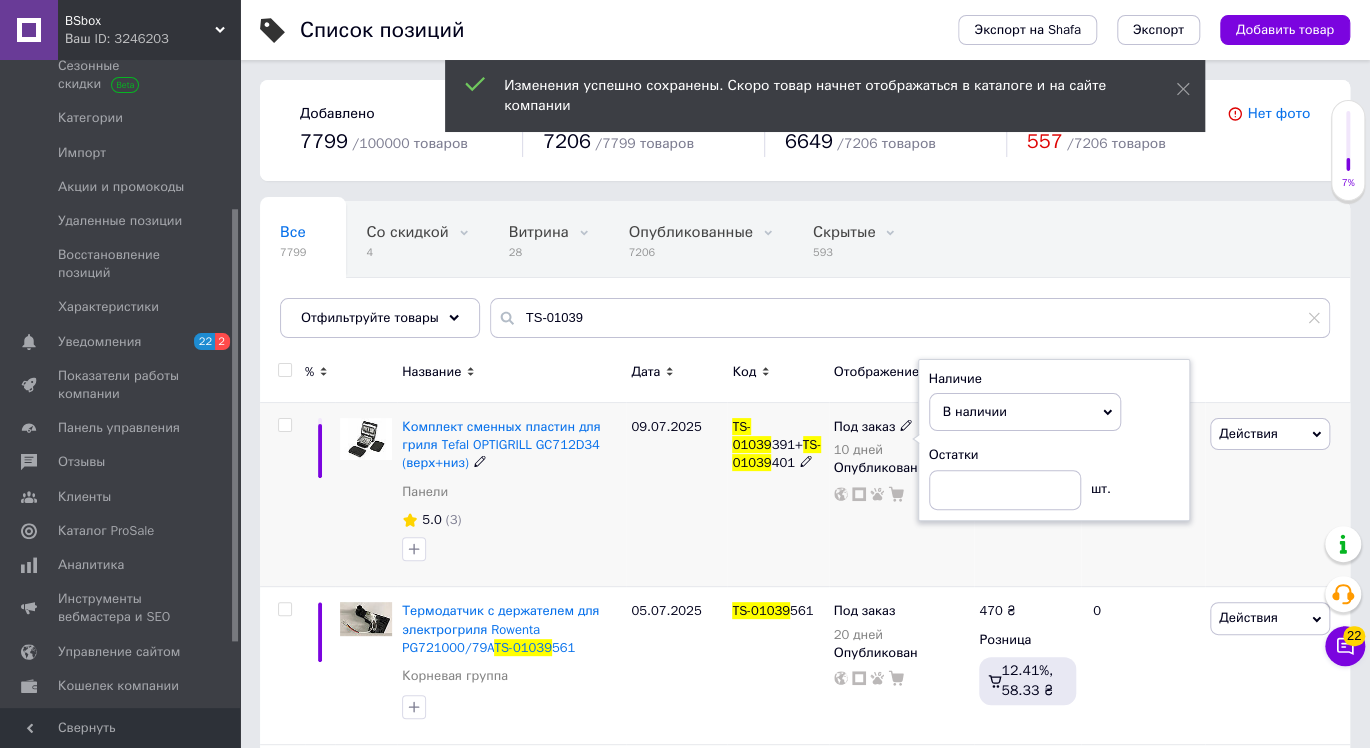 click on "09.07.2025" at bounding box center (676, 495) 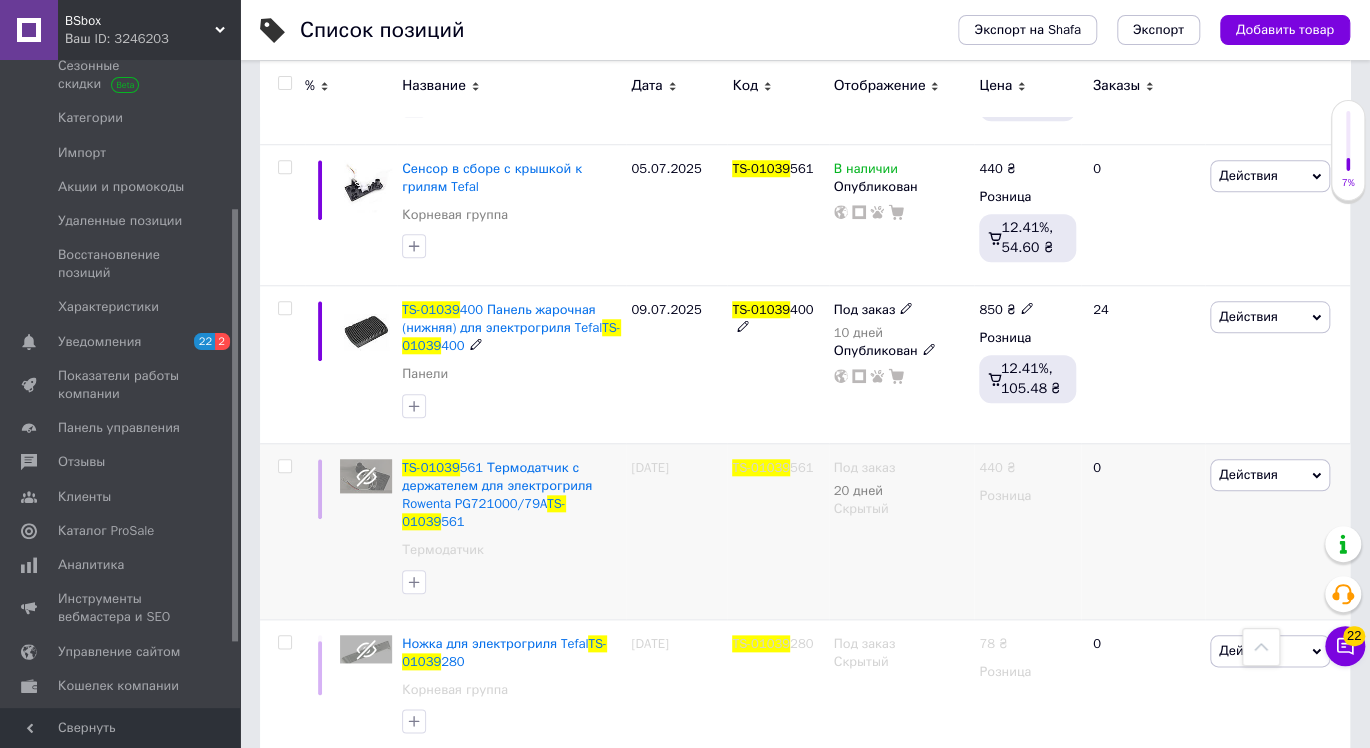 scroll, scrollTop: 777, scrollLeft: 0, axis: vertical 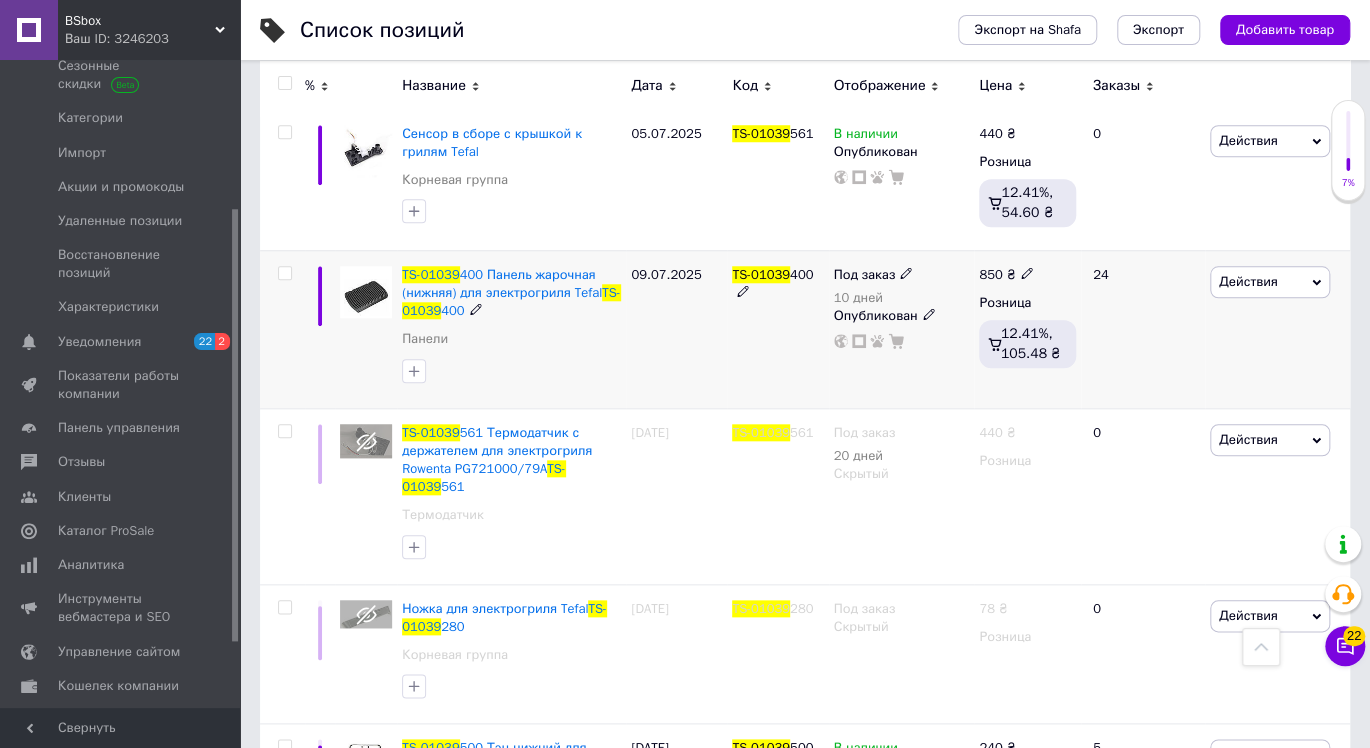 drag, startPoint x: 1019, startPoint y: 263, endPoint x: 1027, endPoint y: 272, distance: 12.0415945 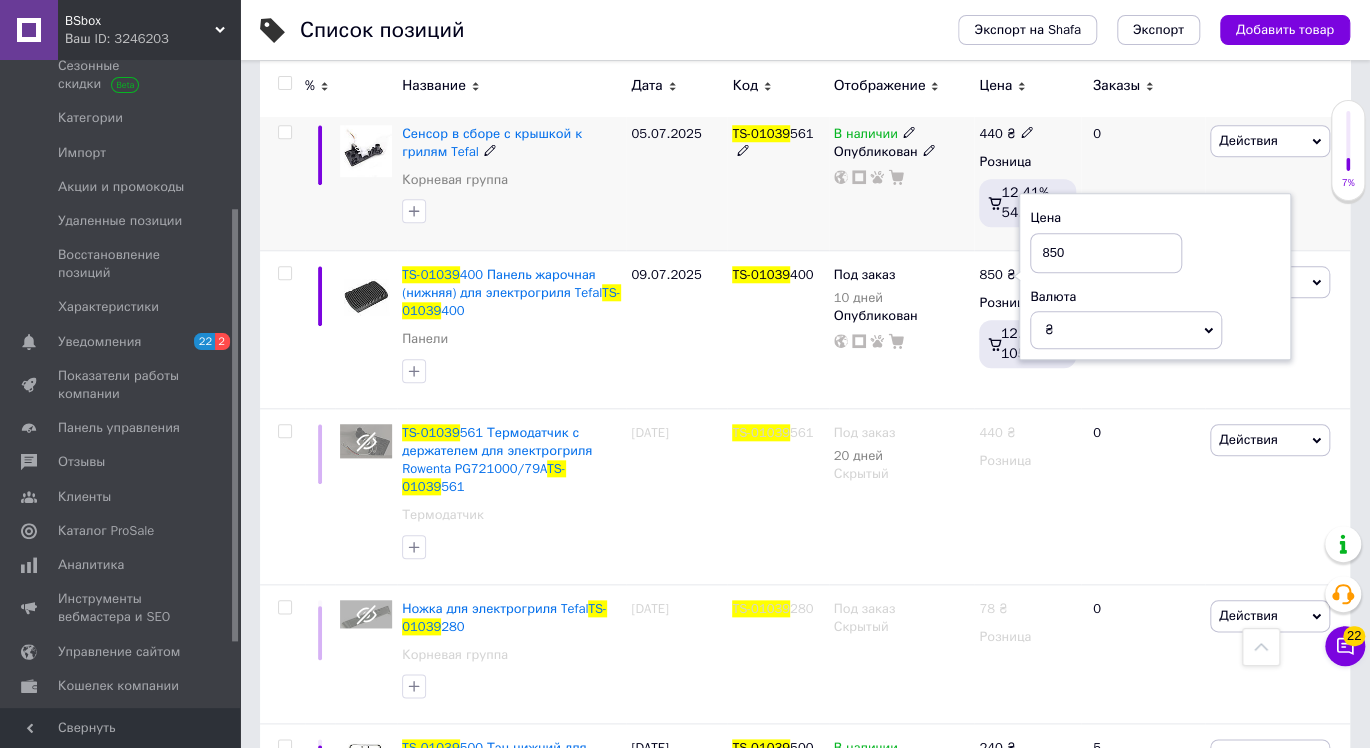 drag, startPoint x: 1089, startPoint y: 250, endPoint x: 1011, endPoint y: 245, distance: 78.160095 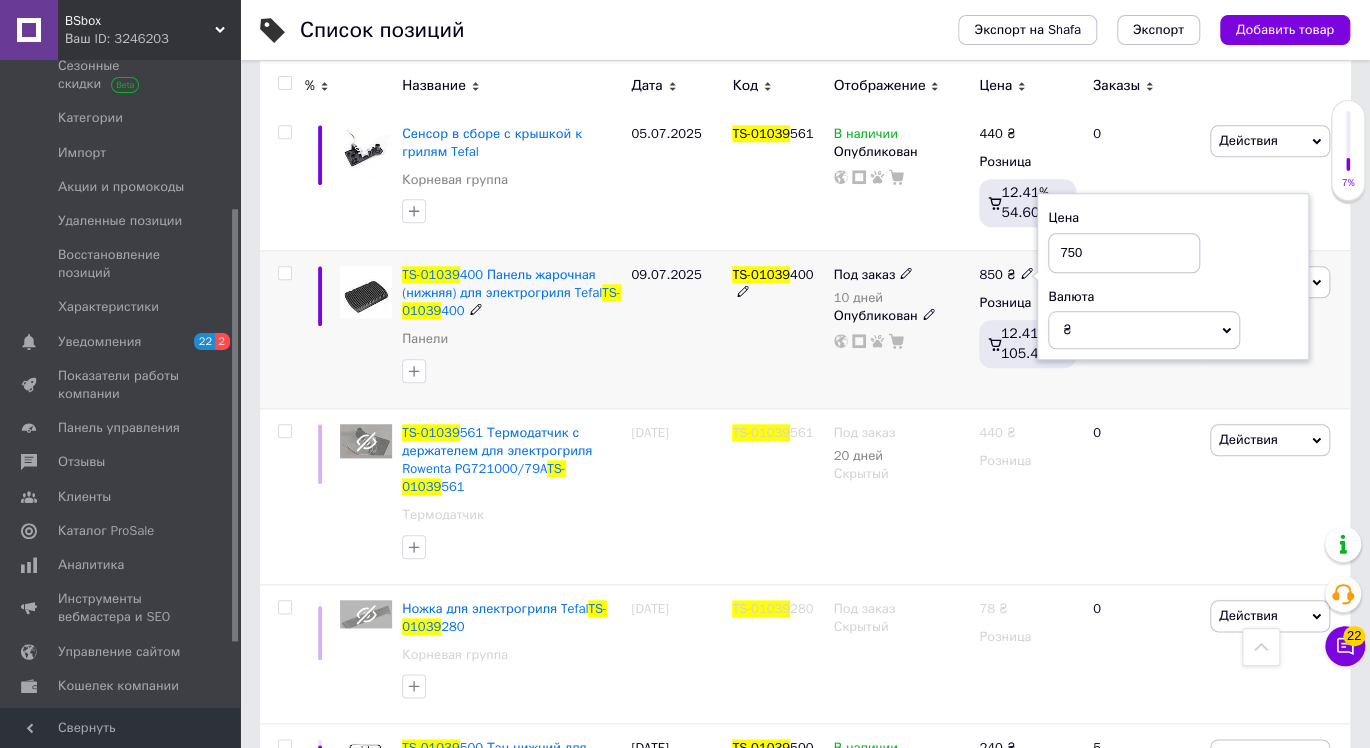 type on "750" 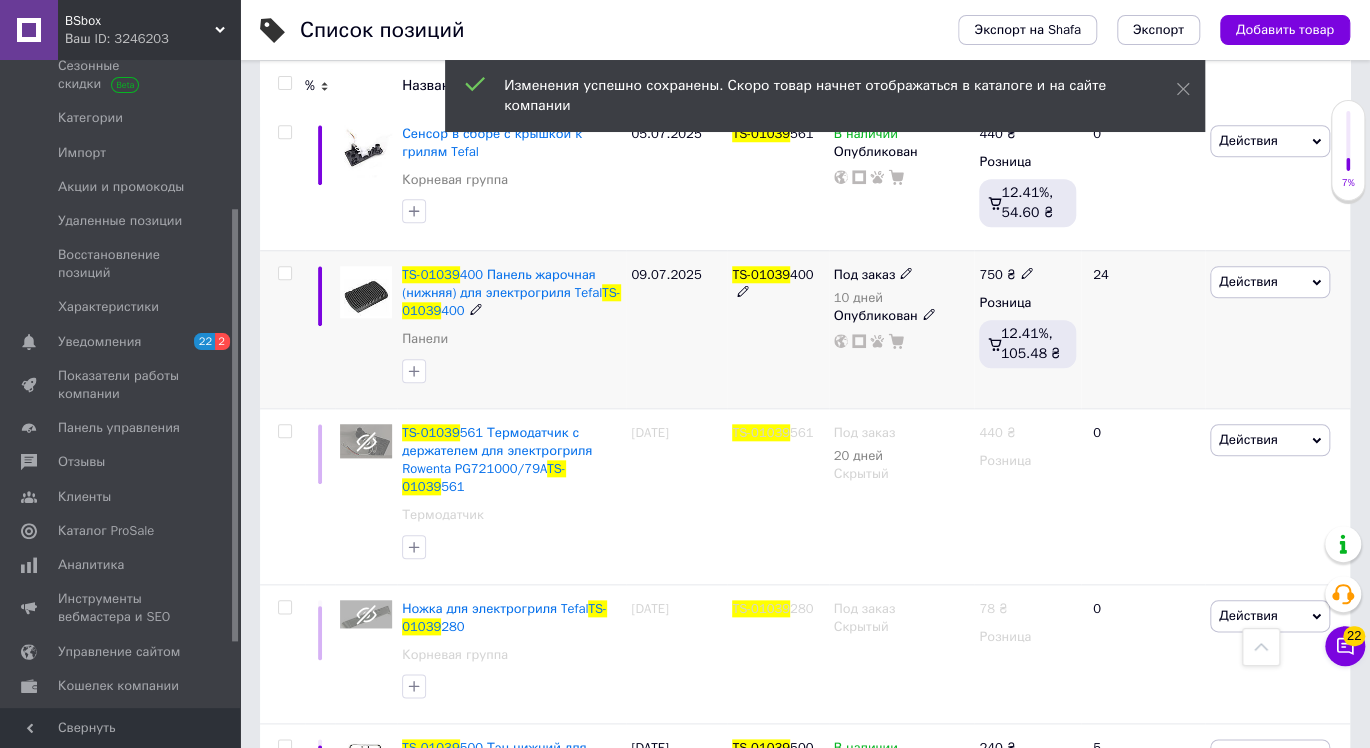 click on "Под заказ" at bounding box center (873, 275) 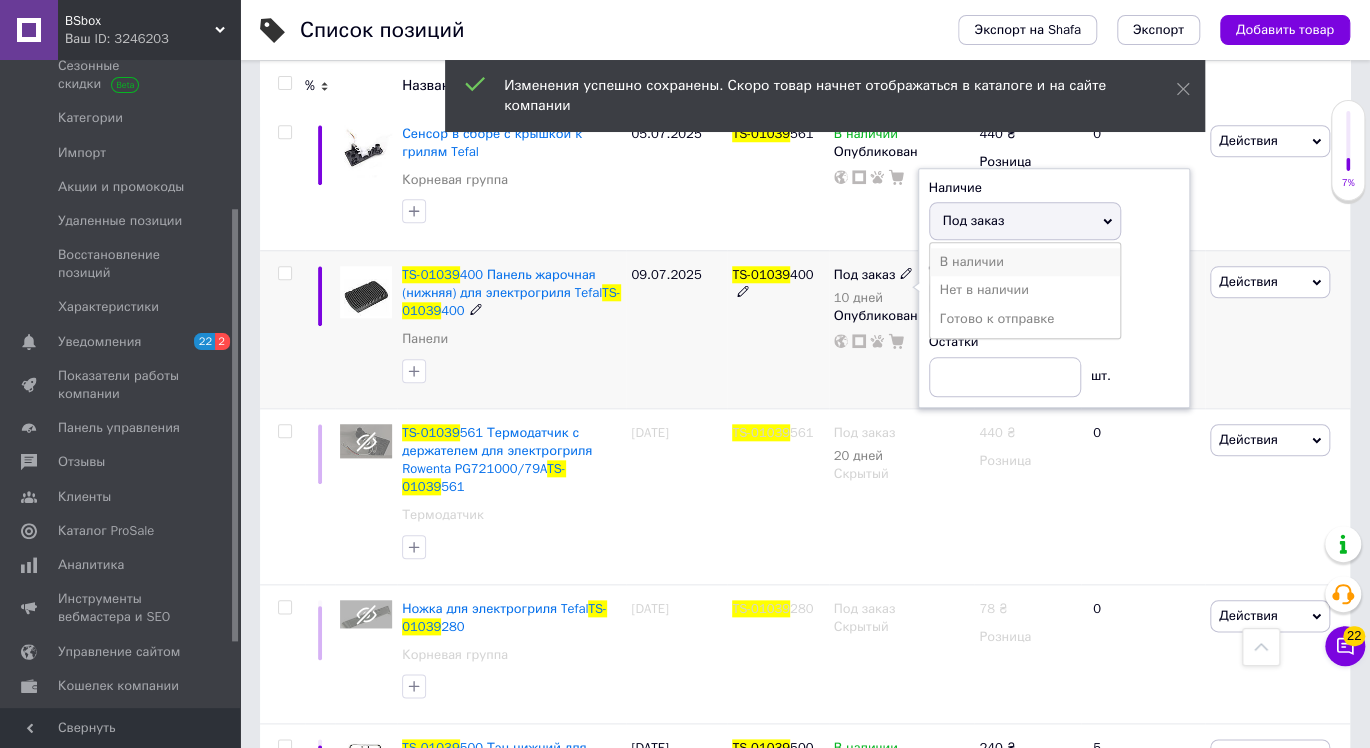 click on "В наличии" at bounding box center (1025, 262) 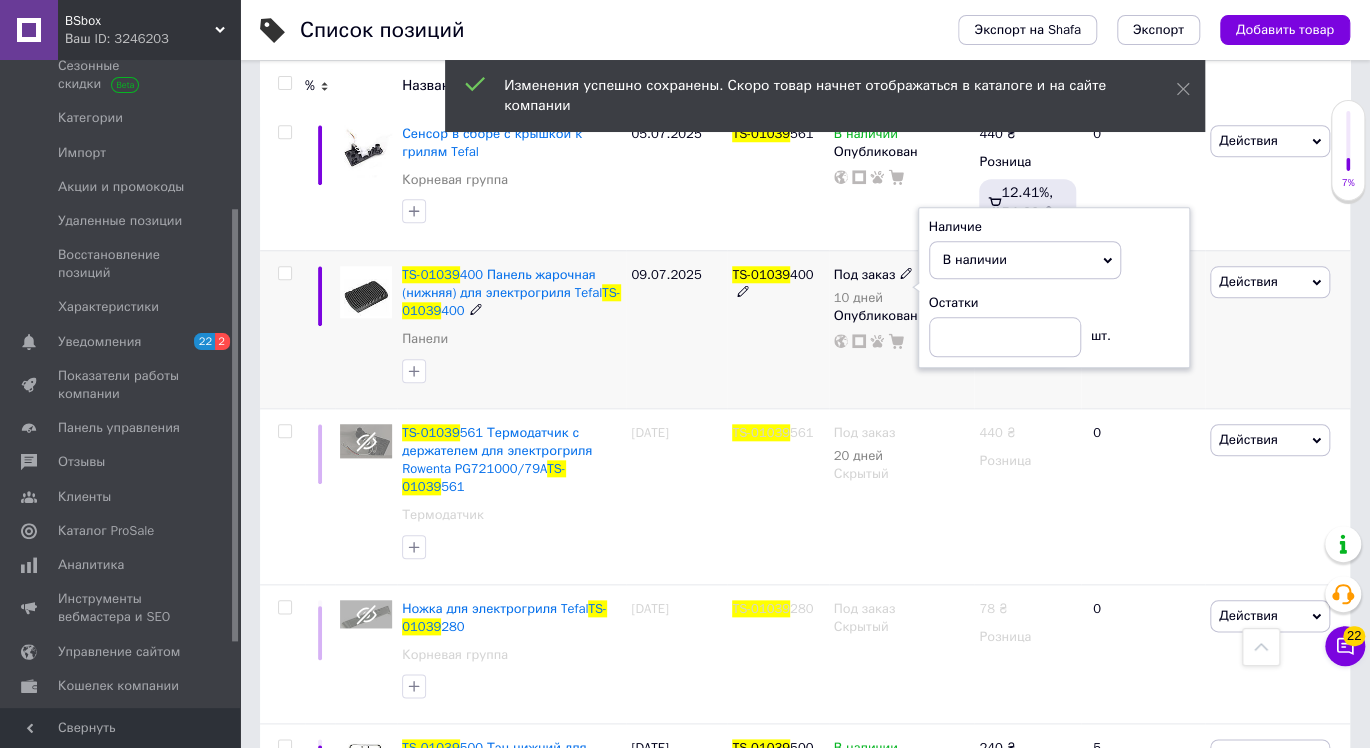 click on "09.07.2025" at bounding box center [676, 329] 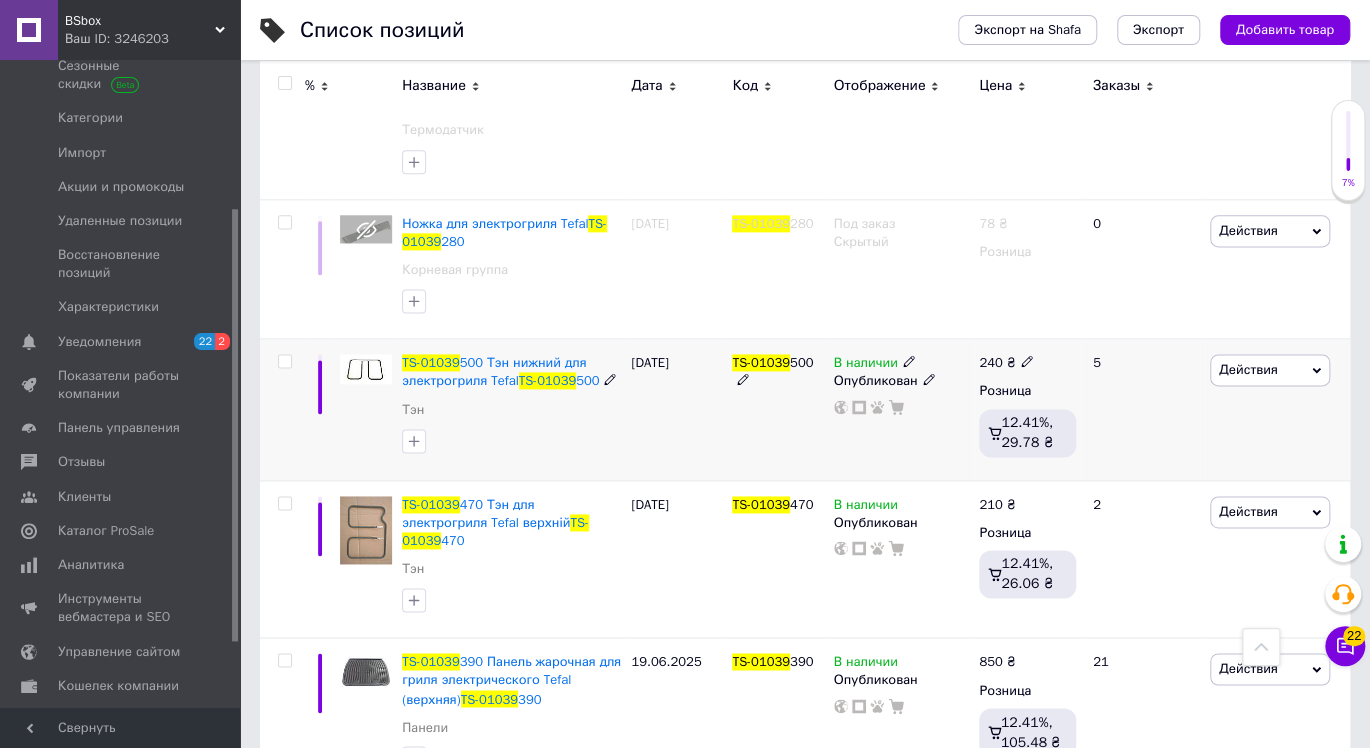 scroll, scrollTop: 1191, scrollLeft: 0, axis: vertical 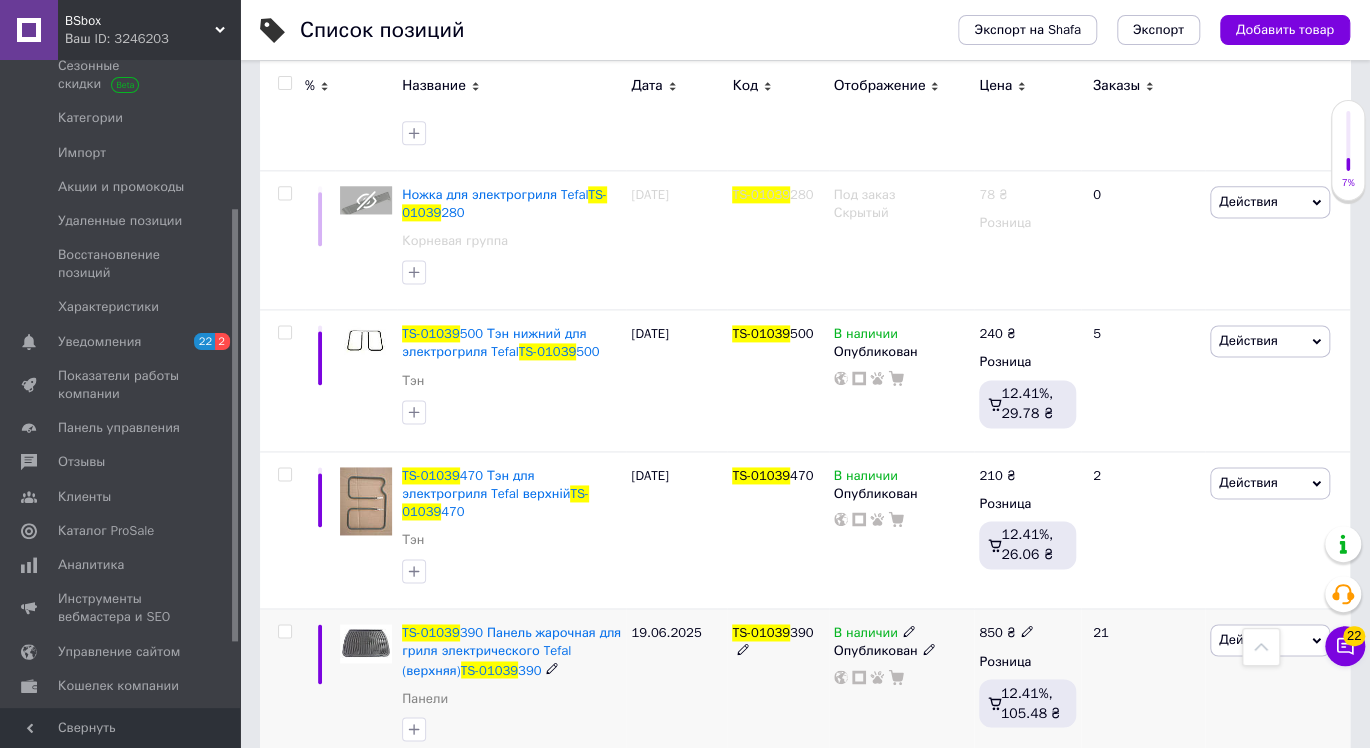 click 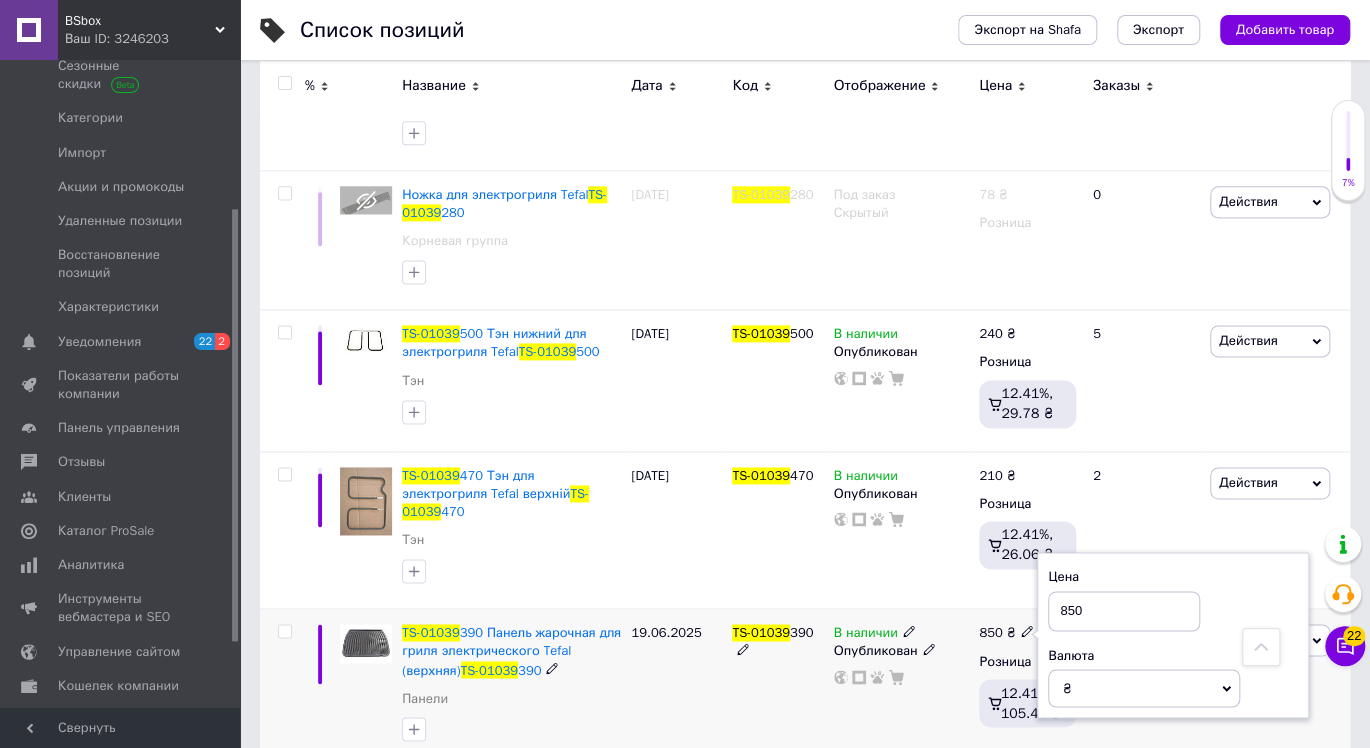 drag, startPoint x: 1083, startPoint y: 572, endPoint x: 1032, endPoint y: 572, distance: 51 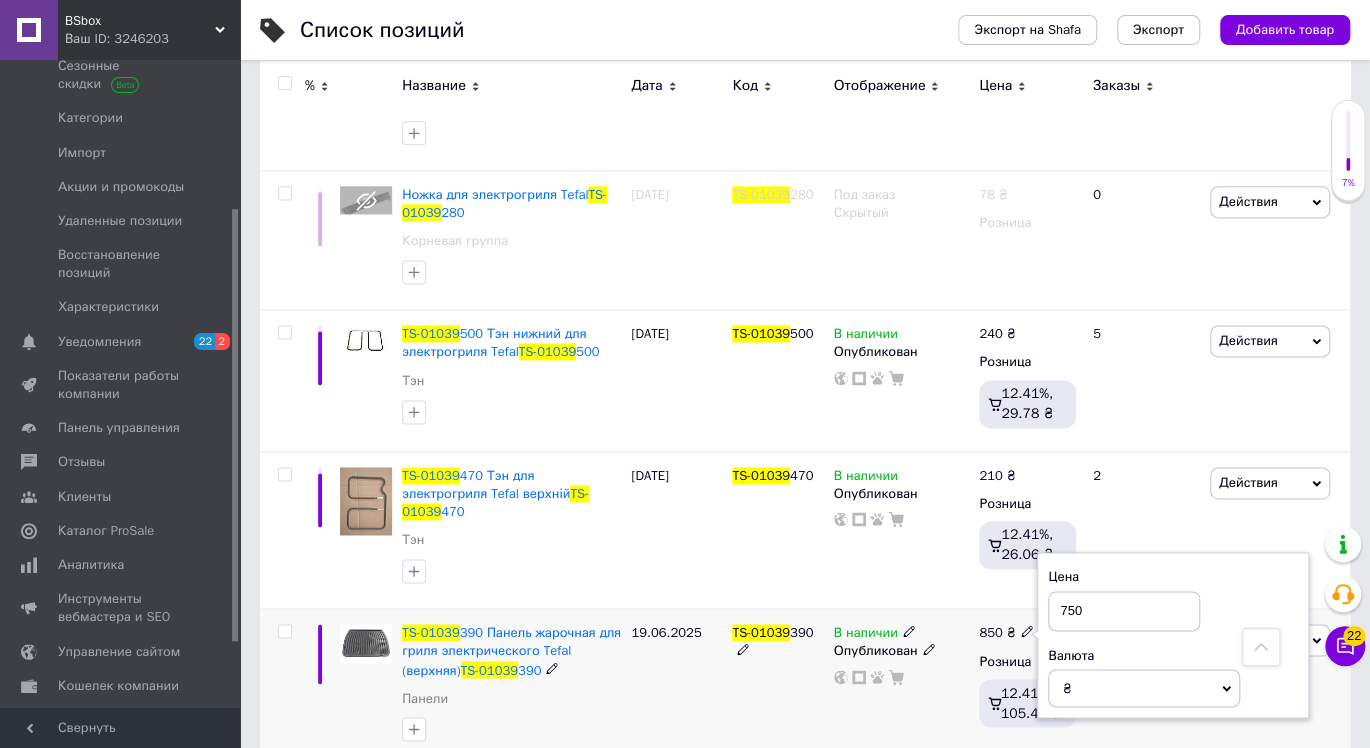 type on "750" 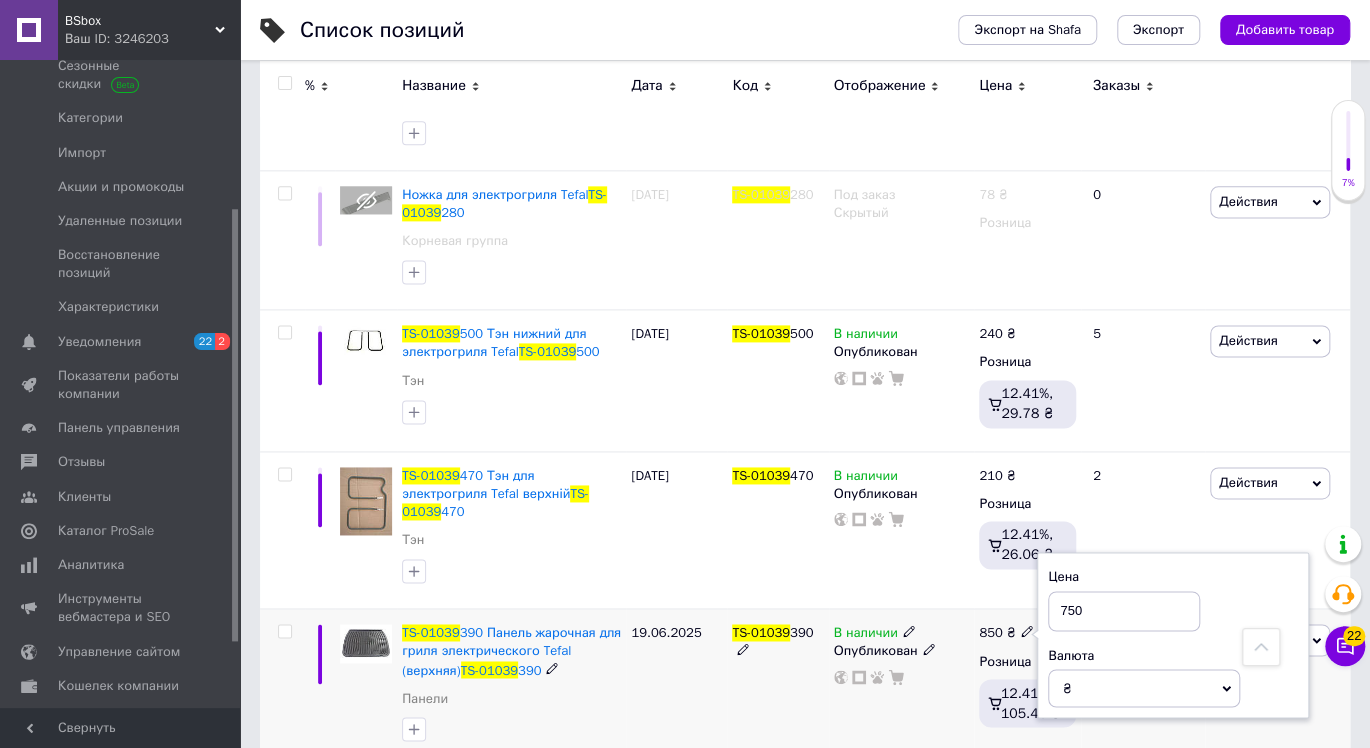 click on "TS-01039 390" at bounding box center (777, 687) 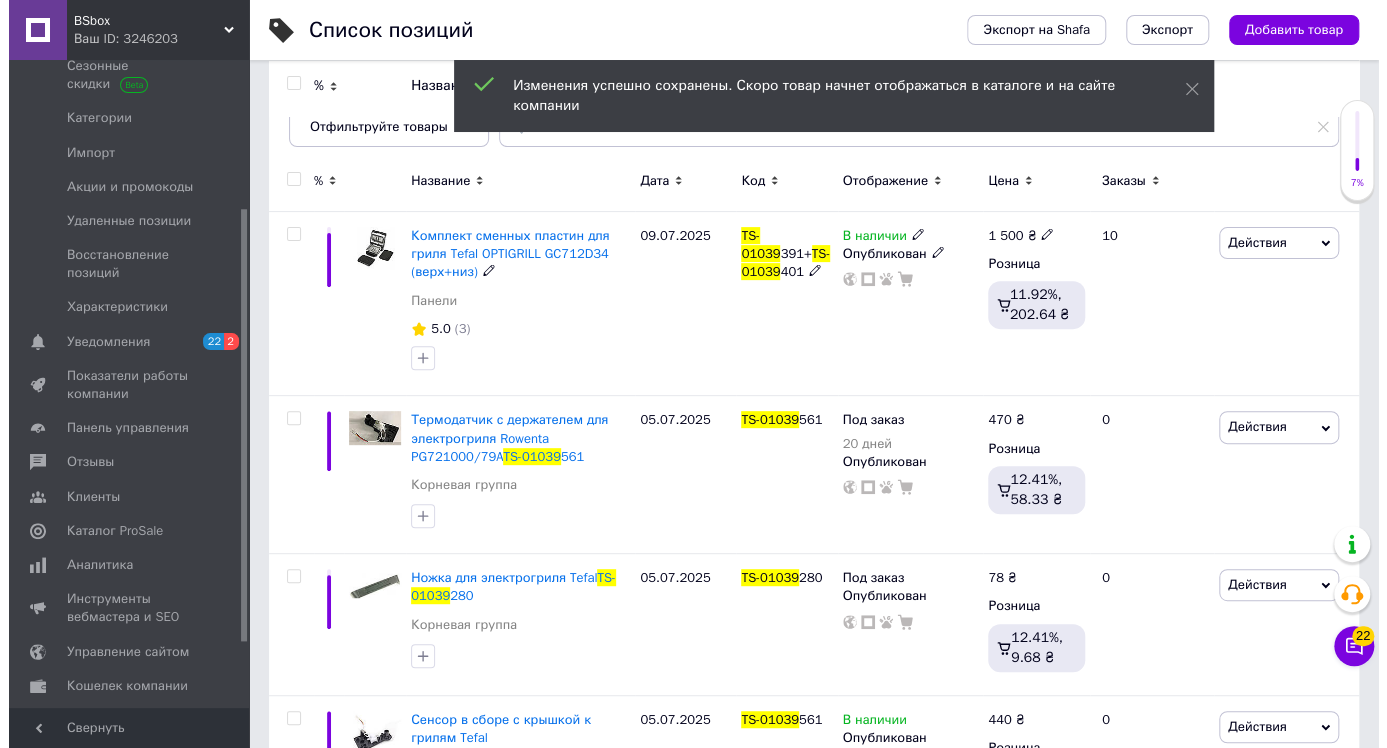 scroll, scrollTop: 0, scrollLeft: 0, axis: both 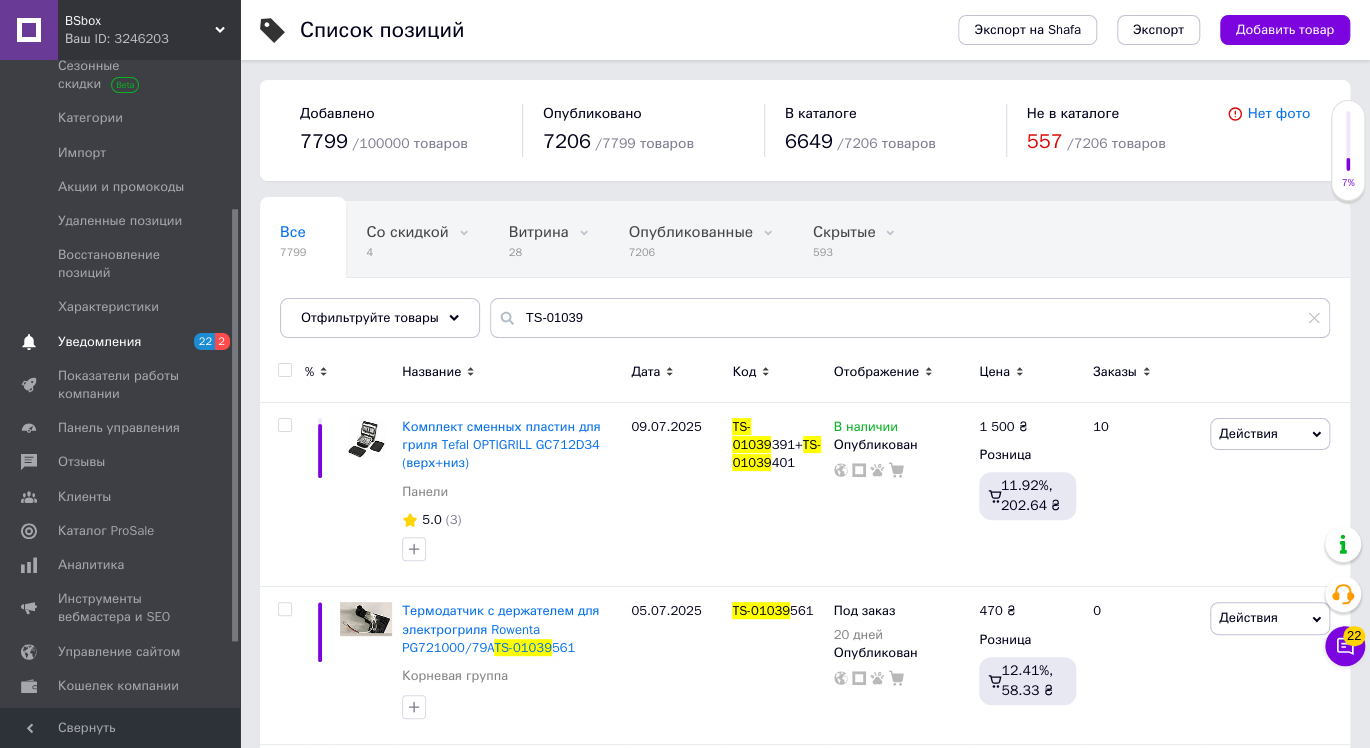 click on "Уведомления" at bounding box center (99, 342) 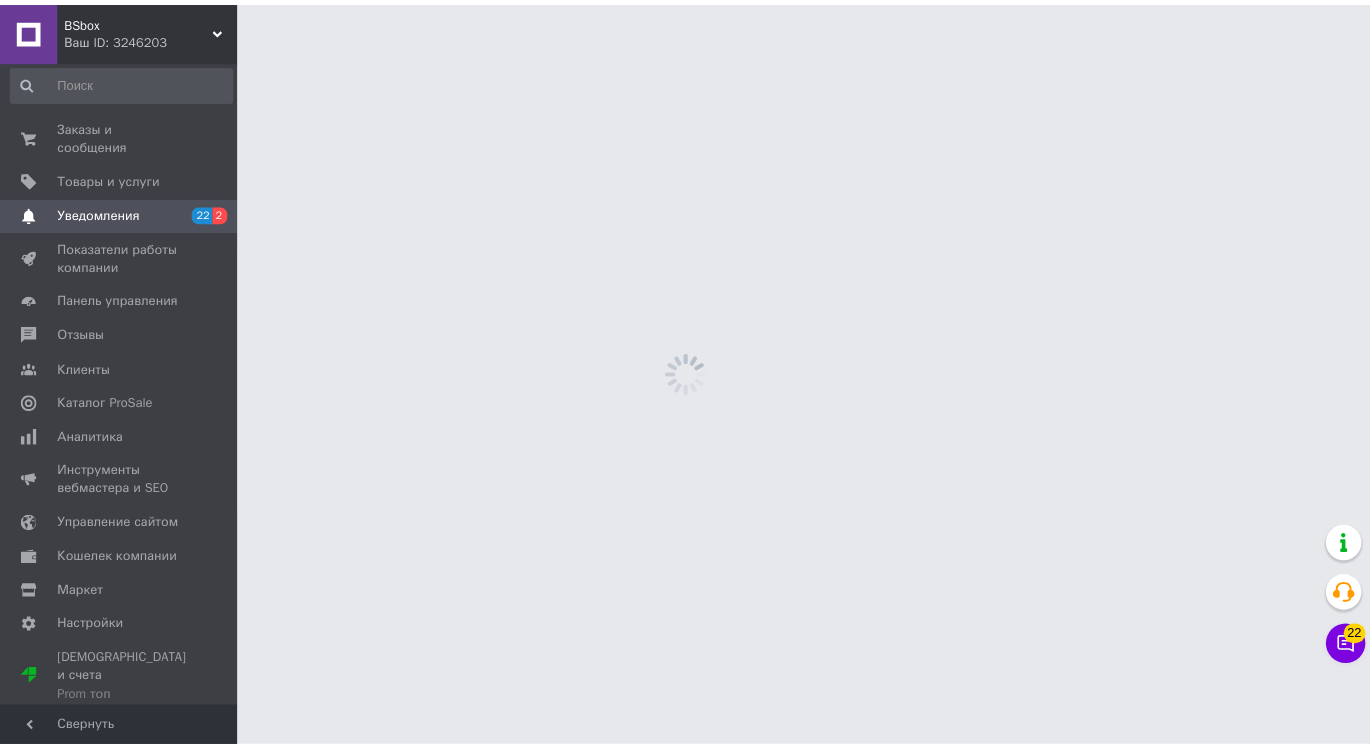 scroll, scrollTop: 0, scrollLeft: 0, axis: both 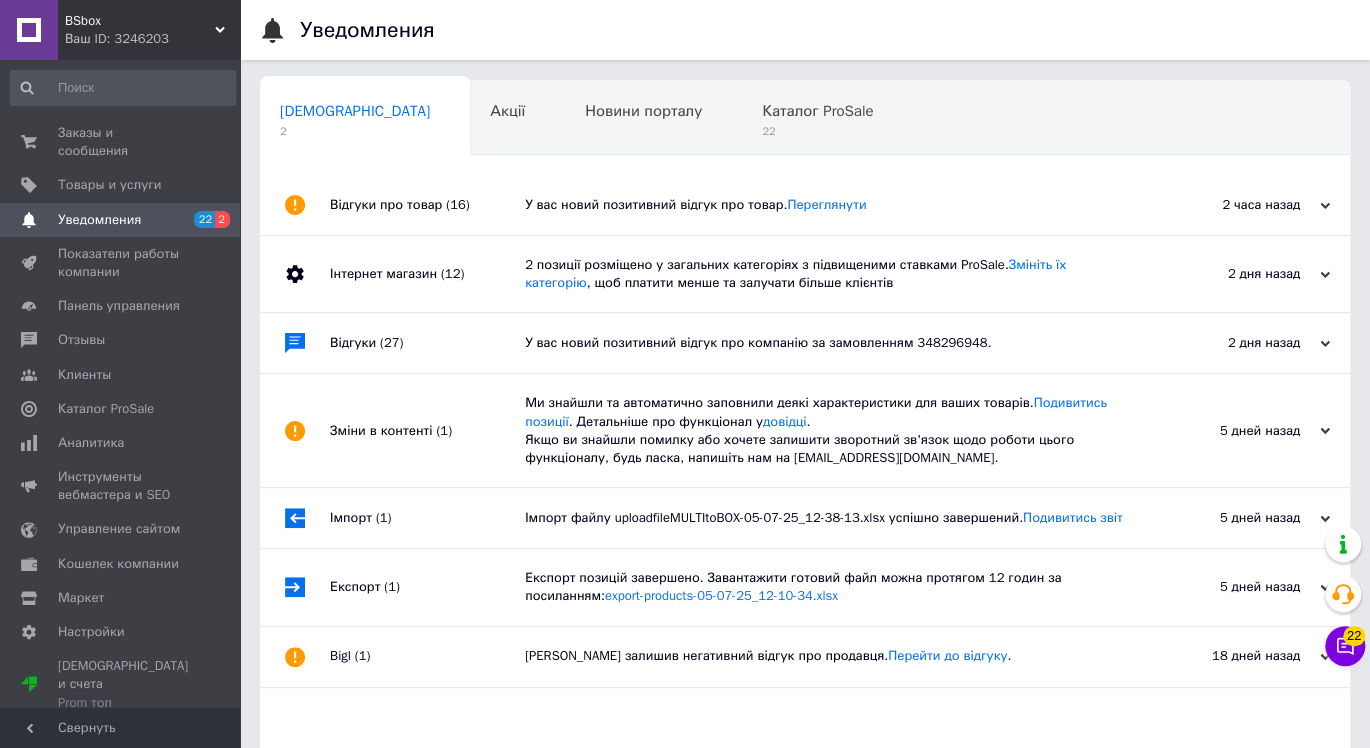 click on "Ваш ID: 3246203" at bounding box center [152, 39] 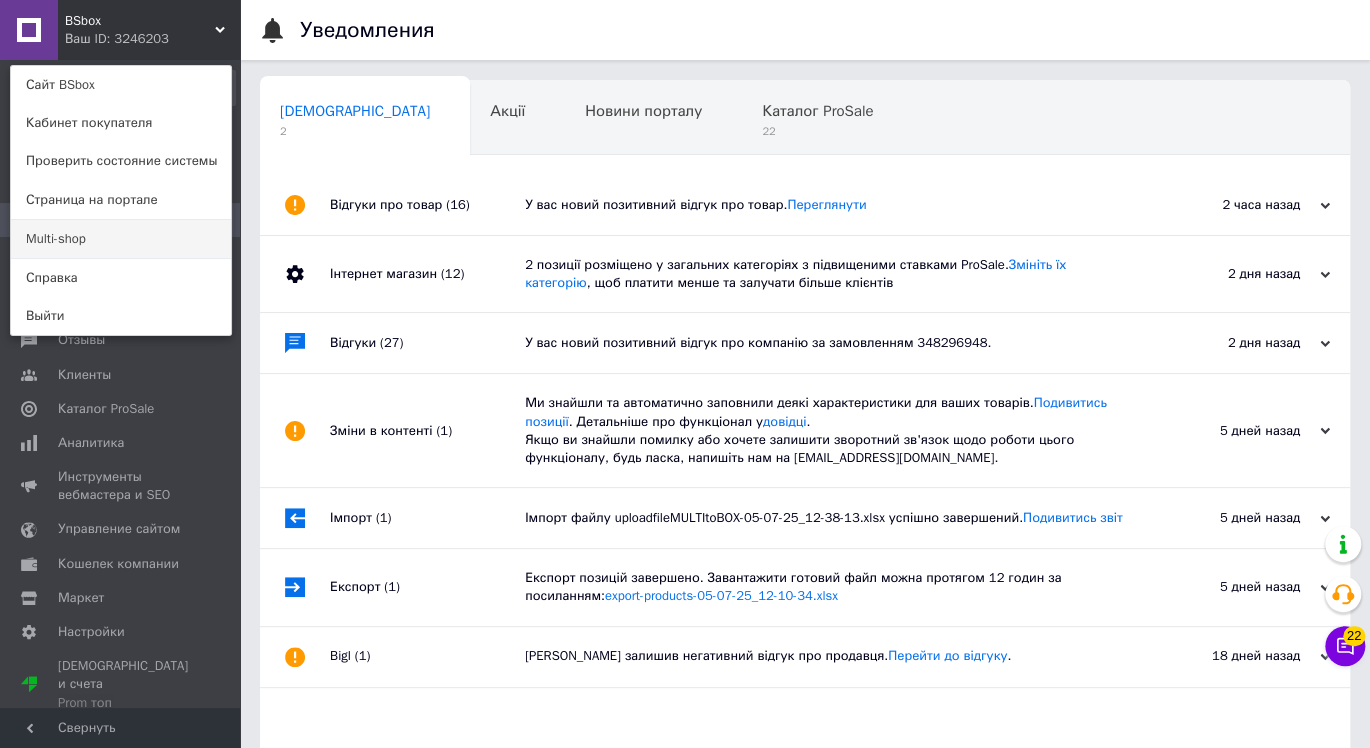 click on "Multi-shop" at bounding box center [121, 239] 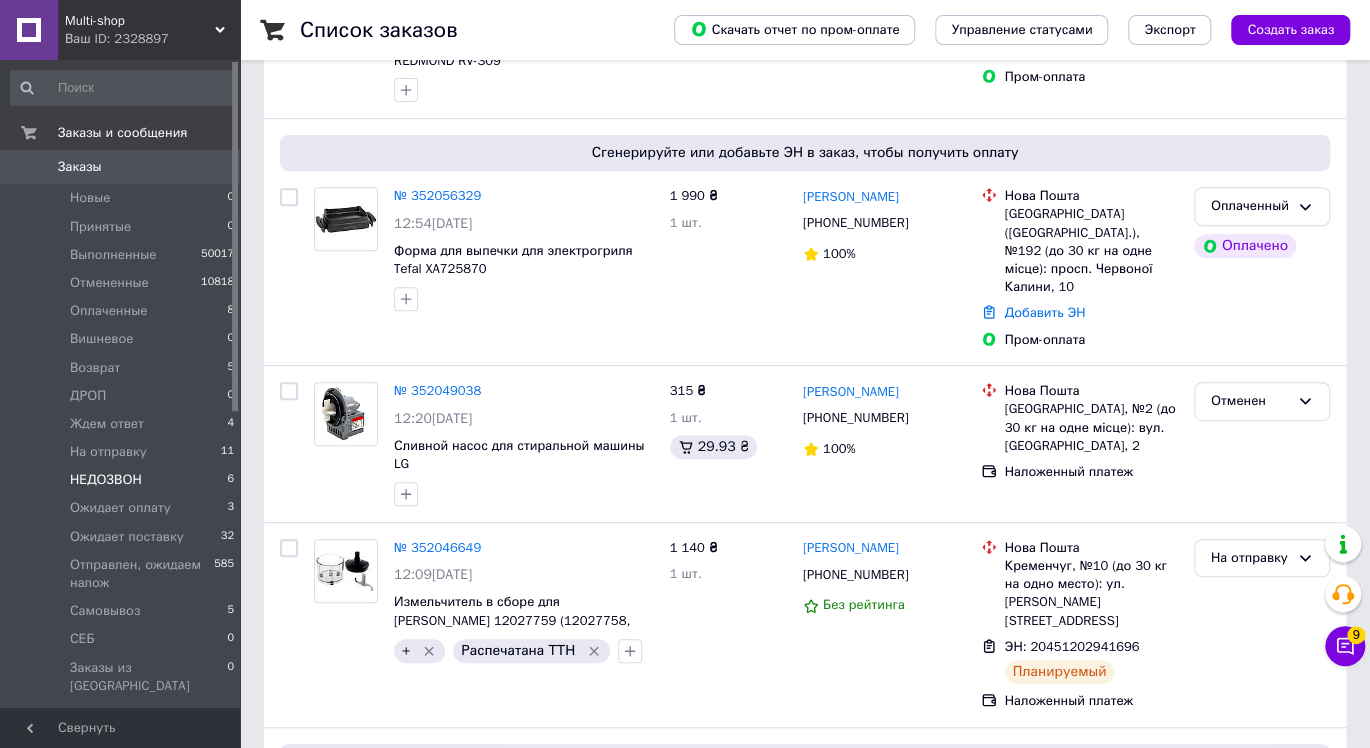 scroll, scrollTop: 333, scrollLeft: 0, axis: vertical 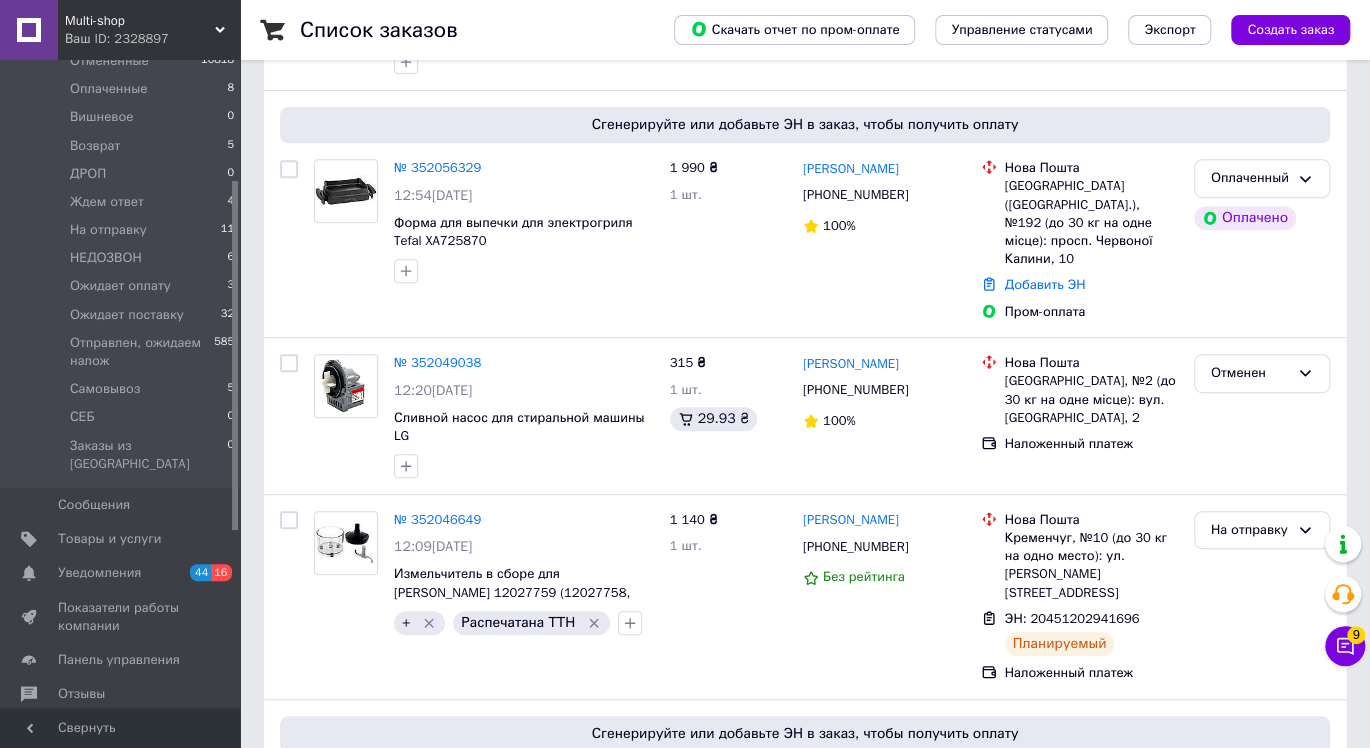 click on "Товары и услуги" at bounding box center (110, 539) 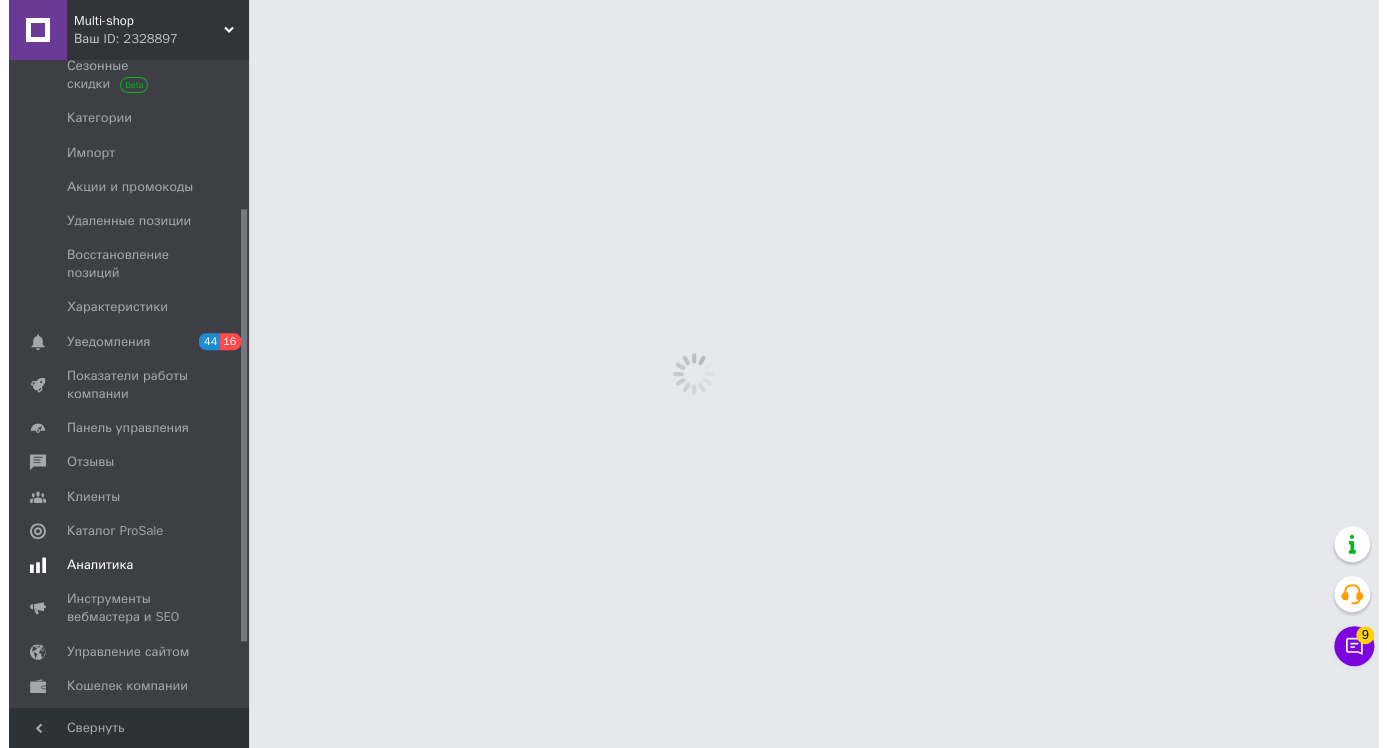 scroll, scrollTop: 0, scrollLeft: 0, axis: both 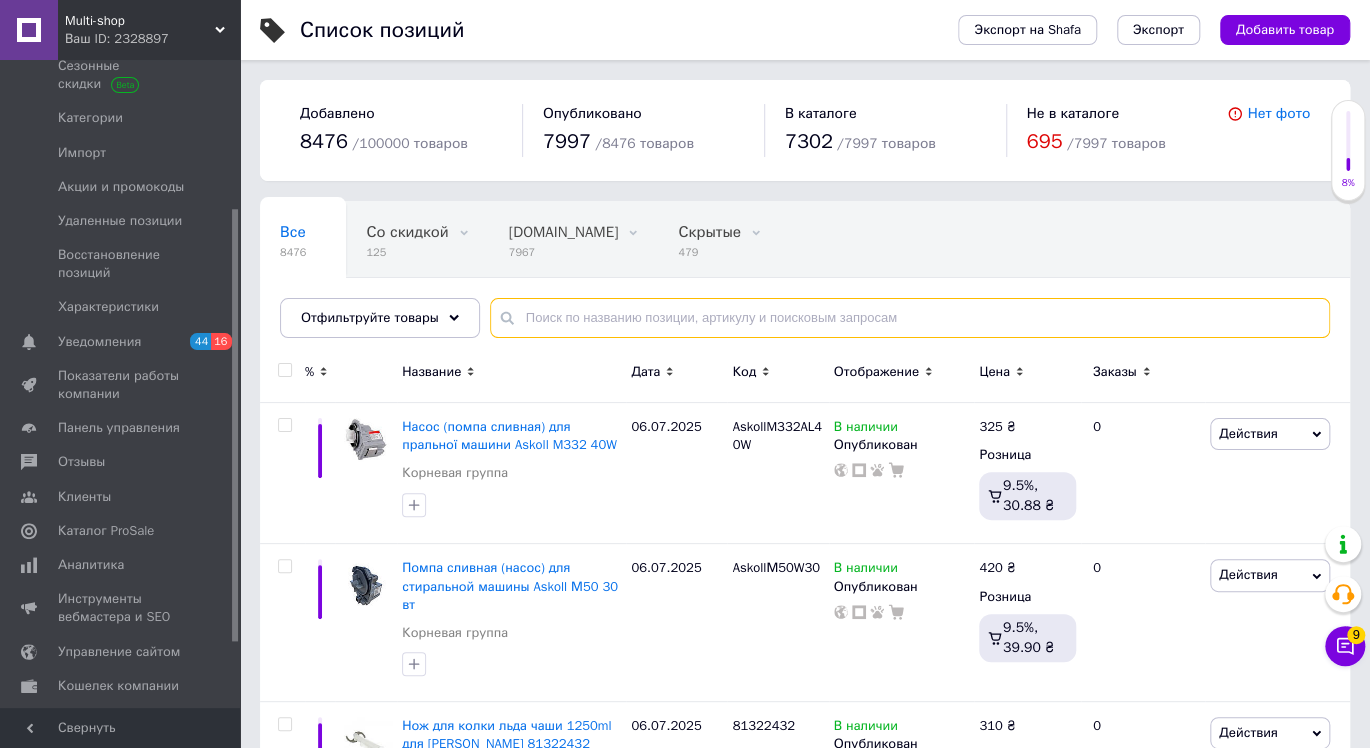 paste on "SS-994575" 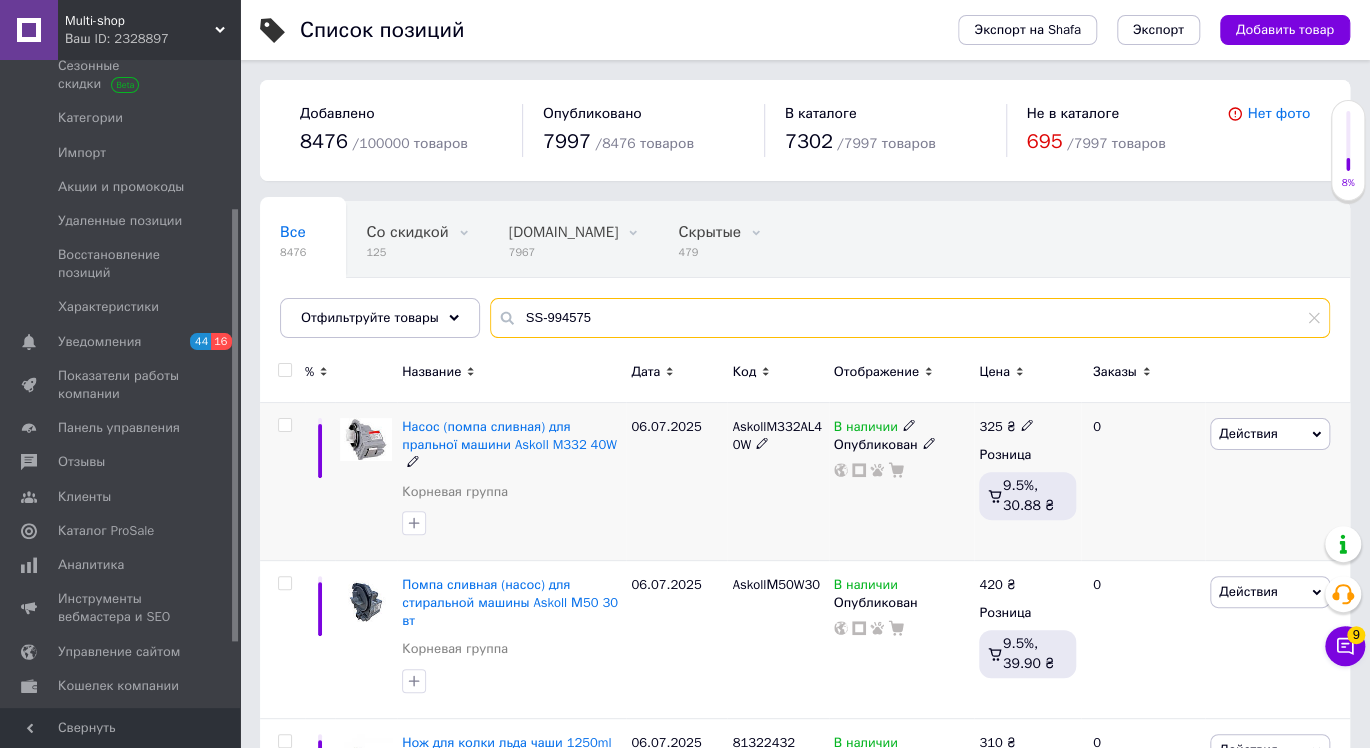 type on "SS-994575" 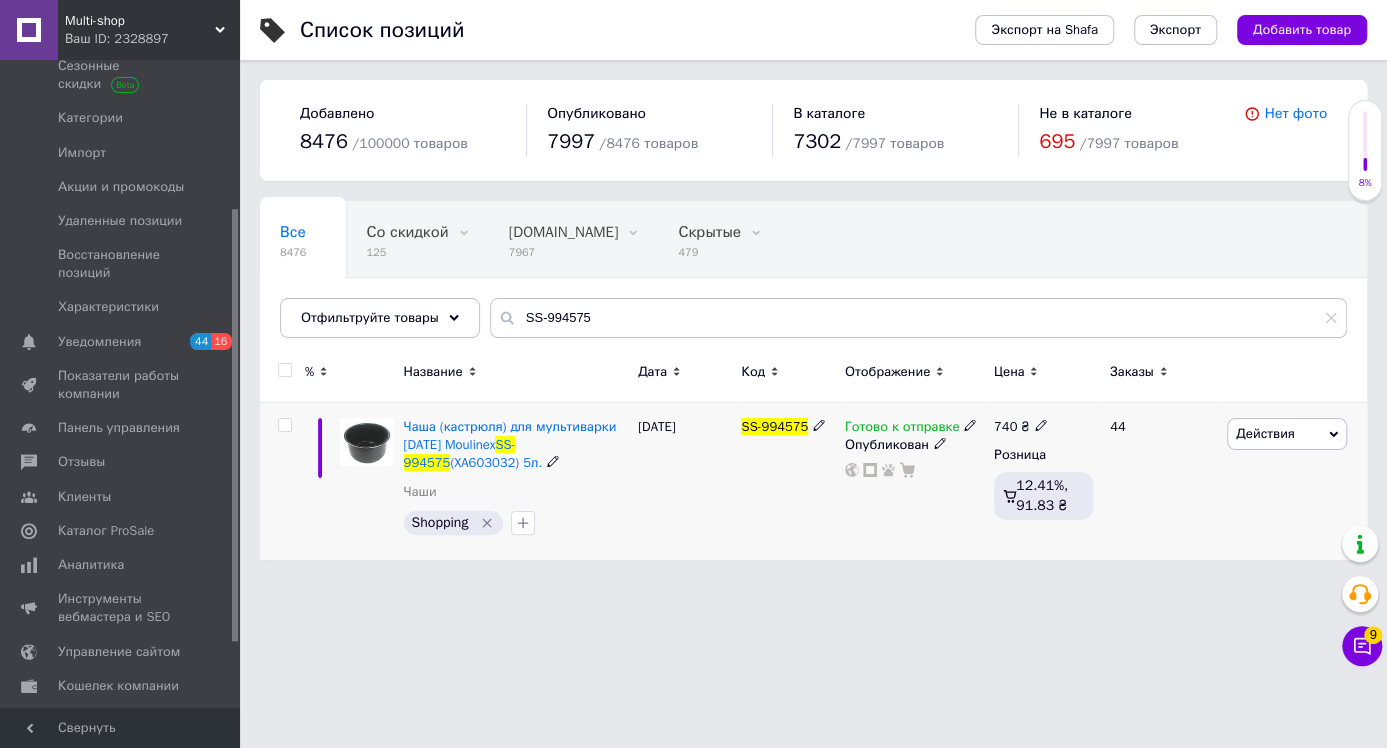 click 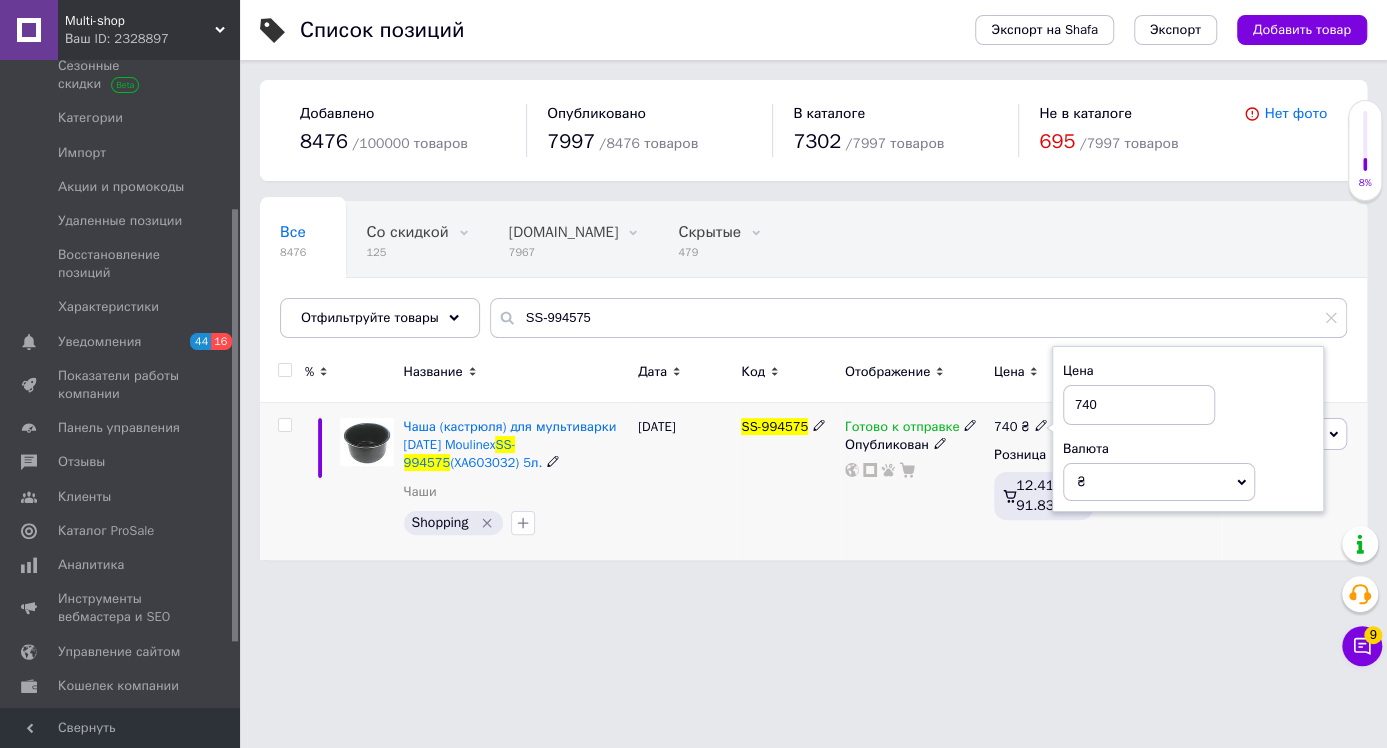 drag, startPoint x: 1072, startPoint y: 406, endPoint x: 1048, endPoint y: 403, distance: 24.186773 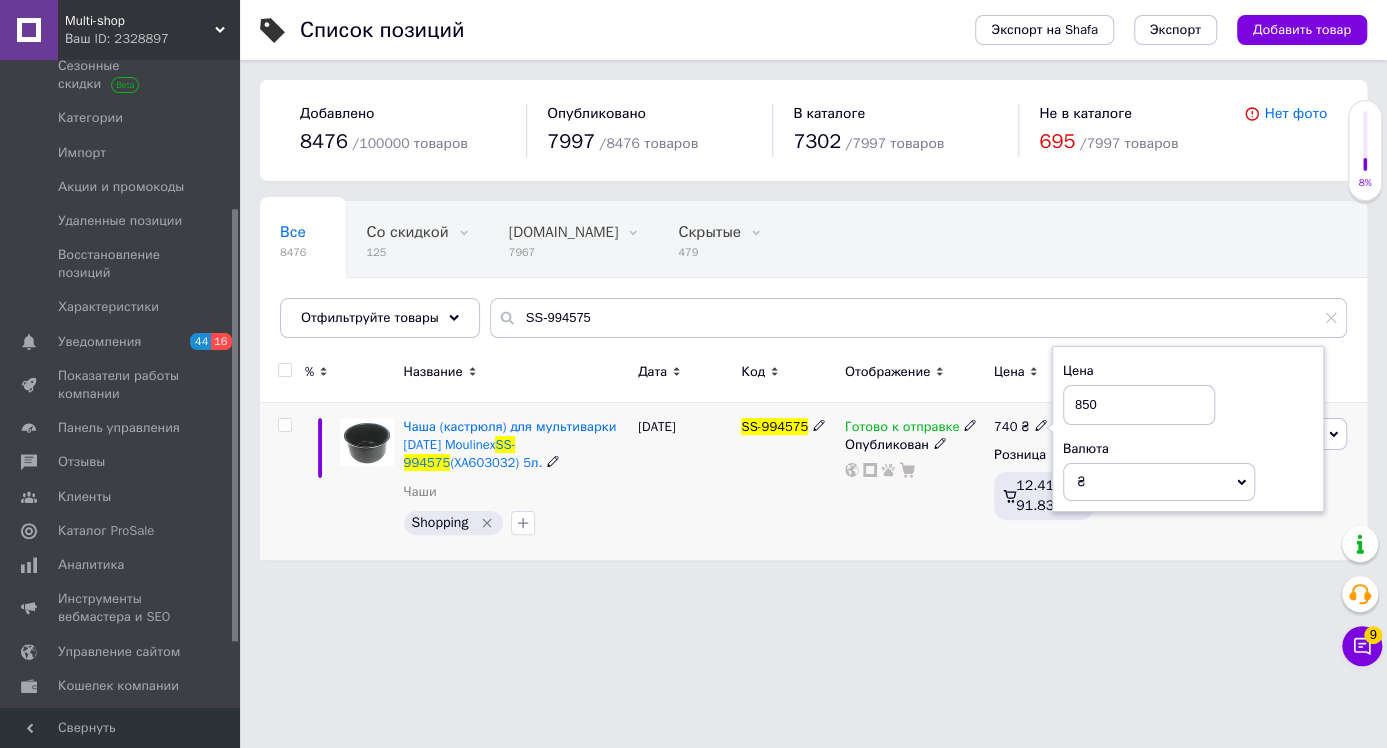 type on "850" 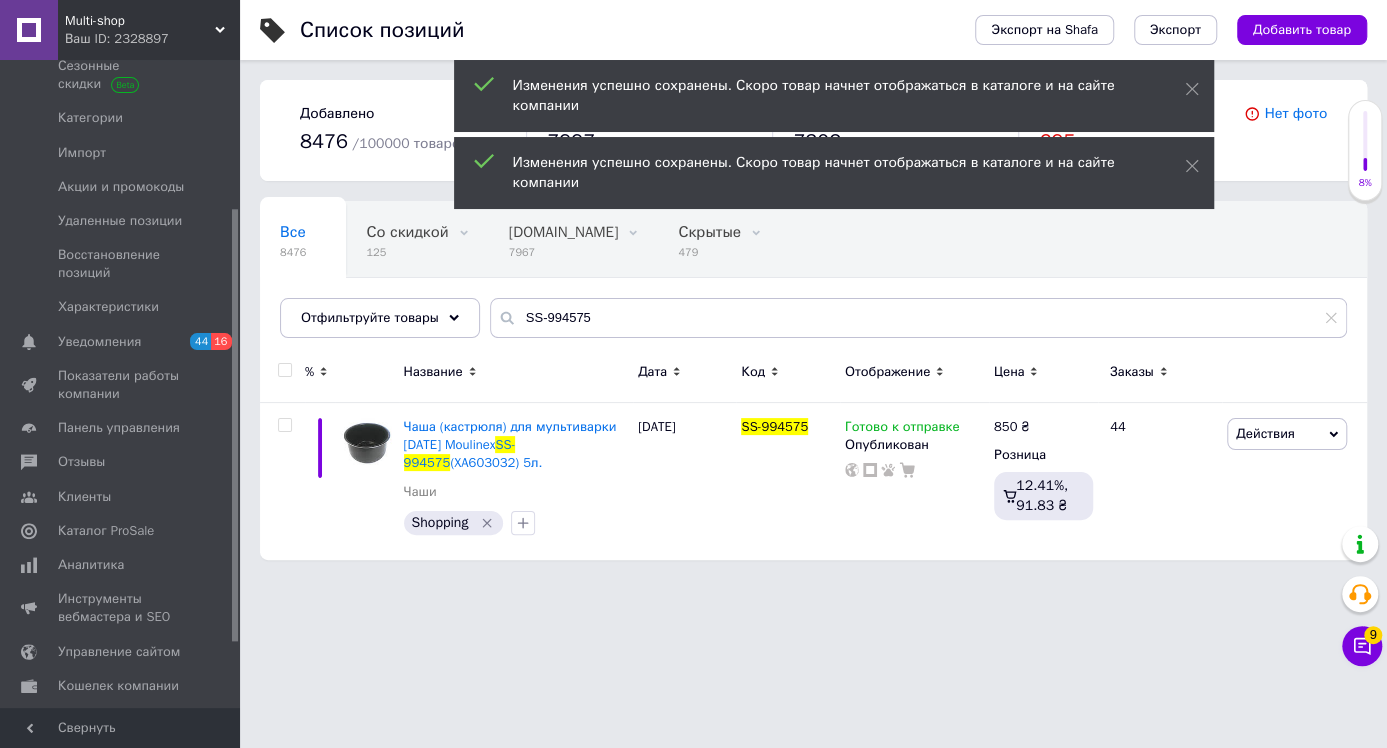 click on "Ваш ID: 2328897" at bounding box center [152, 39] 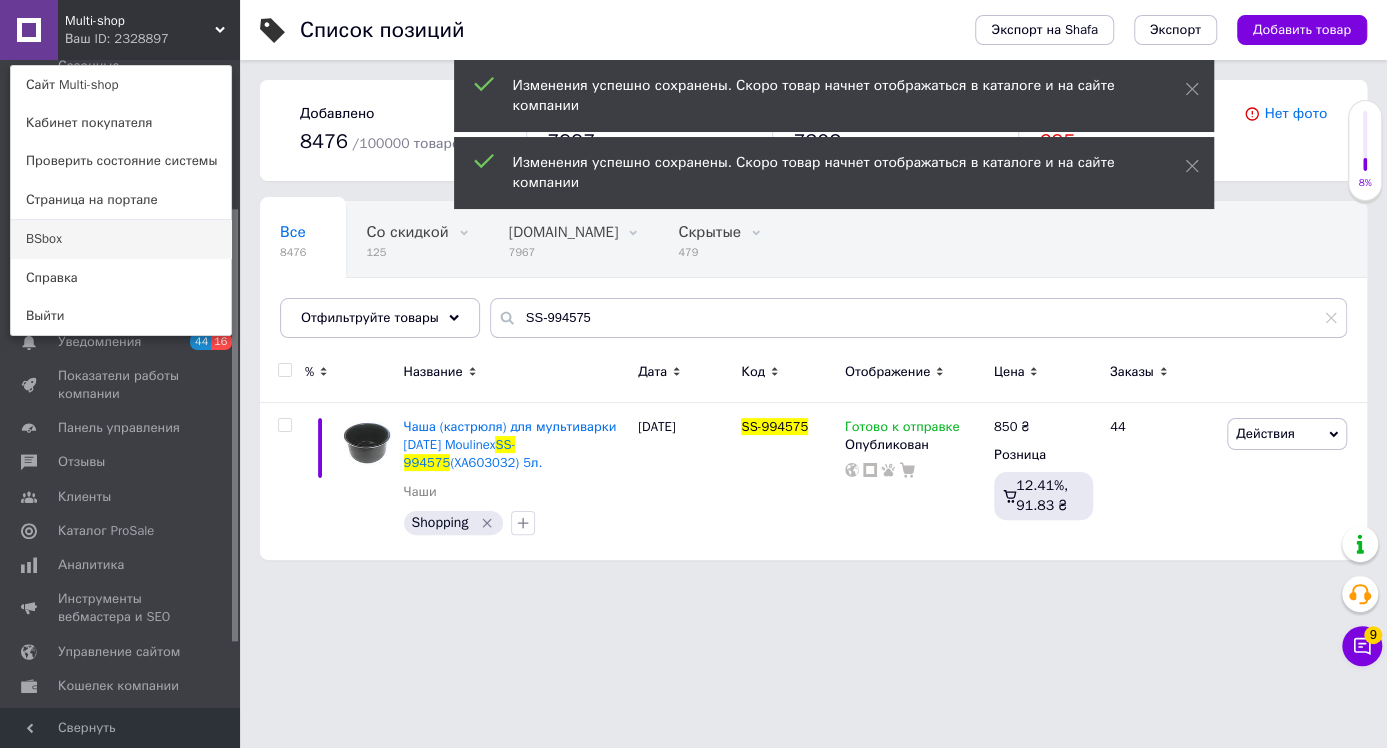 click on "BSbox" at bounding box center [121, 239] 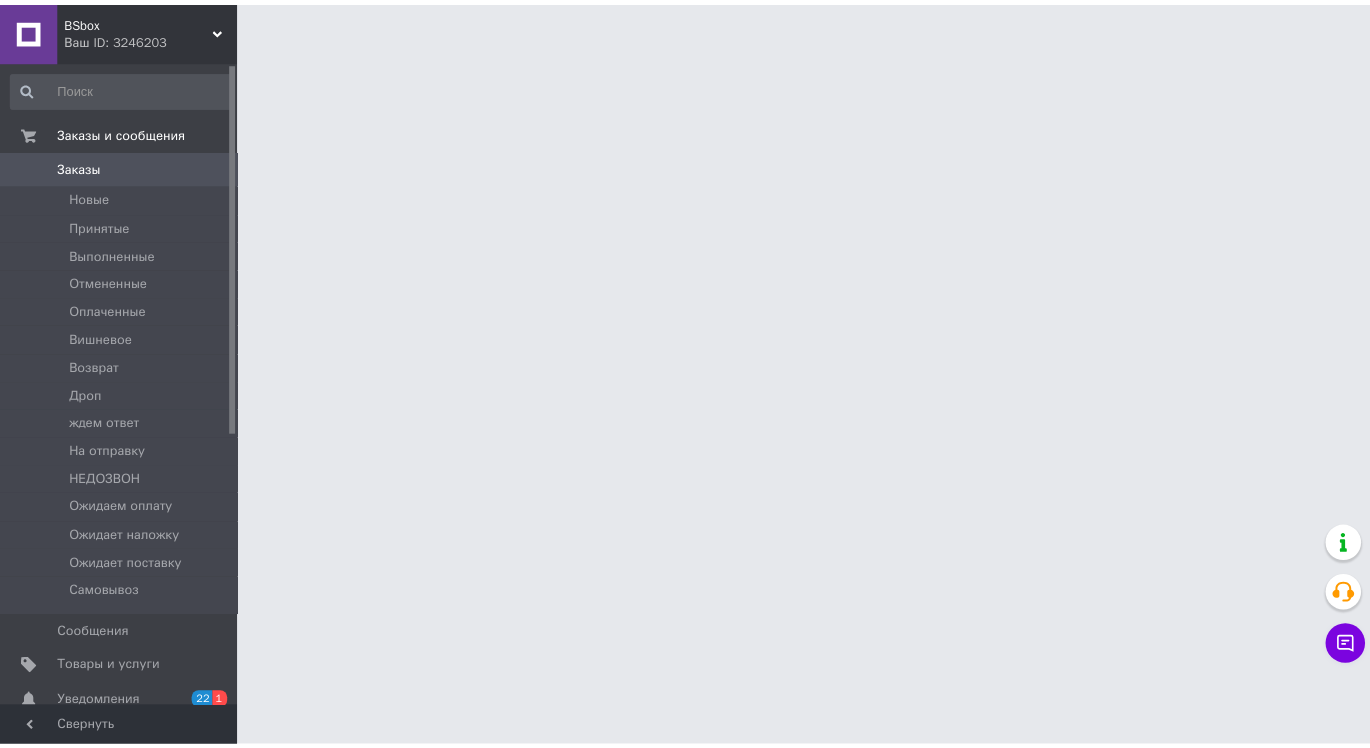 scroll, scrollTop: 0, scrollLeft: 0, axis: both 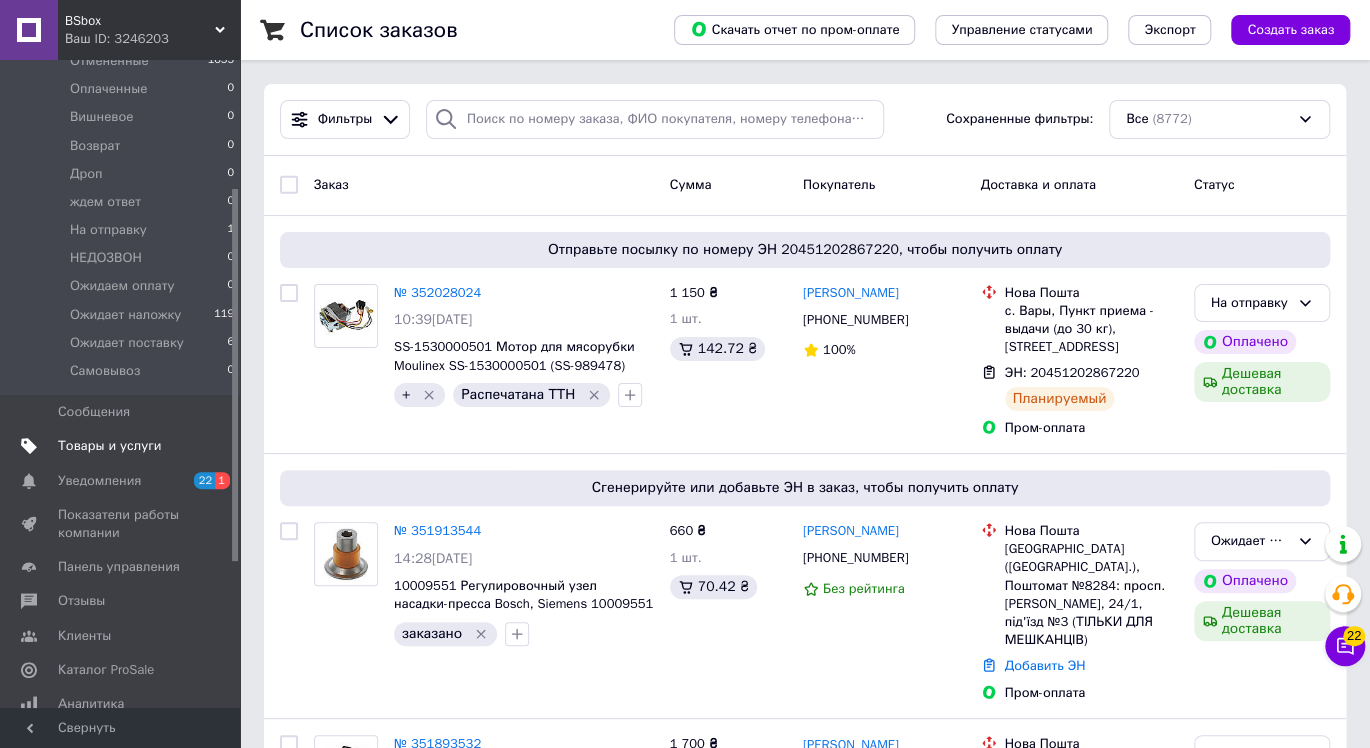 click on "Товары и услуги" at bounding box center [110, 446] 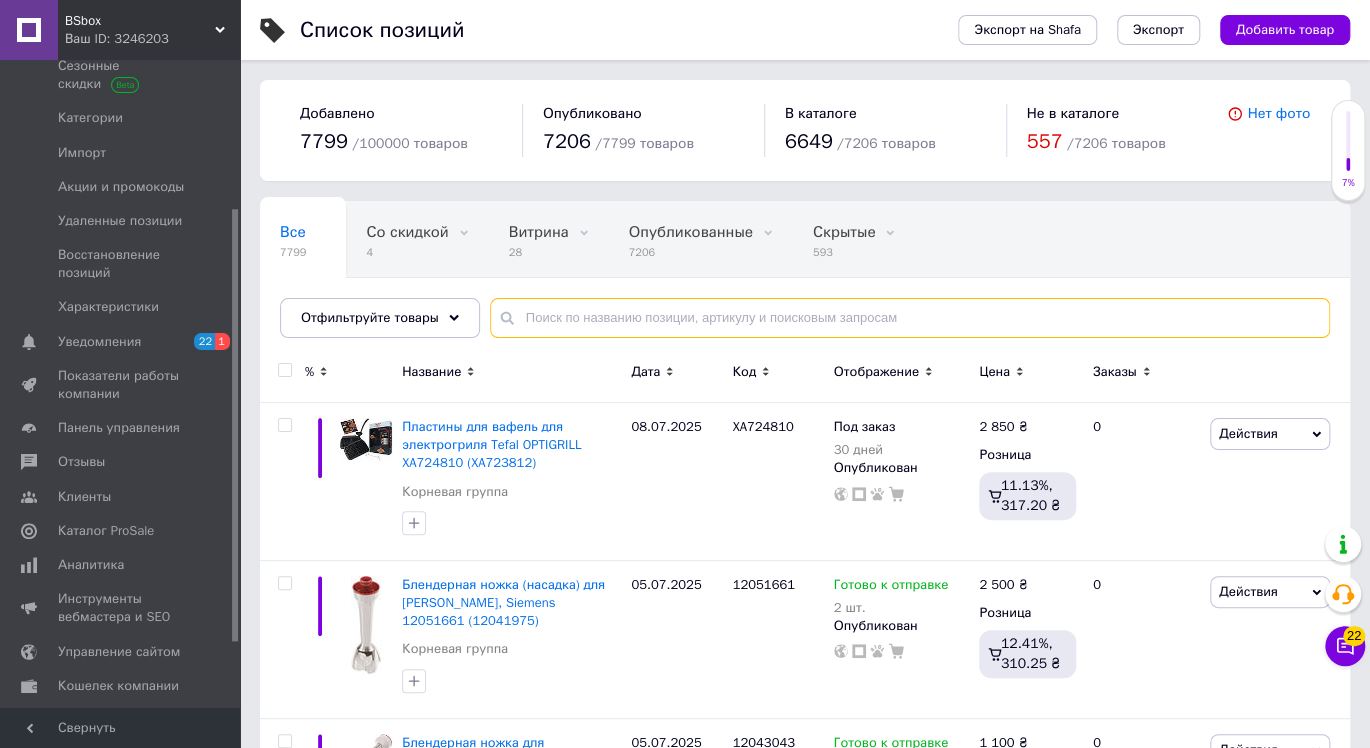paste on "SS-994575" 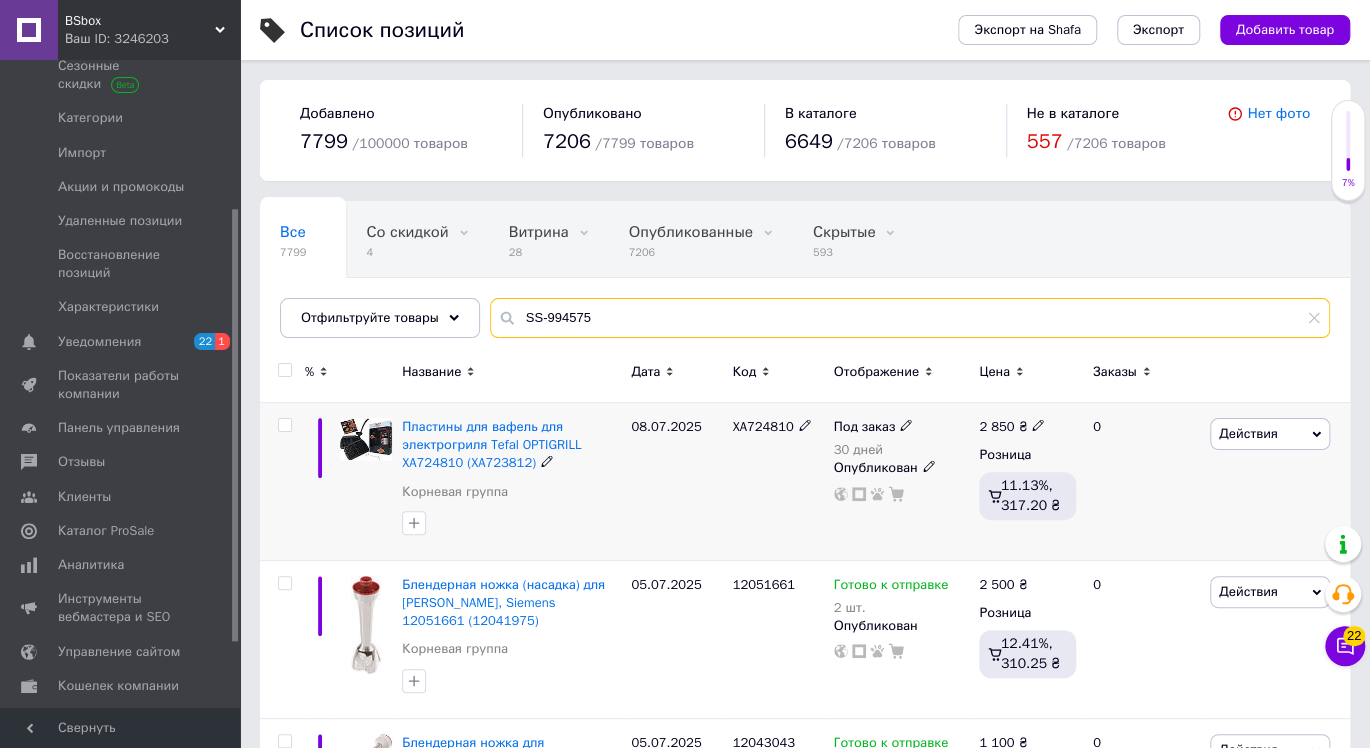 type on "SS-994575" 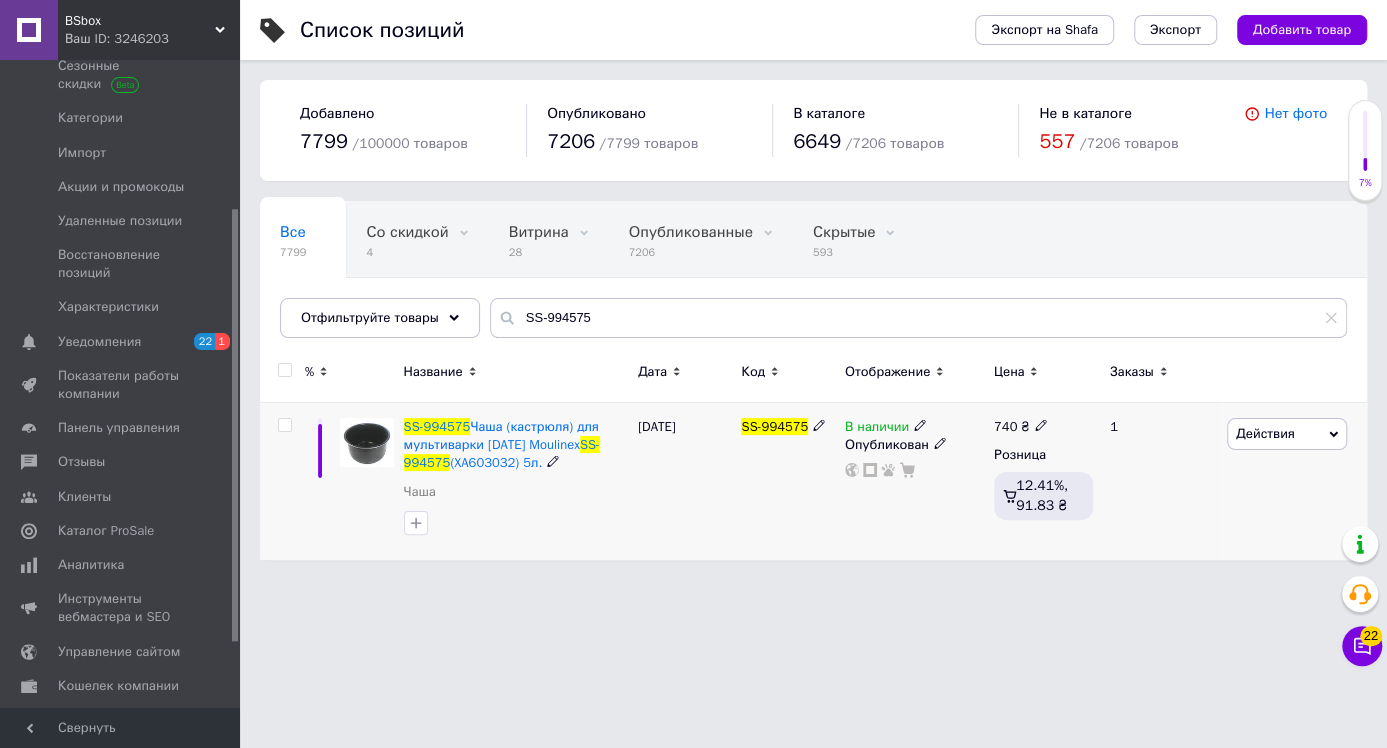 click 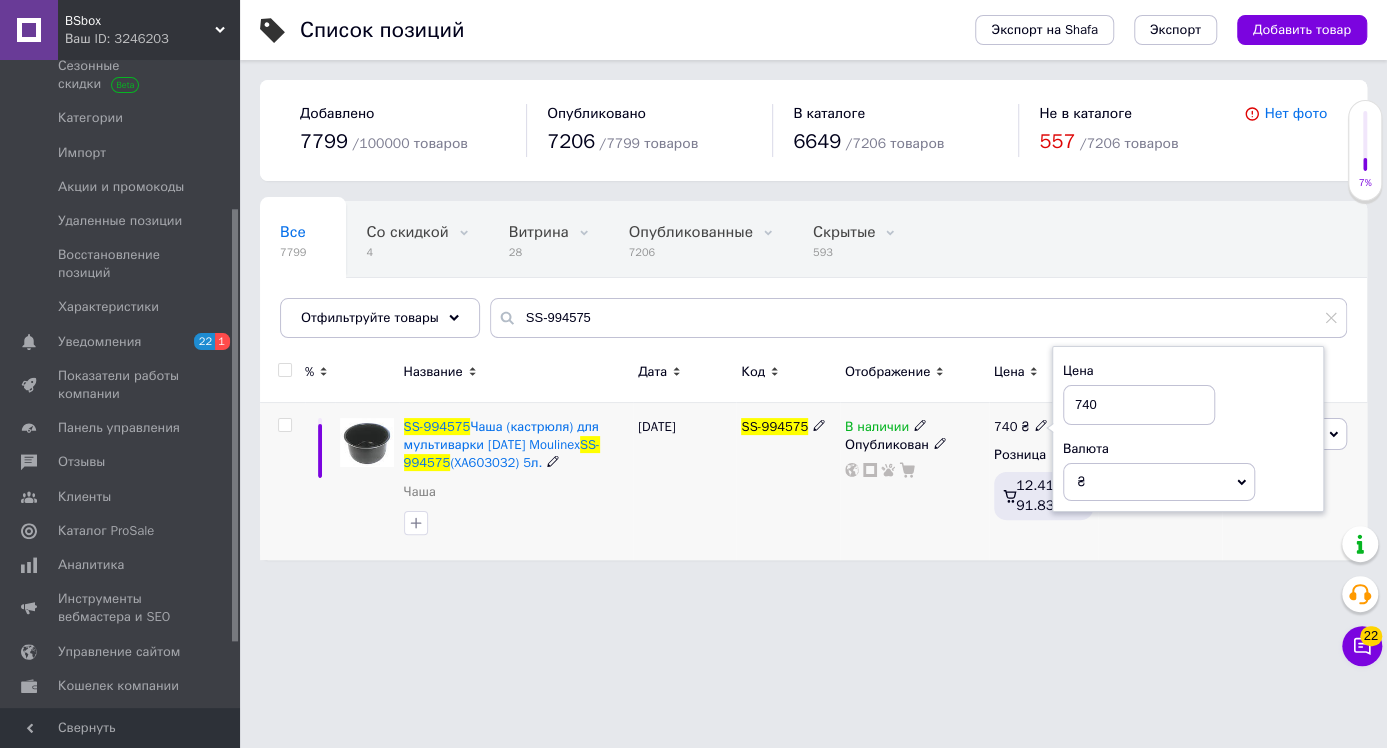 drag, startPoint x: 1083, startPoint y: 404, endPoint x: 1046, endPoint y: 410, distance: 37.48333 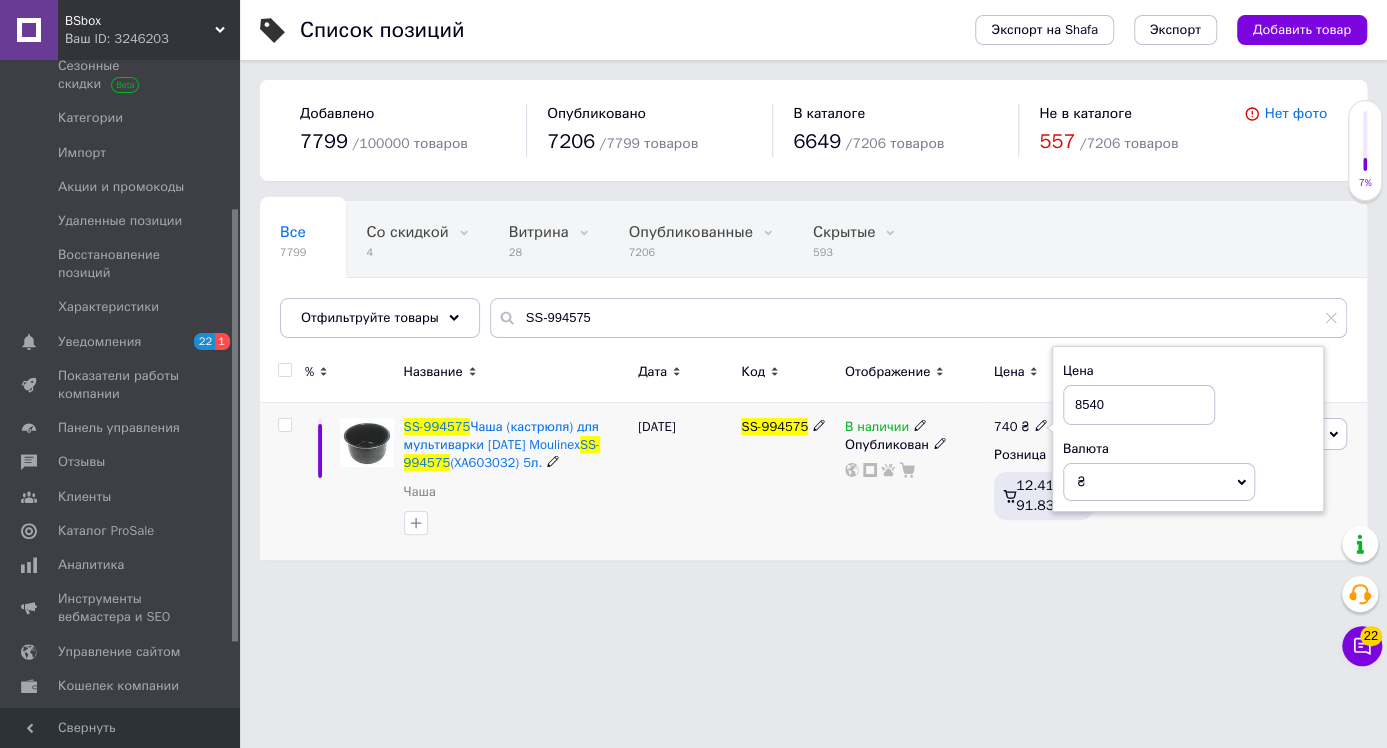 type on "850" 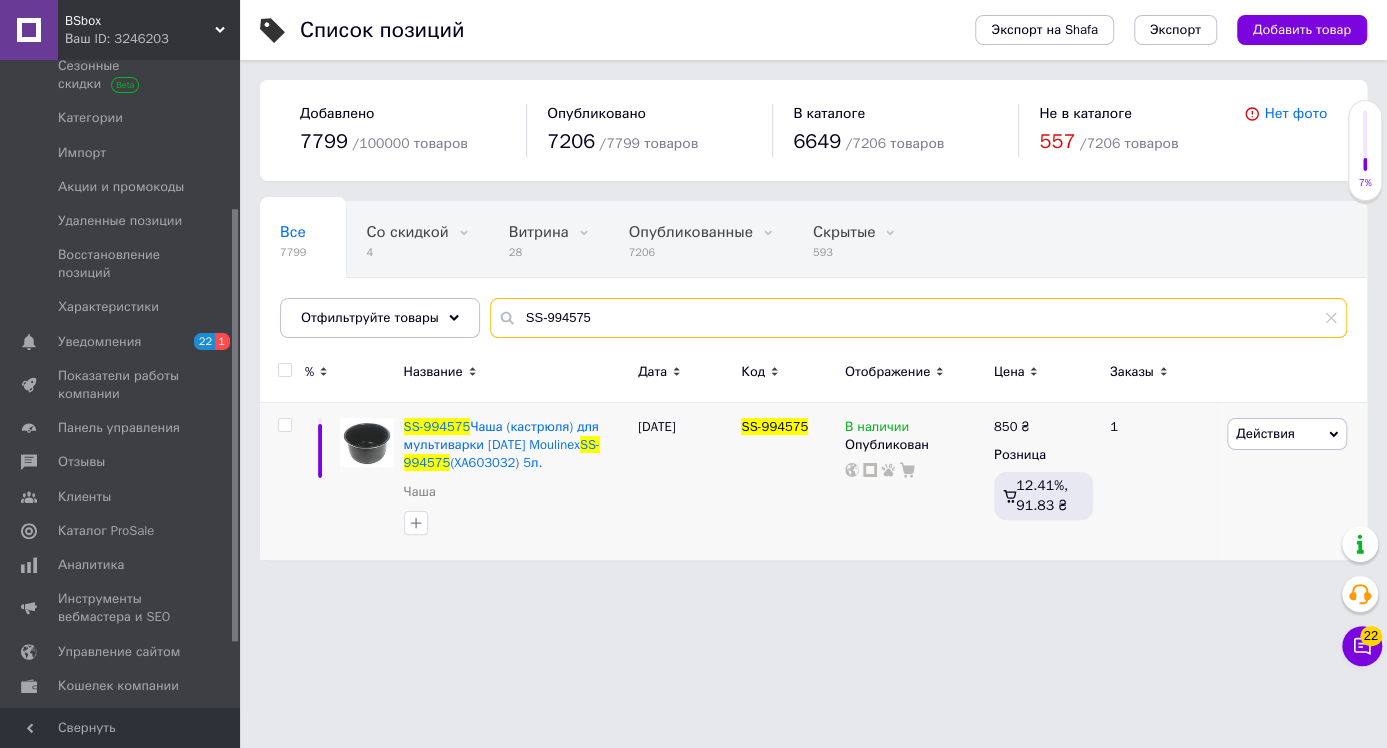 click on "SS-994575" at bounding box center (918, 318) 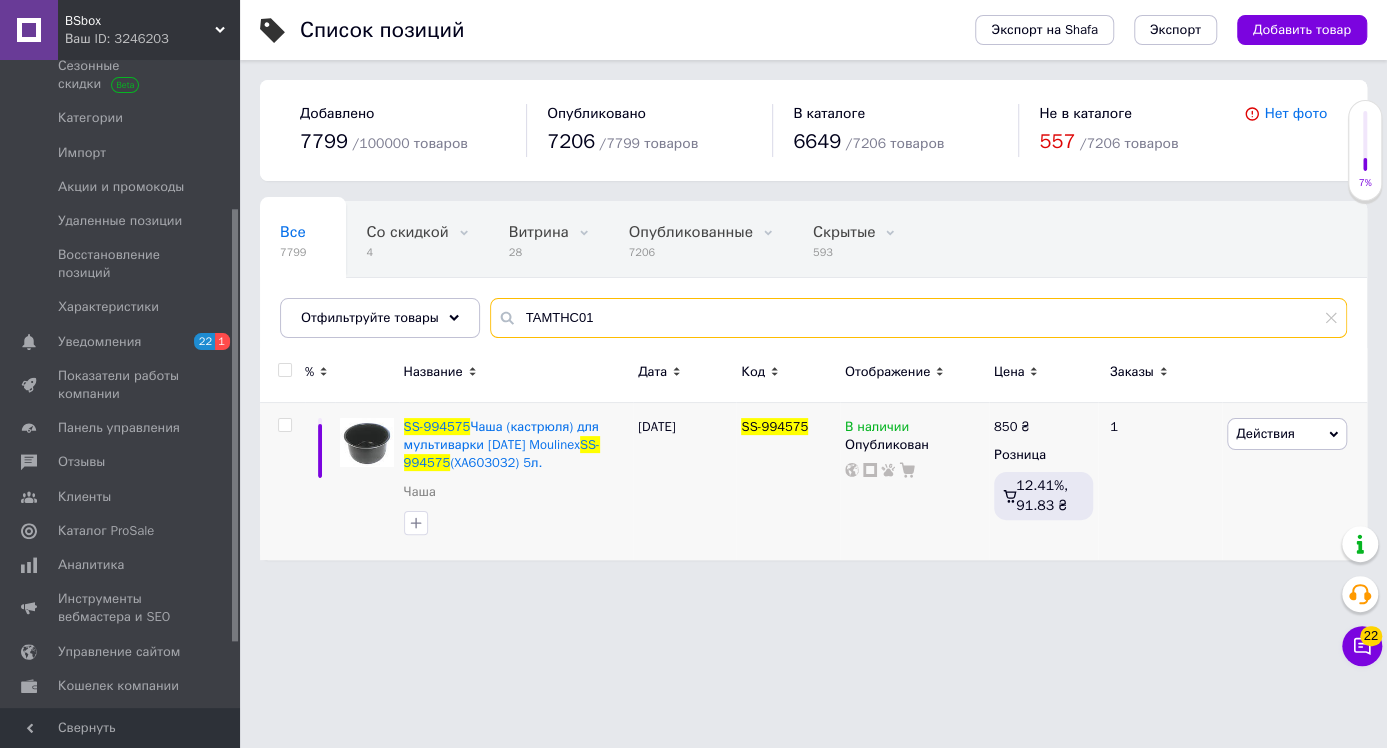 type on "TAMTHC01" 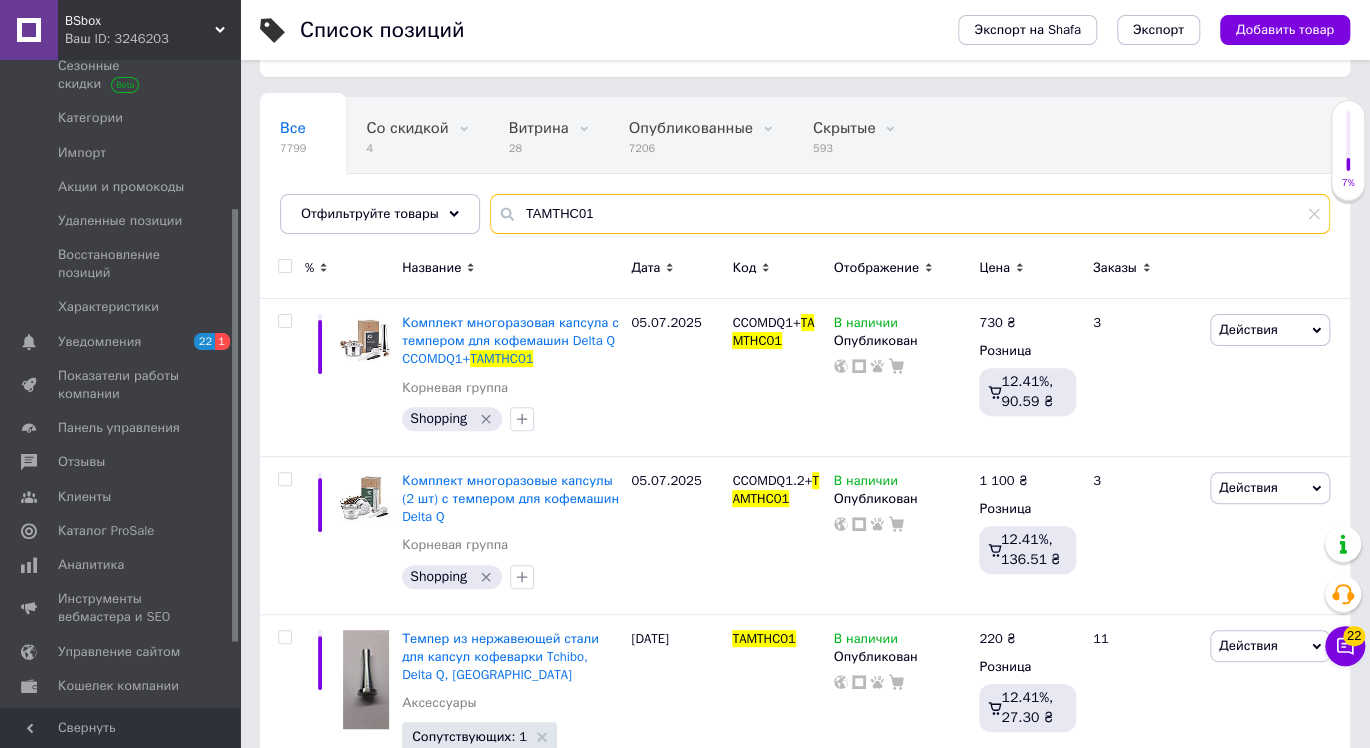 scroll, scrollTop: 180, scrollLeft: 0, axis: vertical 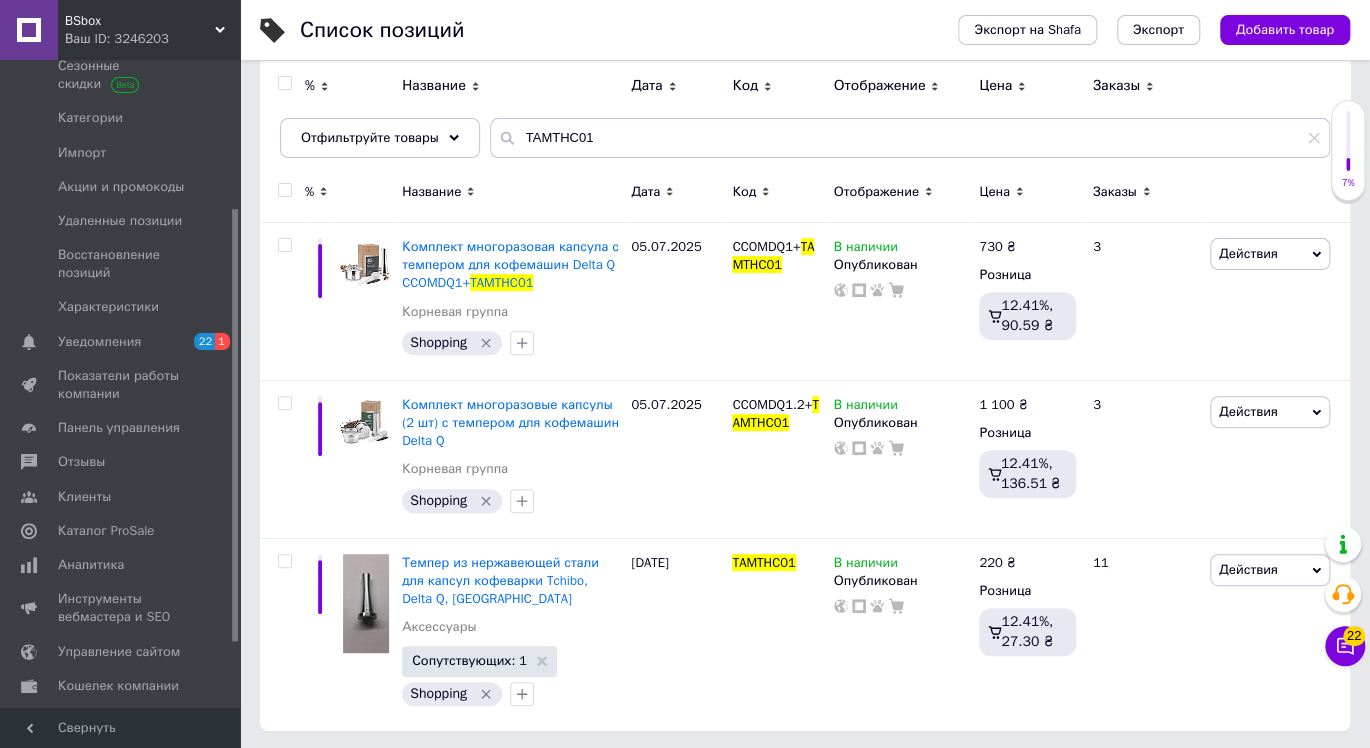 click on "BSbox" at bounding box center (140, 21) 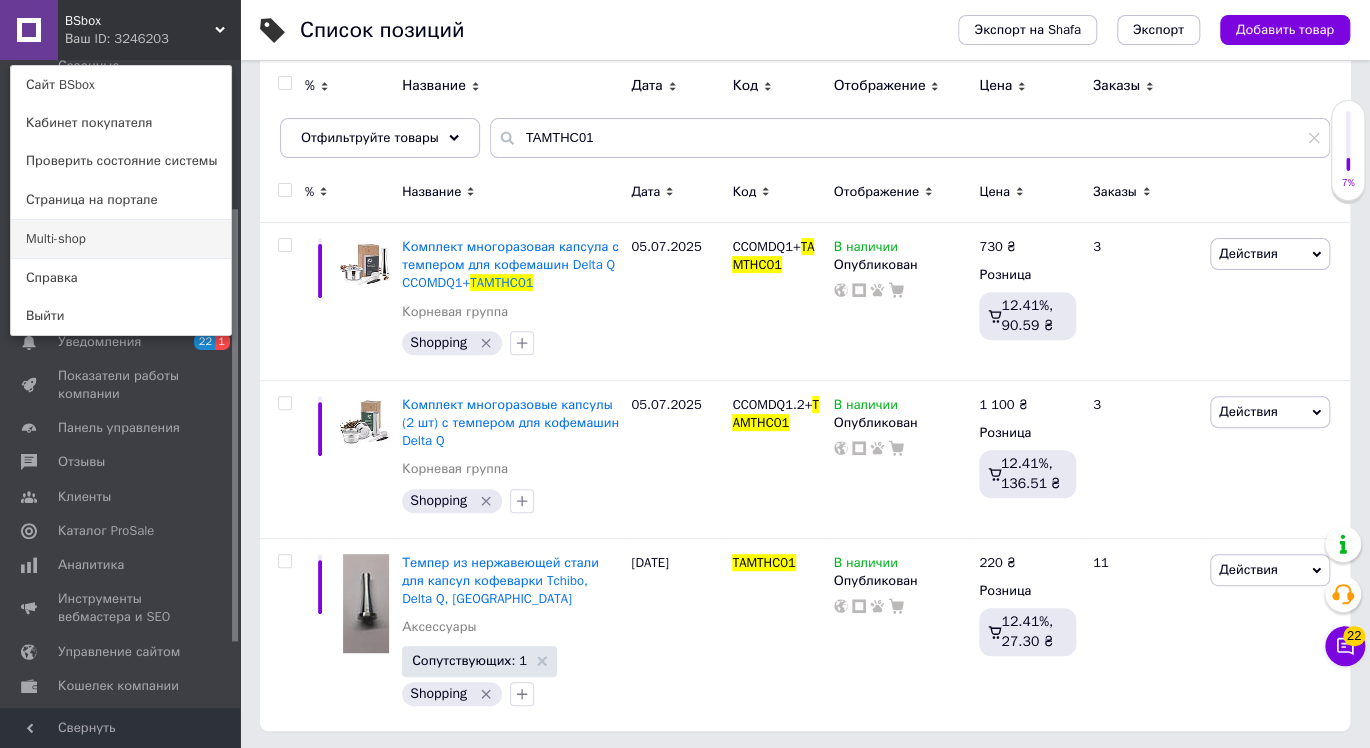 click on "Multi-shop" at bounding box center [121, 239] 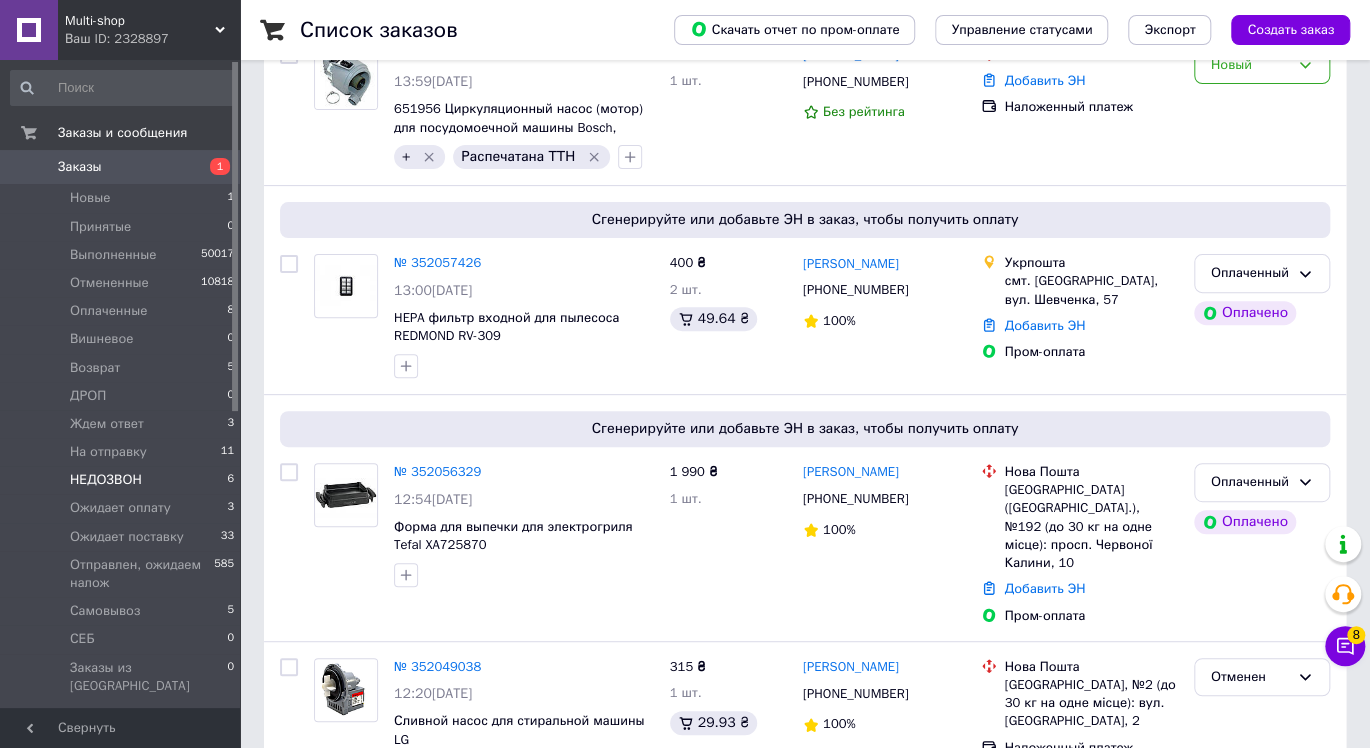 scroll, scrollTop: 222, scrollLeft: 0, axis: vertical 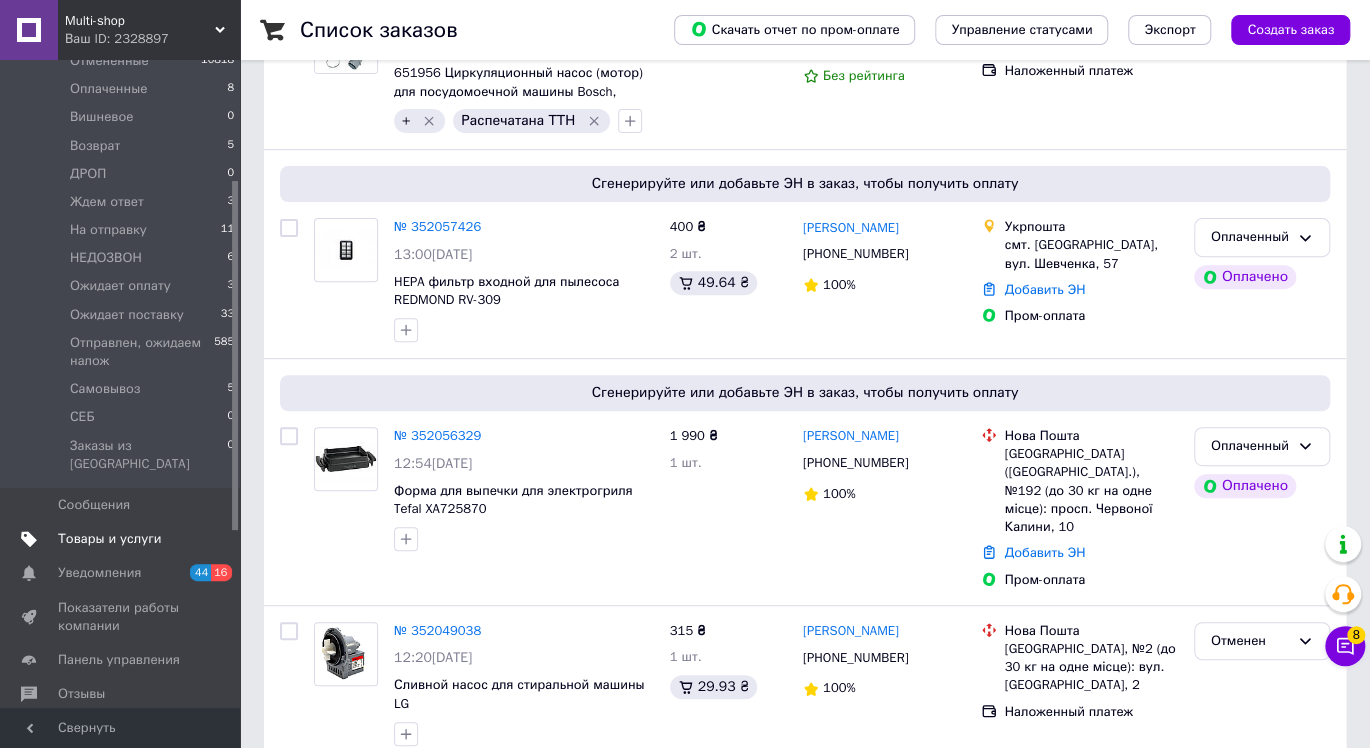 click on "Товары и услуги" at bounding box center [110, 539] 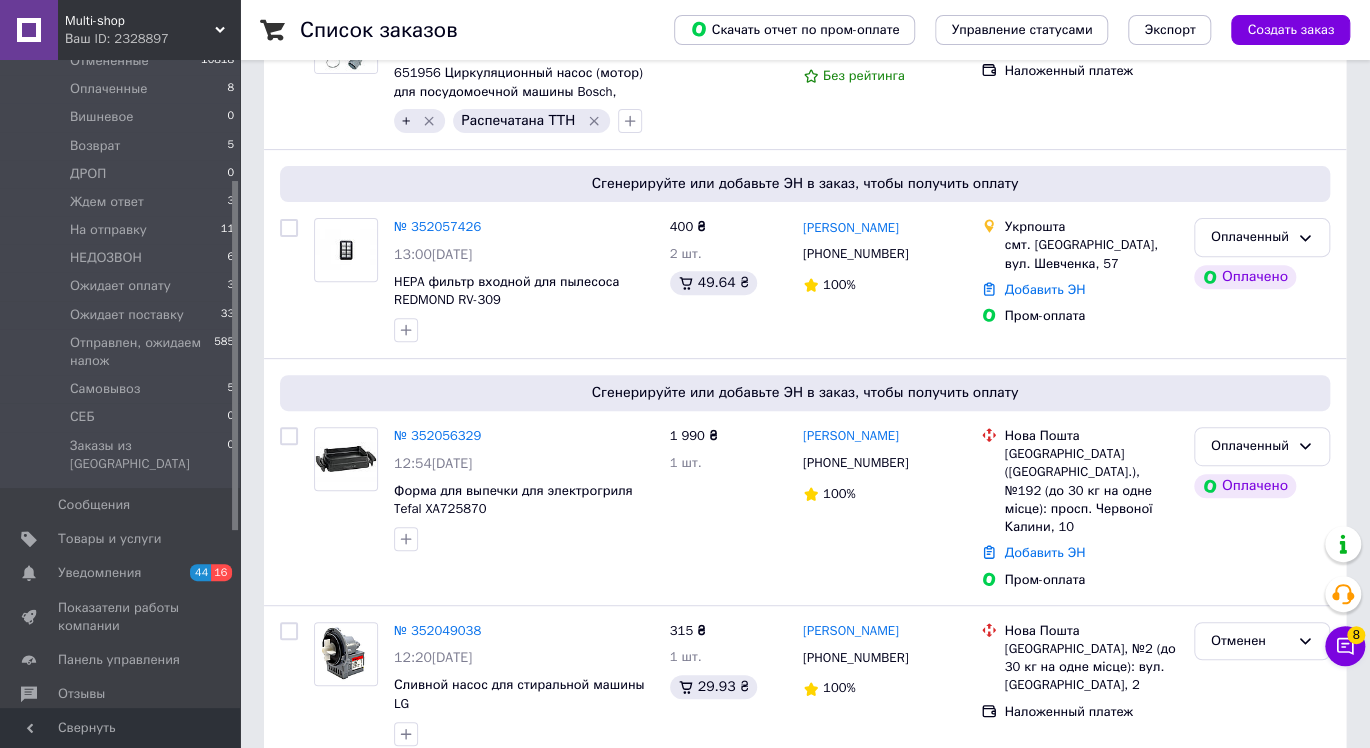 scroll, scrollTop: 0, scrollLeft: 0, axis: both 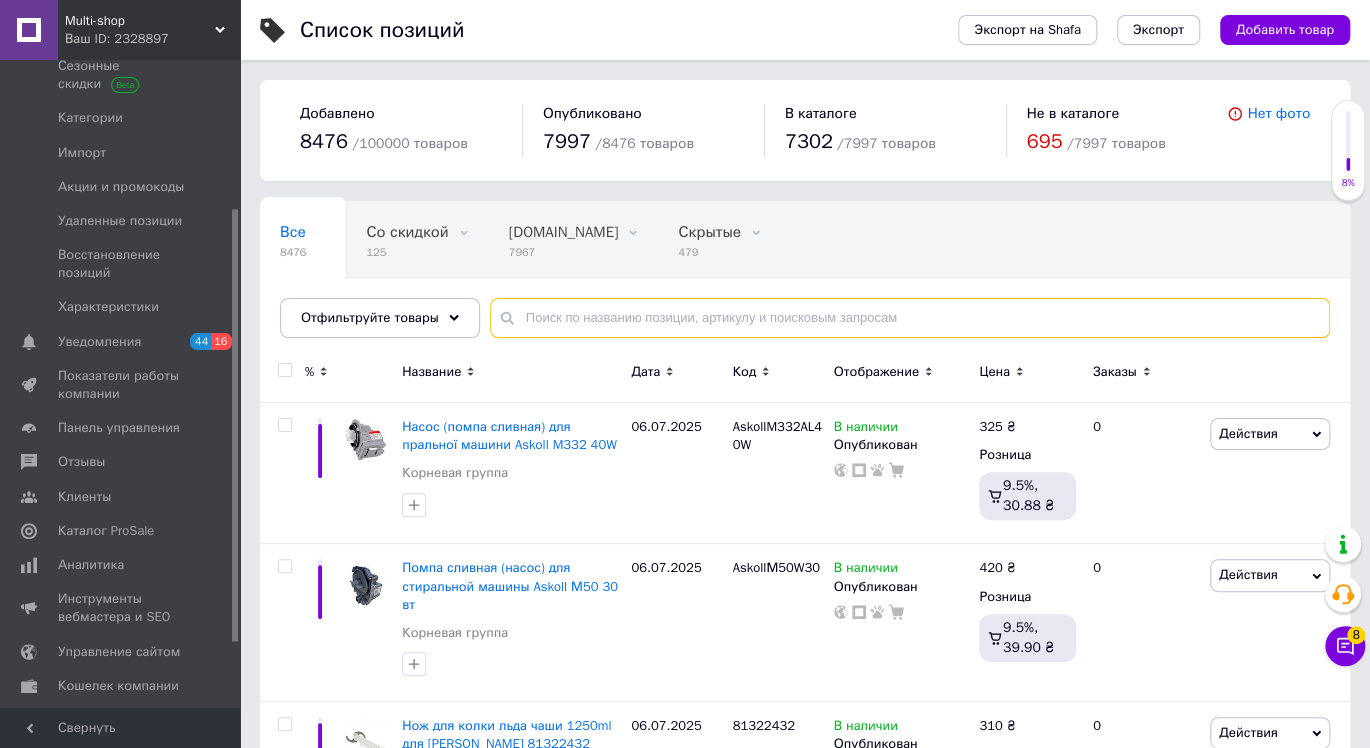 paste on "TAMTHC01" 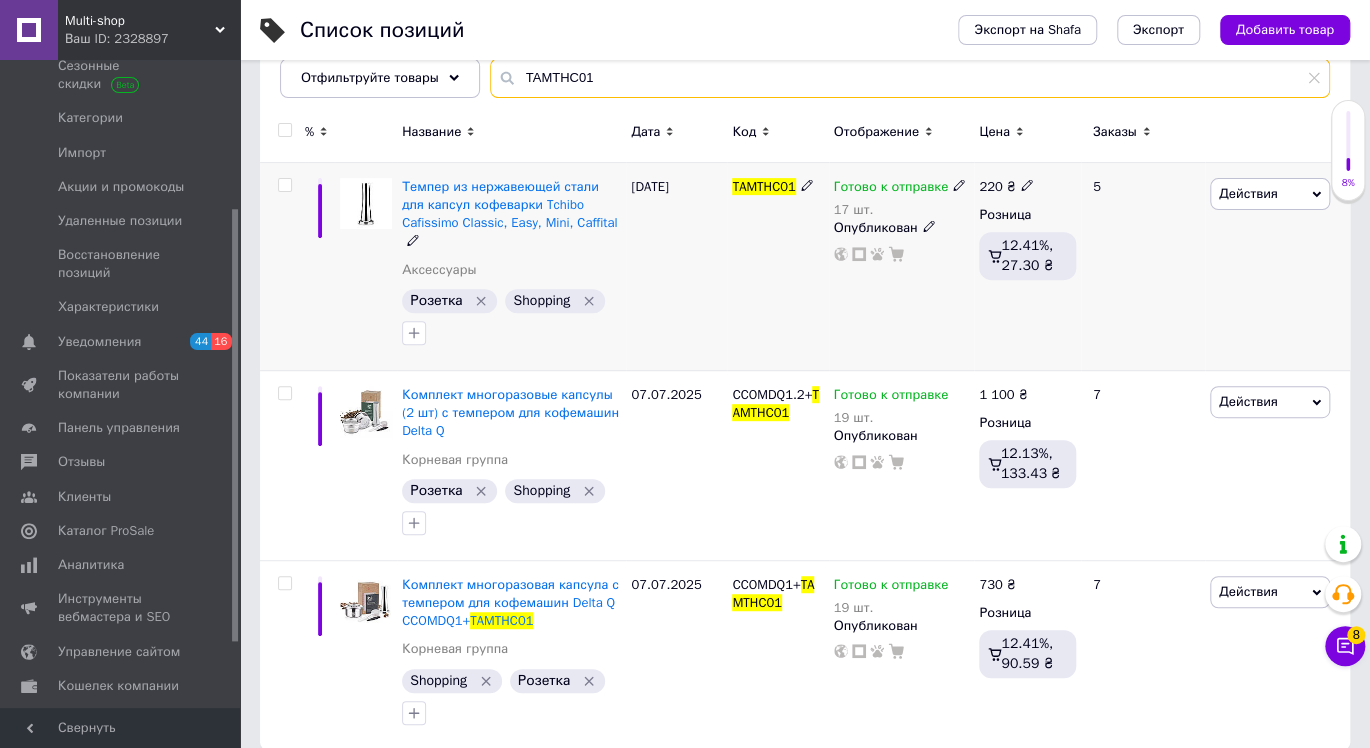 scroll, scrollTop: 241, scrollLeft: 0, axis: vertical 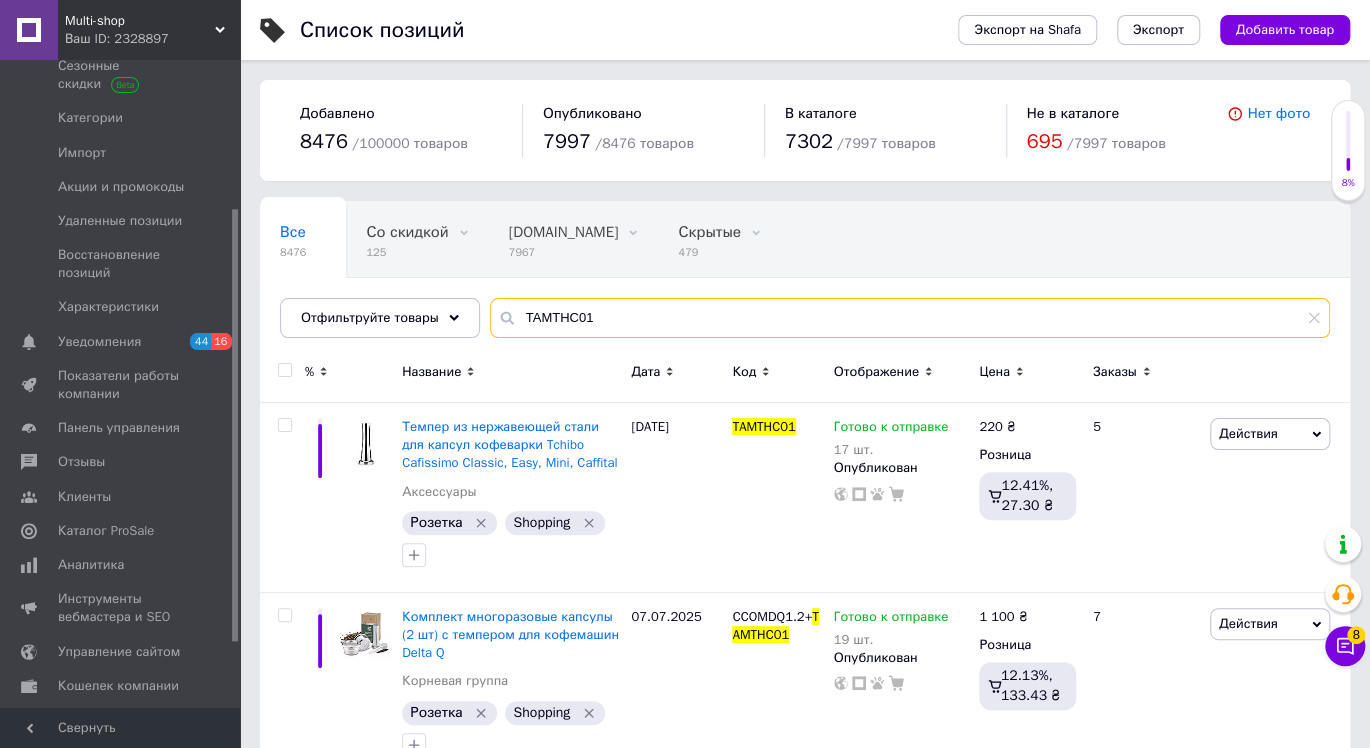 click on "TAMTHC01" at bounding box center (910, 318) 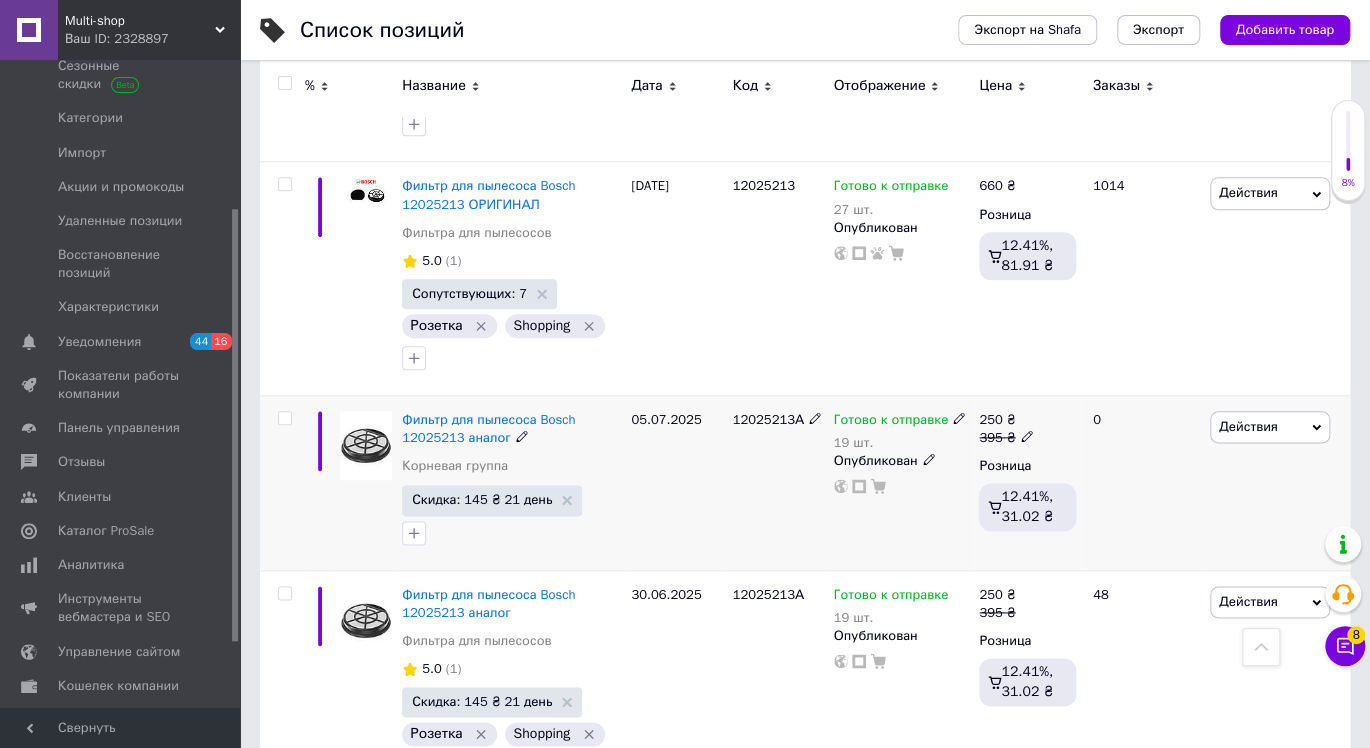 scroll, scrollTop: 1228, scrollLeft: 0, axis: vertical 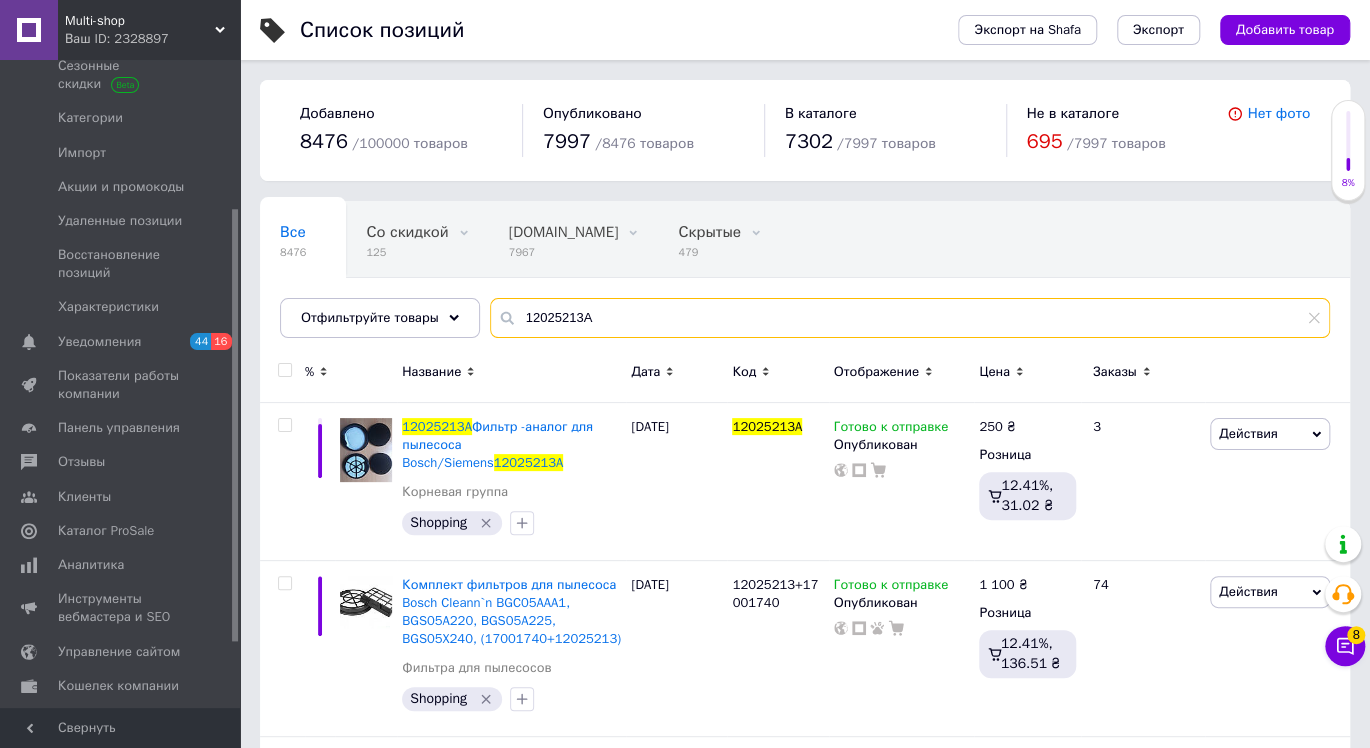 click on "12025213A" at bounding box center (910, 318) 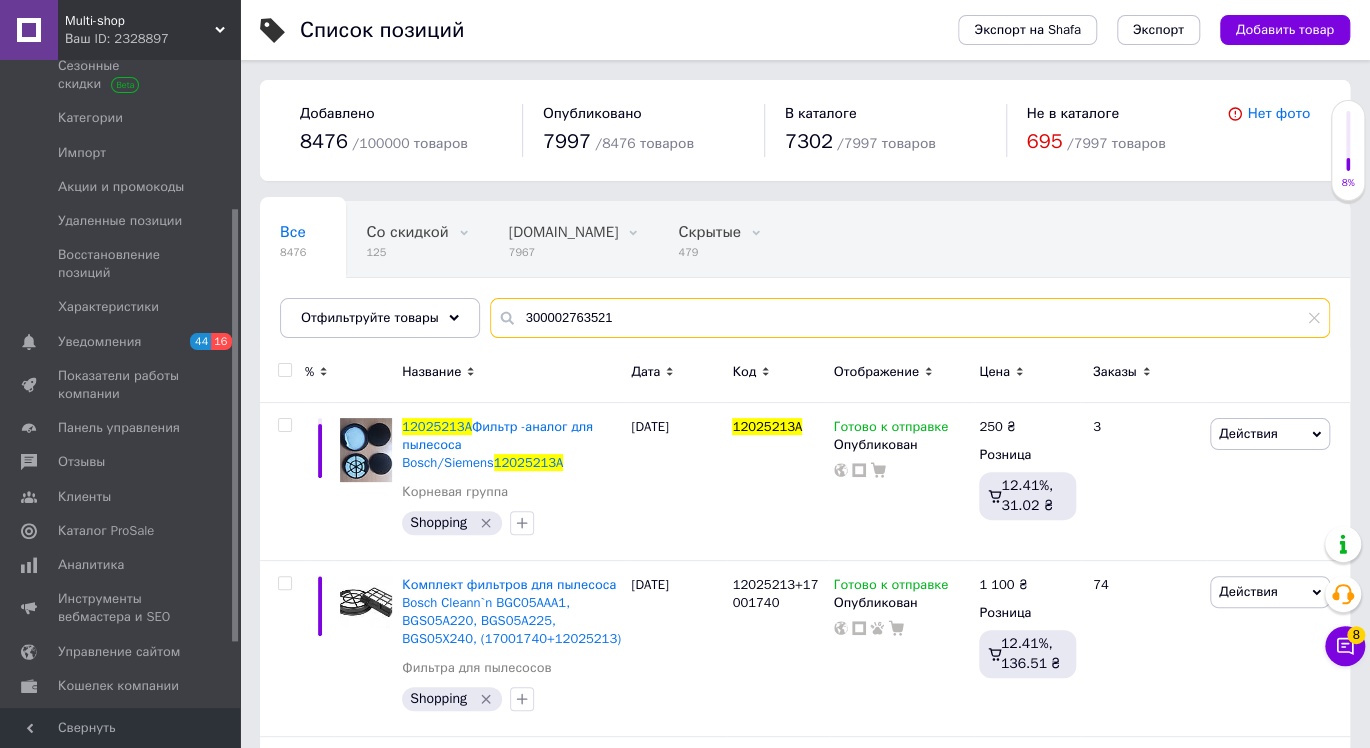 type on "300002763521" 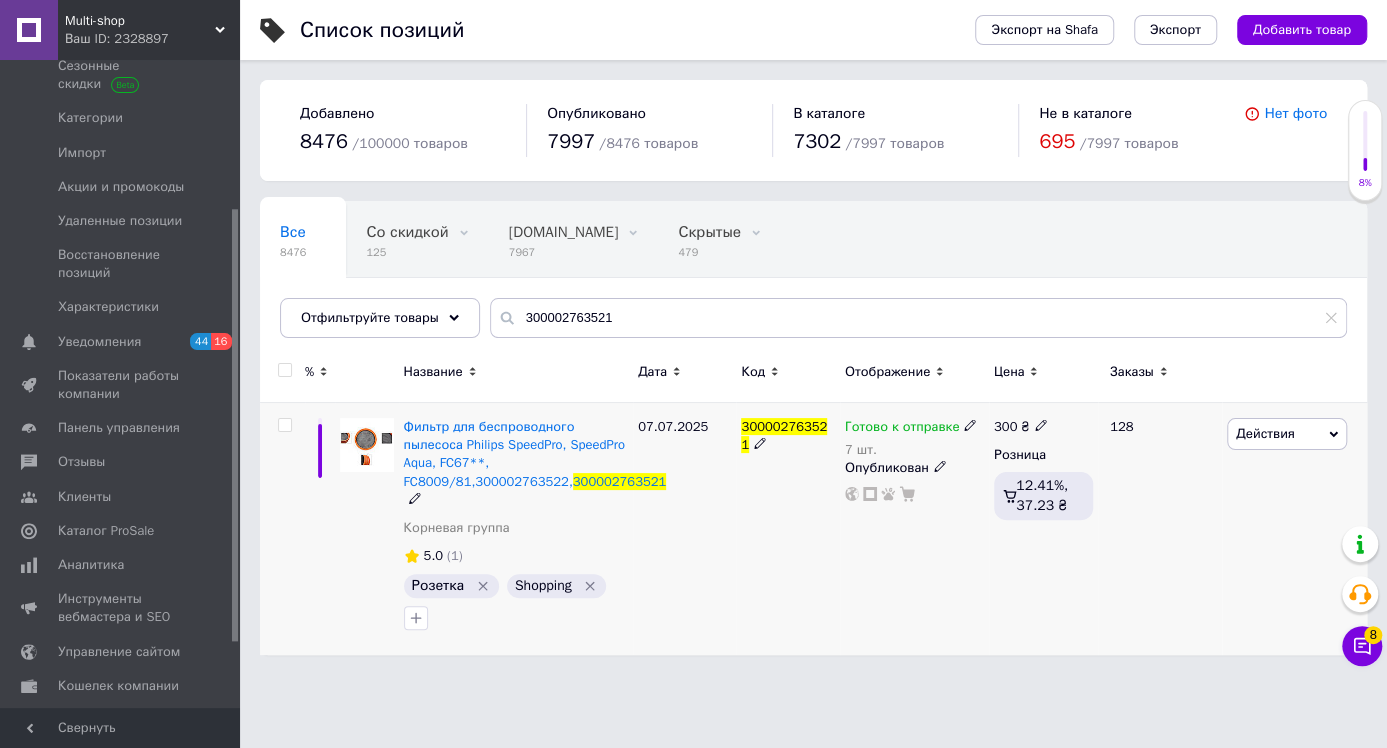 click 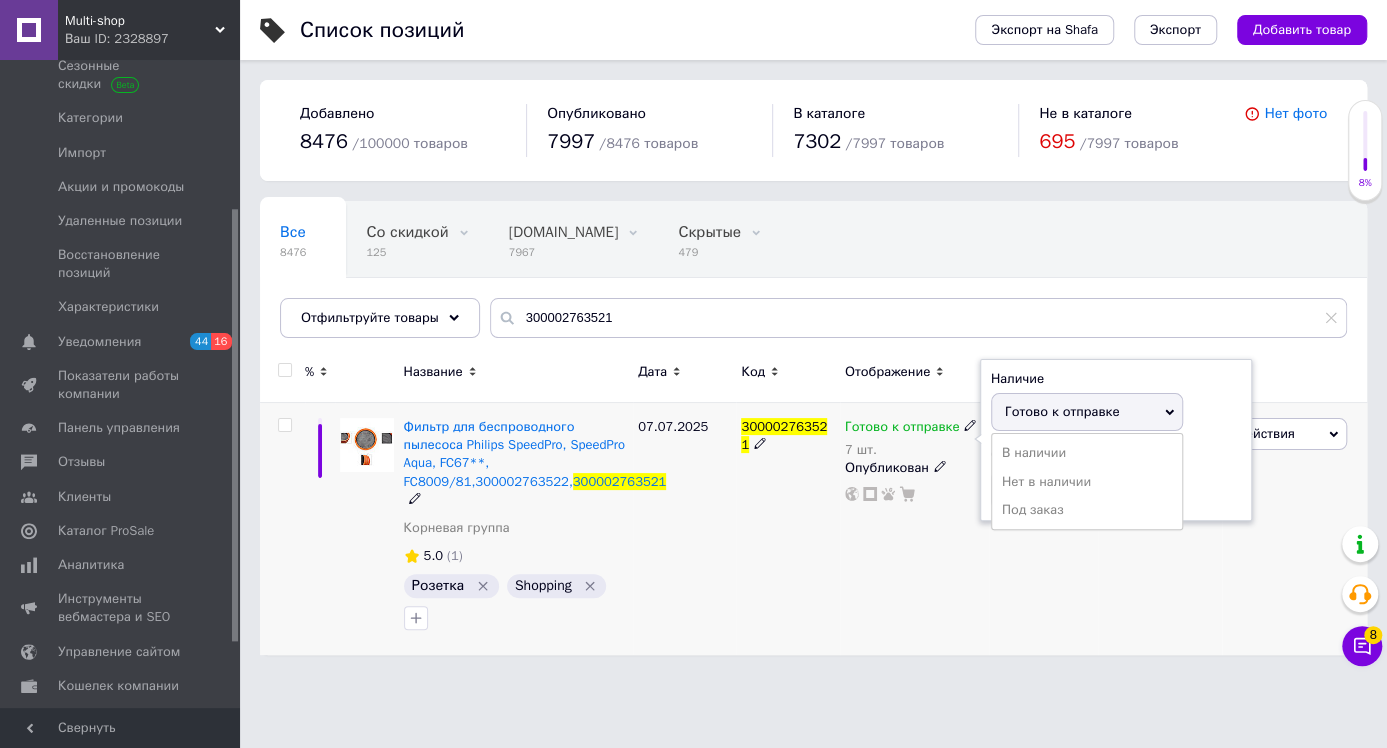 click on "Остатки 7 шт." at bounding box center (1116, 477) 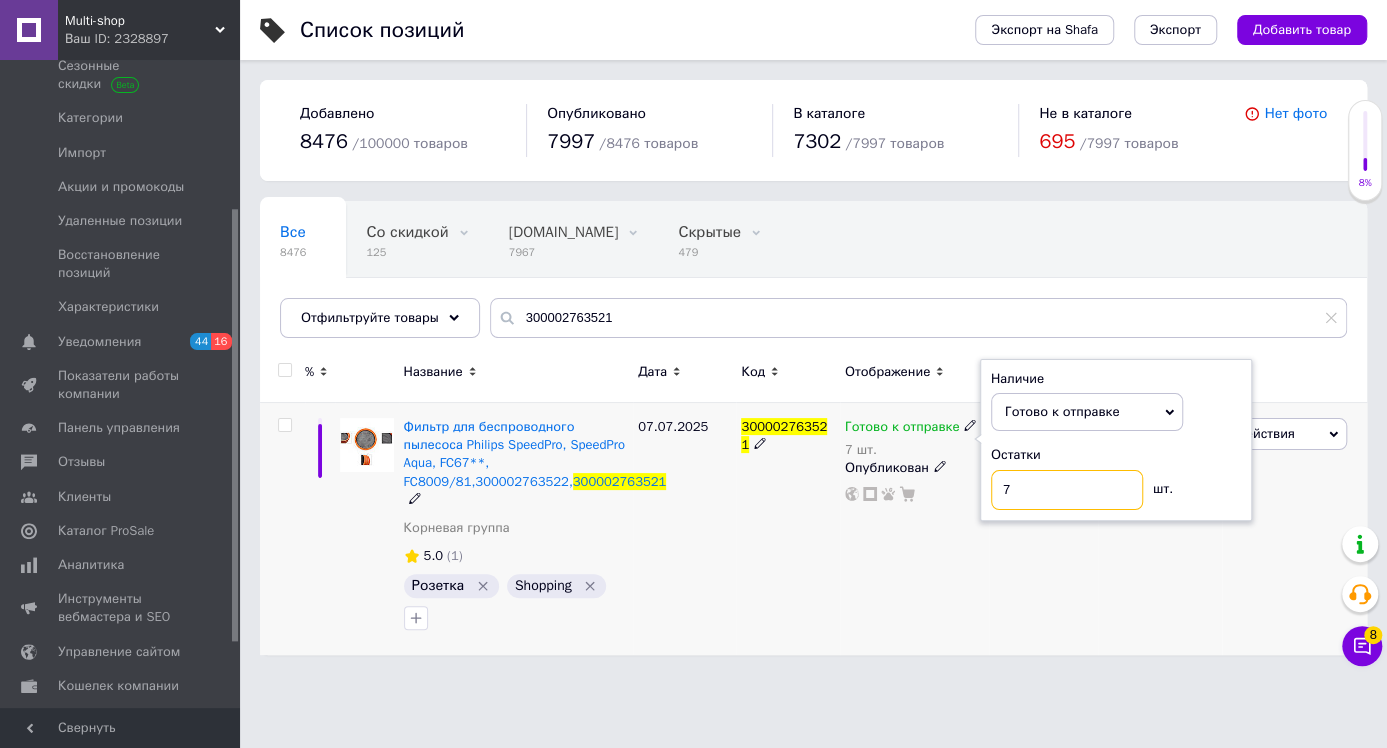 drag, startPoint x: 1062, startPoint y: 492, endPoint x: 964, endPoint y: 488, distance: 98.0816 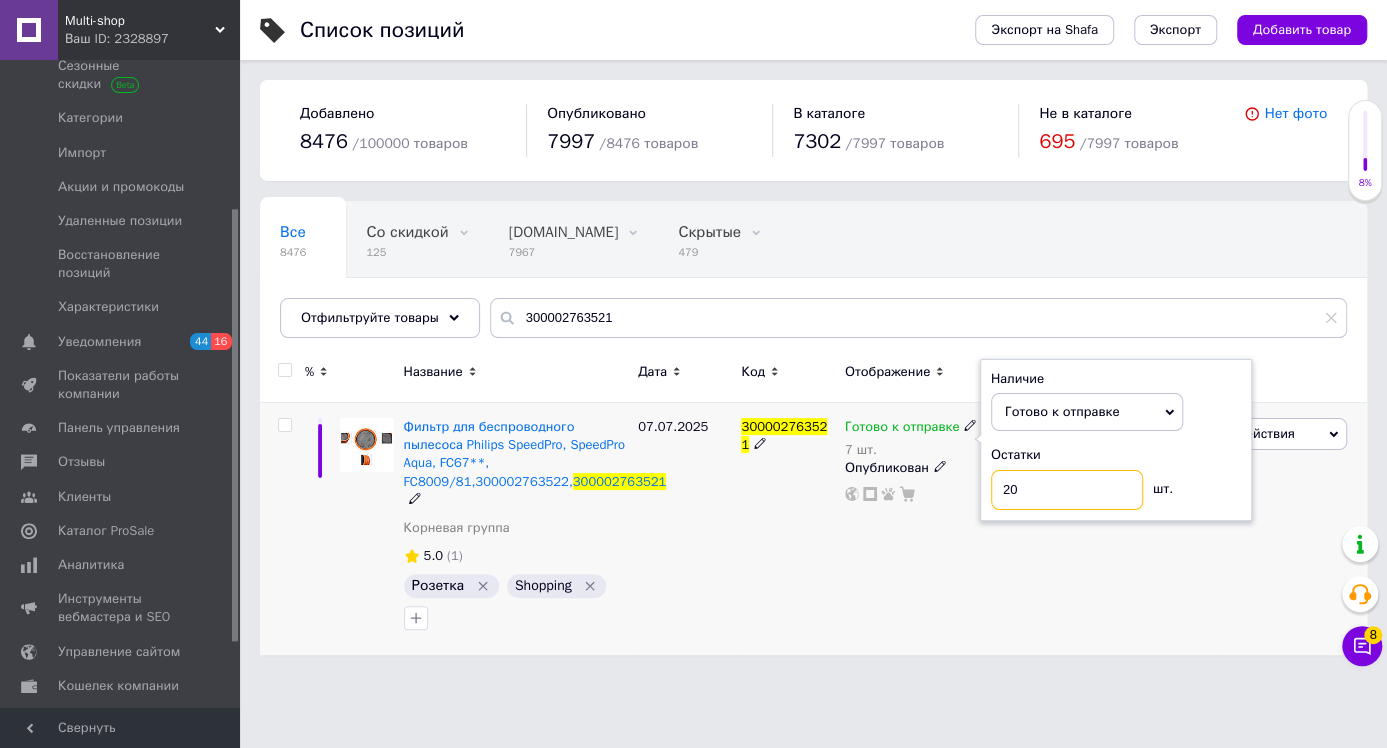 type on "20" 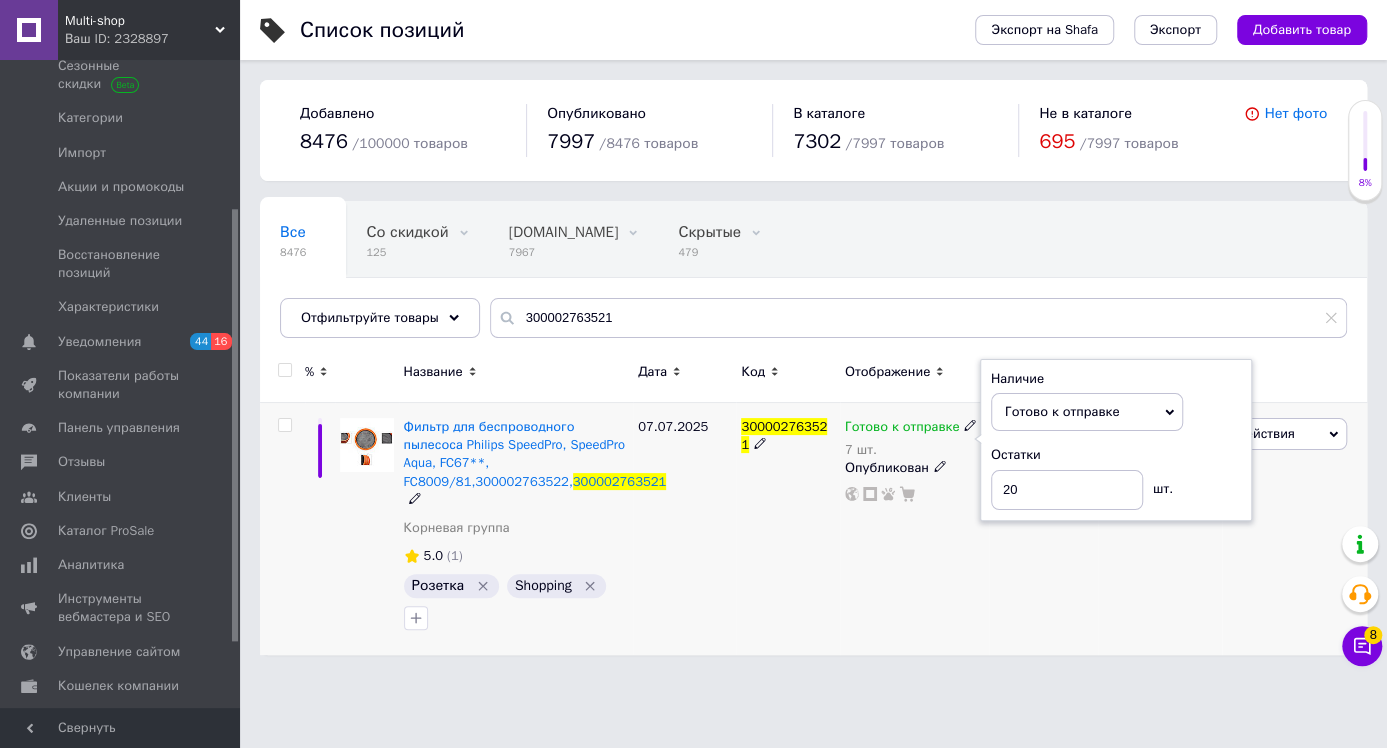 click on "Готово к отправке 7 шт. Наличие Готово к отправке В наличии Нет в наличии Под заказ Остатки 20 шт. Опубликован" at bounding box center [914, 529] 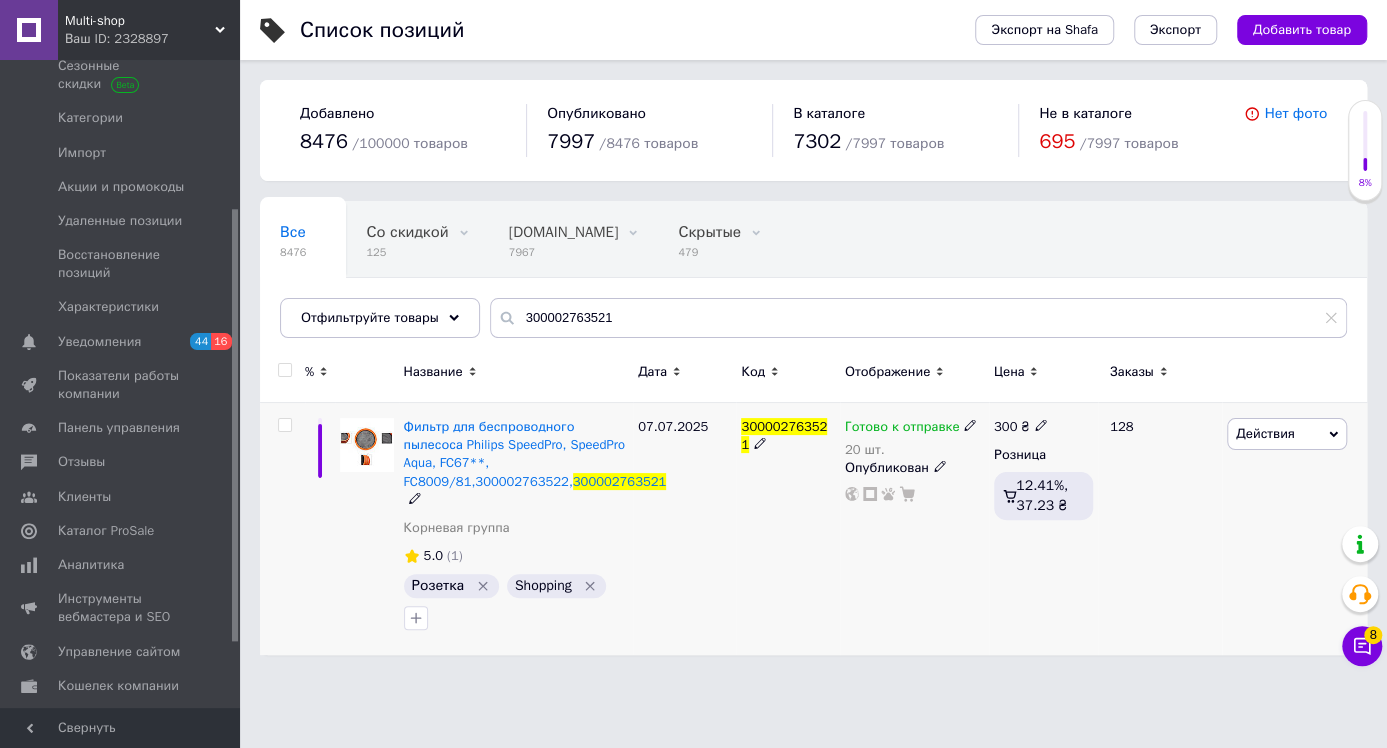 click 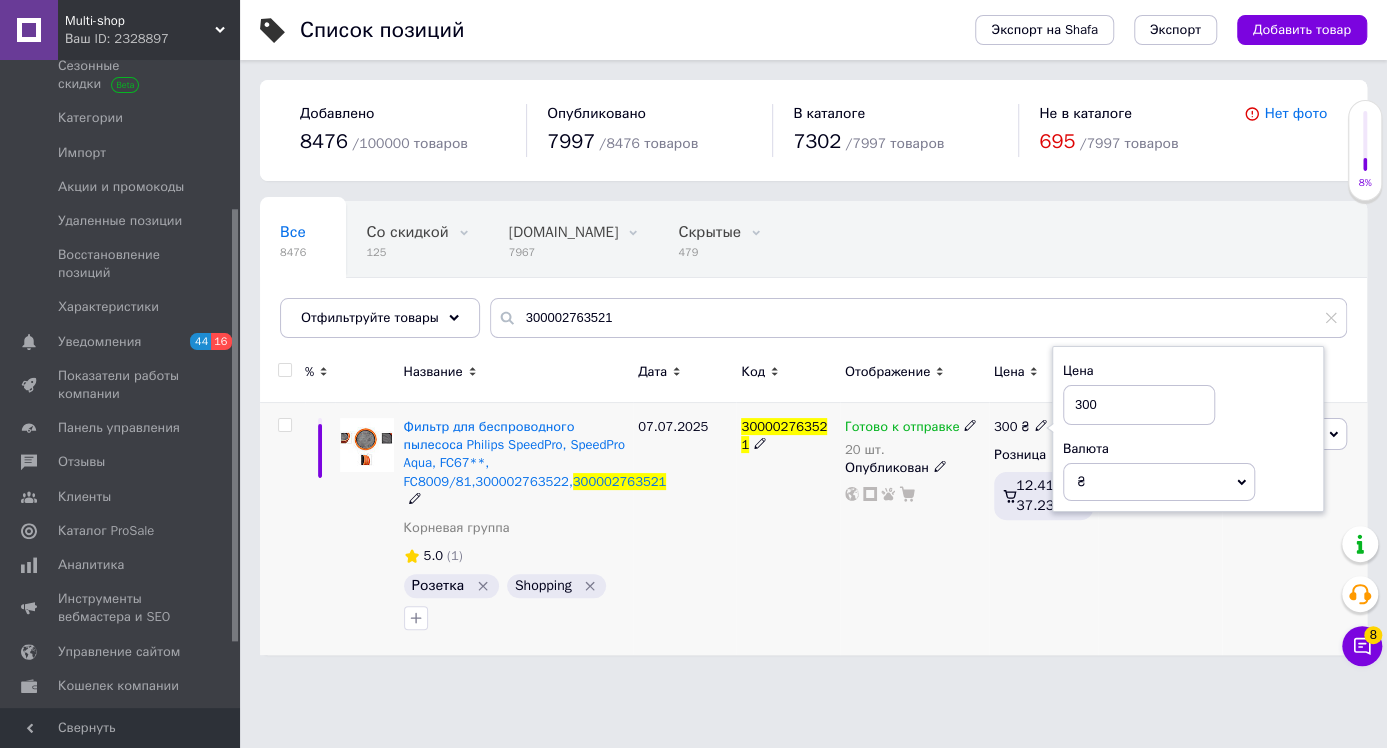drag, startPoint x: 1091, startPoint y: 402, endPoint x: 1060, endPoint y: 402, distance: 31 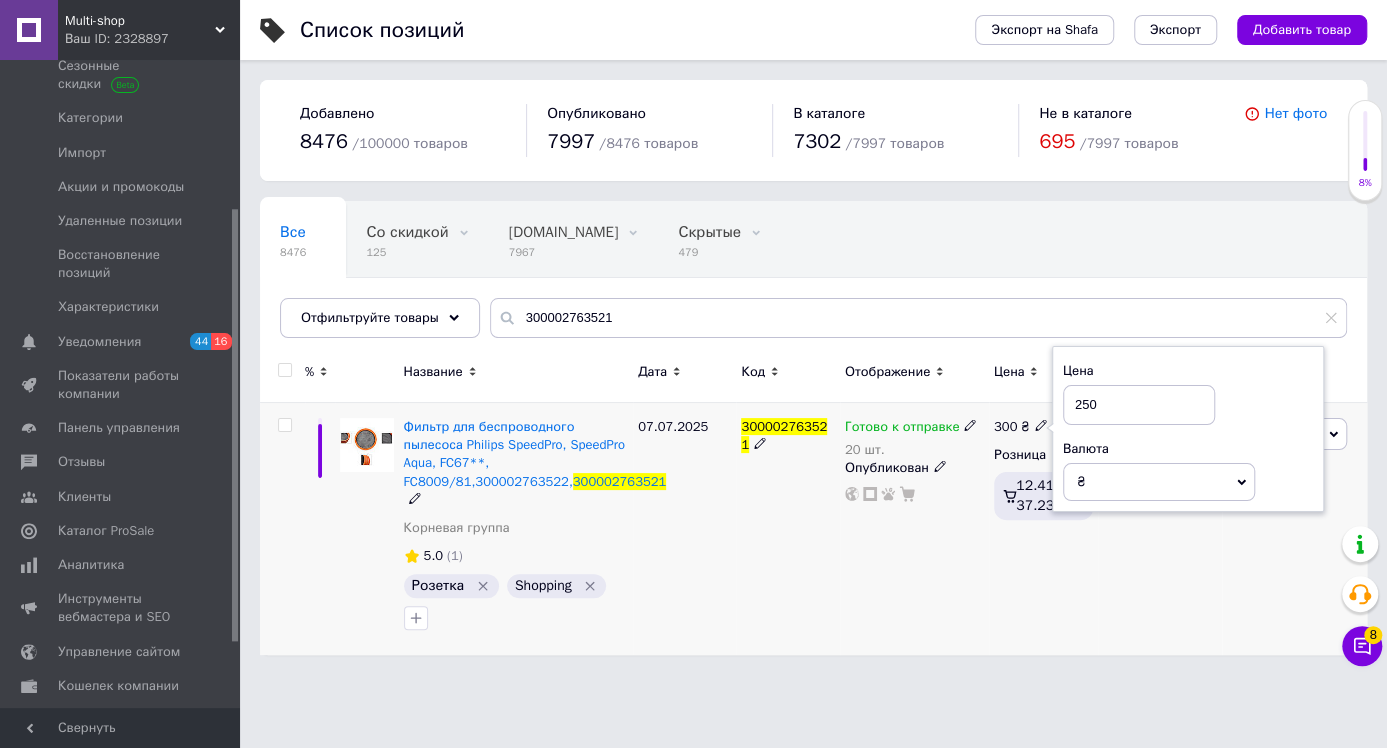type on "250" 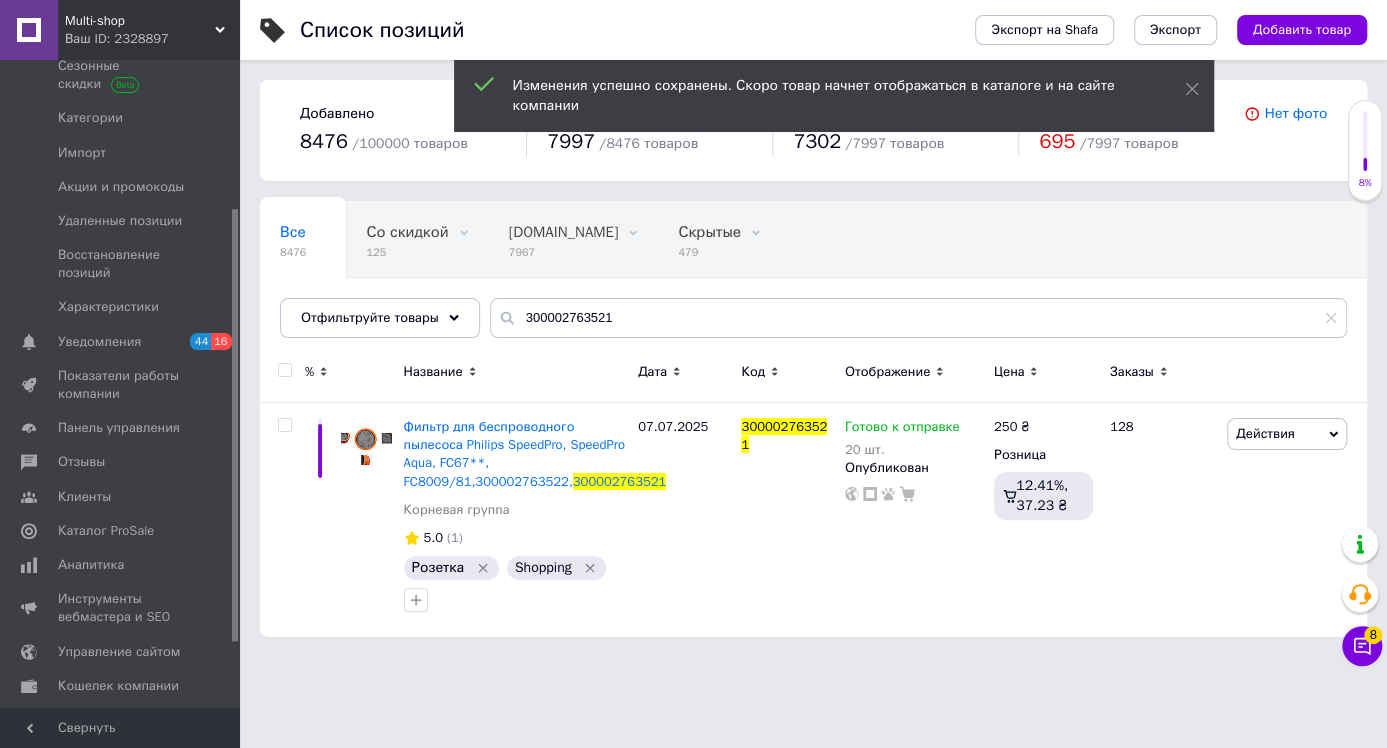 click on "Ваш ID: 2328897" at bounding box center [152, 39] 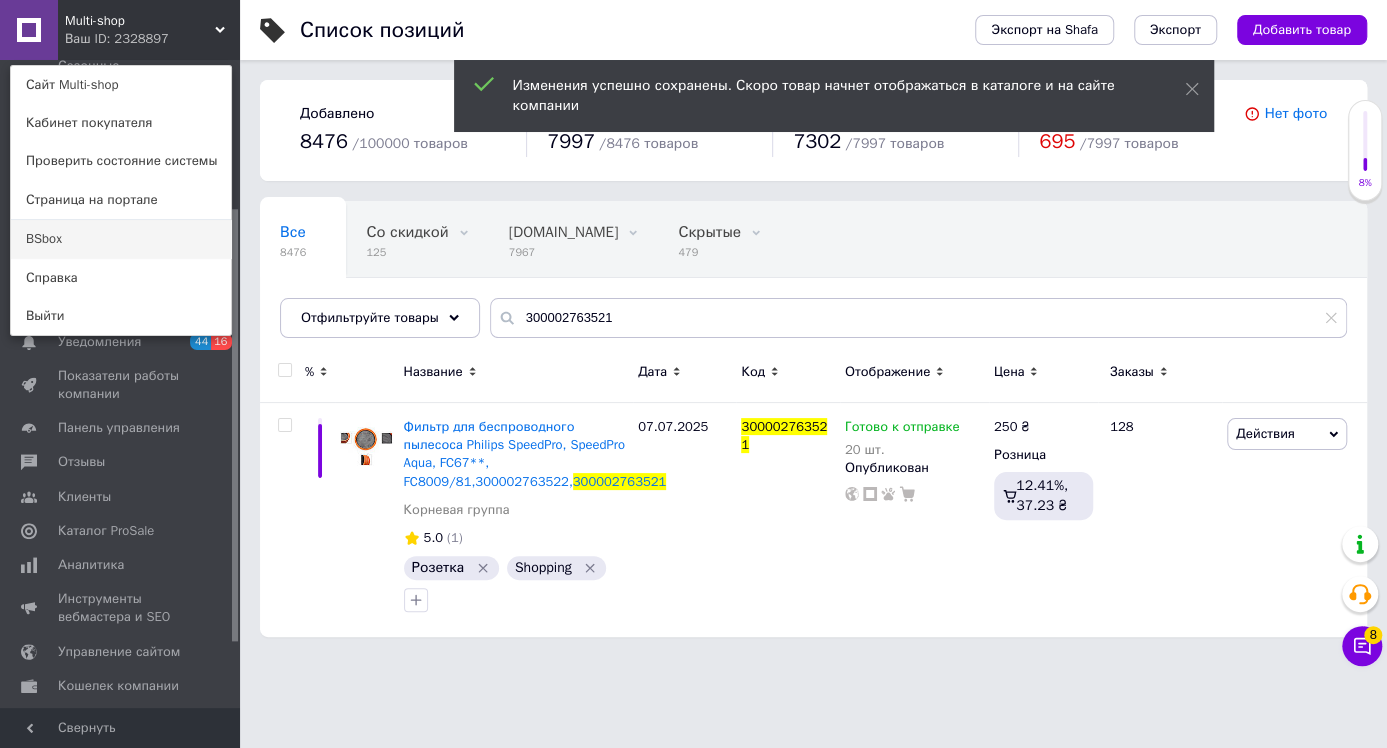 click on "BSbox" at bounding box center (121, 239) 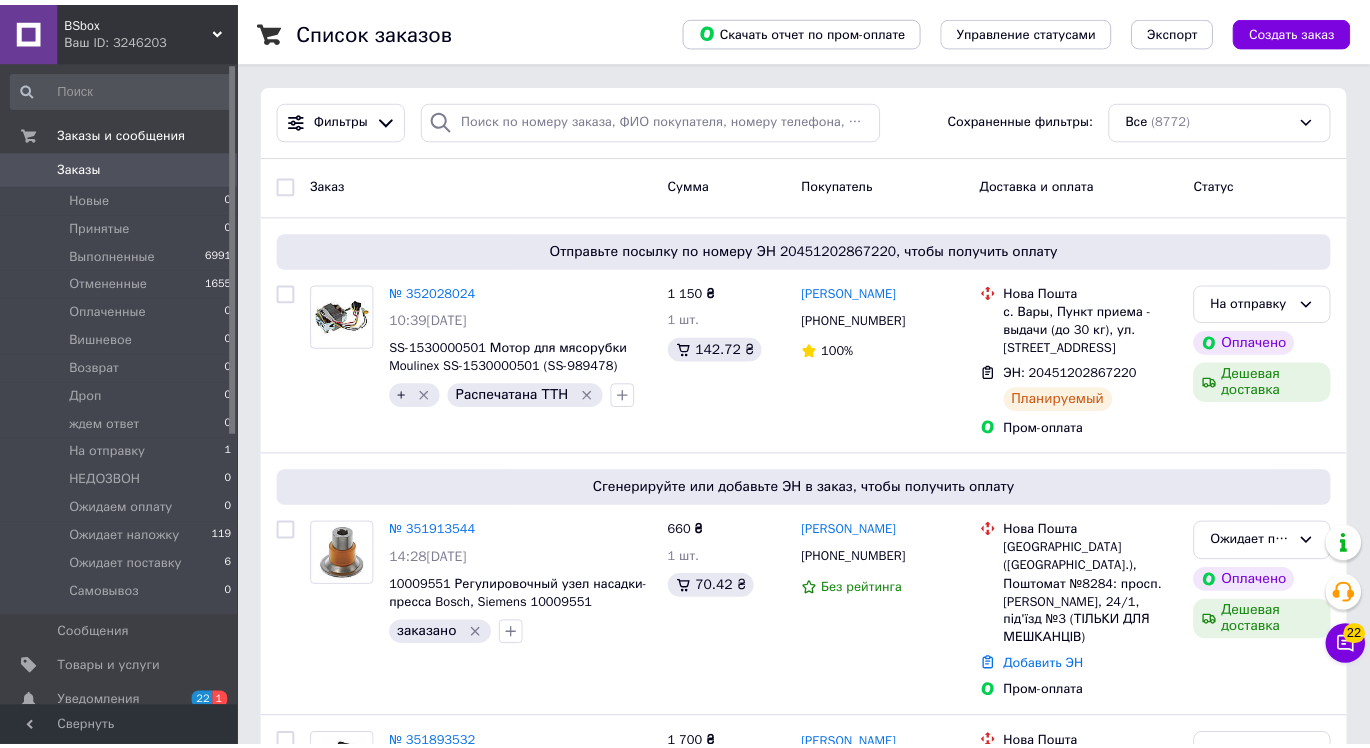 scroll, scrollTop: 0, scrollLeft: 0, axis: both 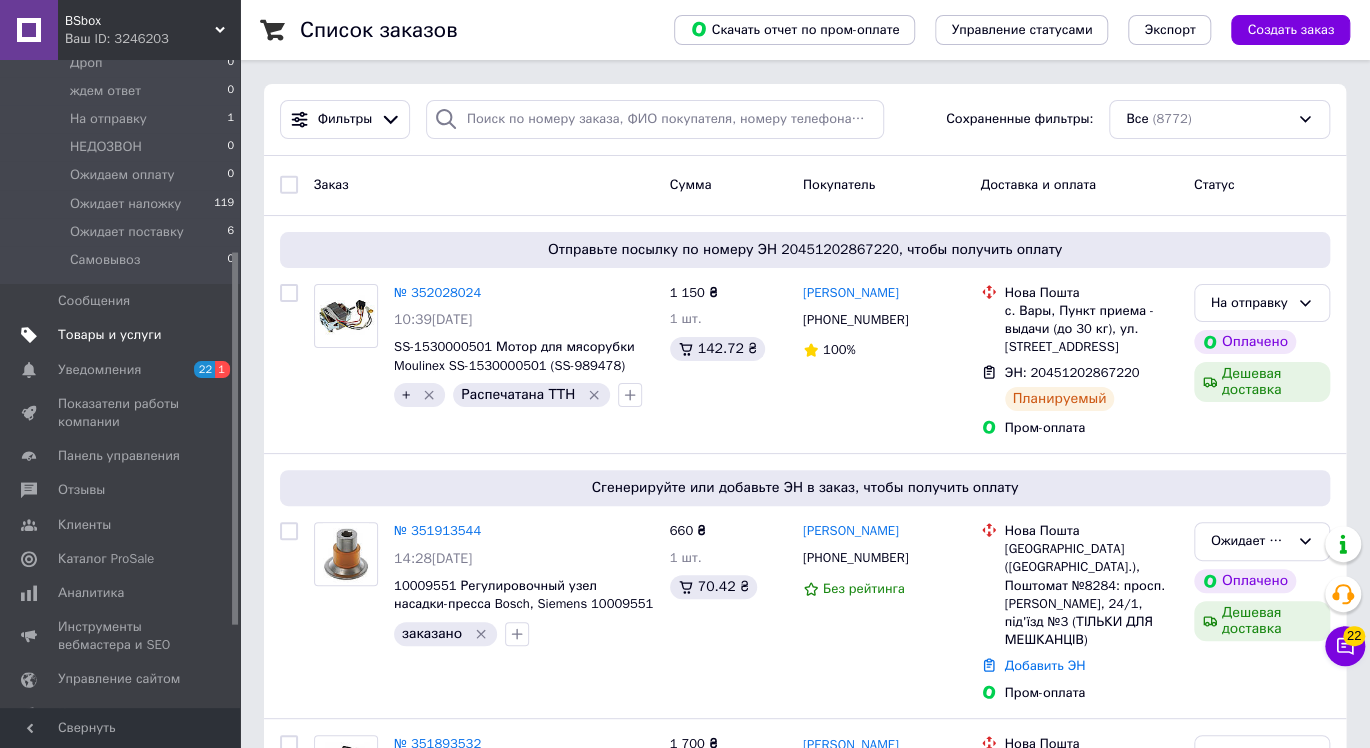 click on "Товары и услуги" at bounding box center (110, 335) 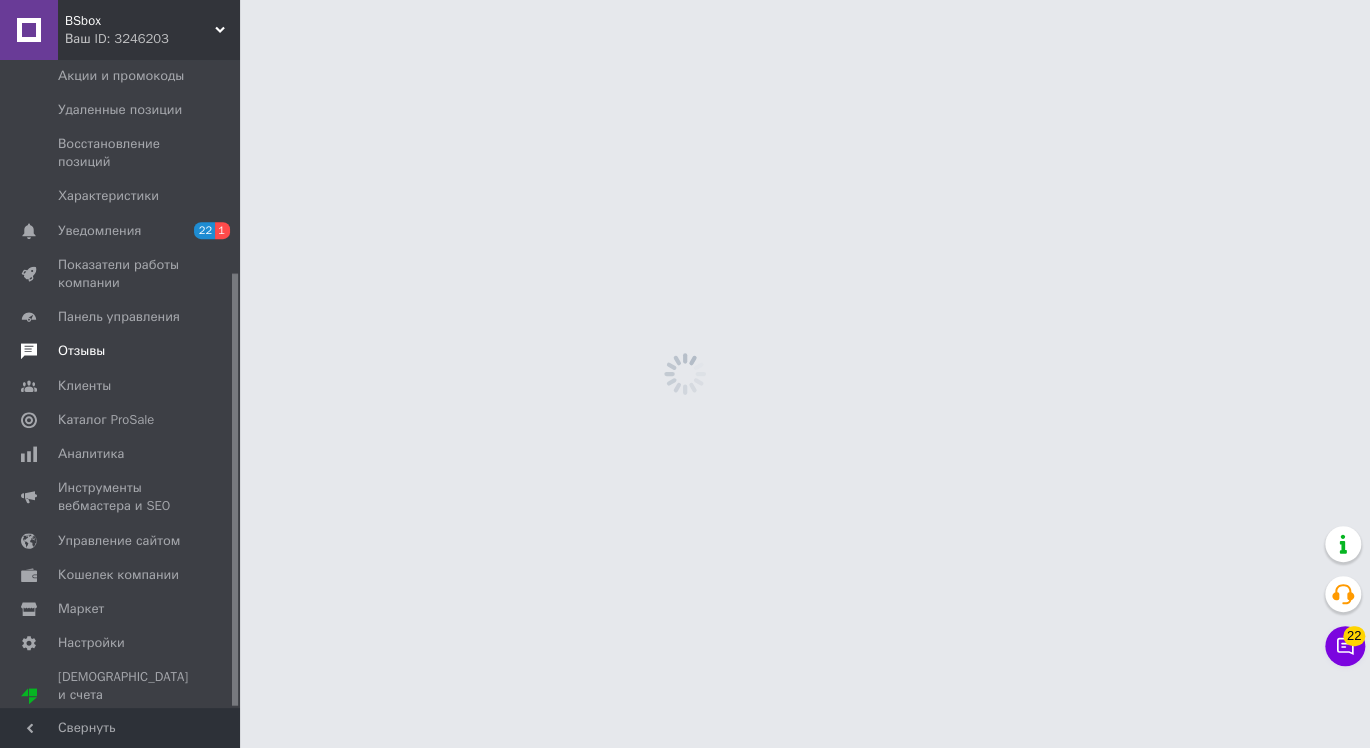 scroll, scrollTop: 319, scrollLeft: 0, axis: vertical 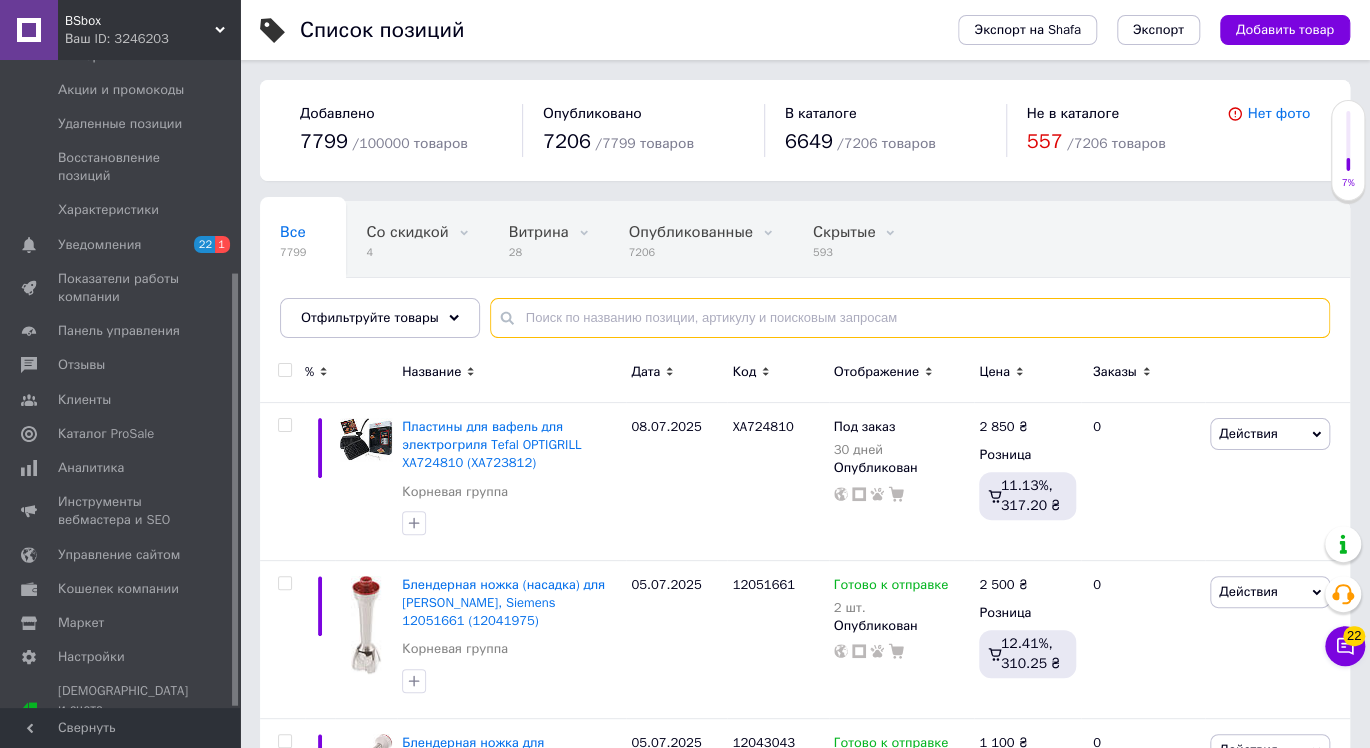paste on "300002763521" 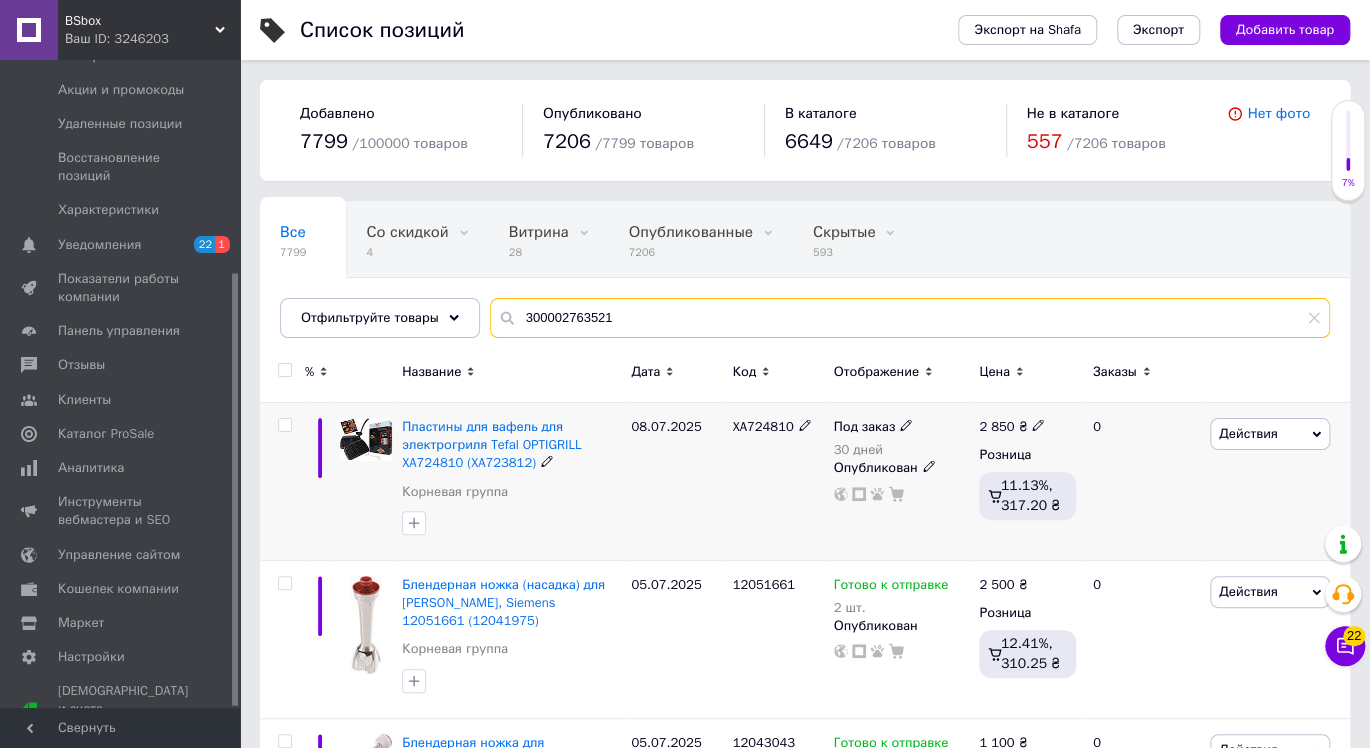 type on "300002763521" 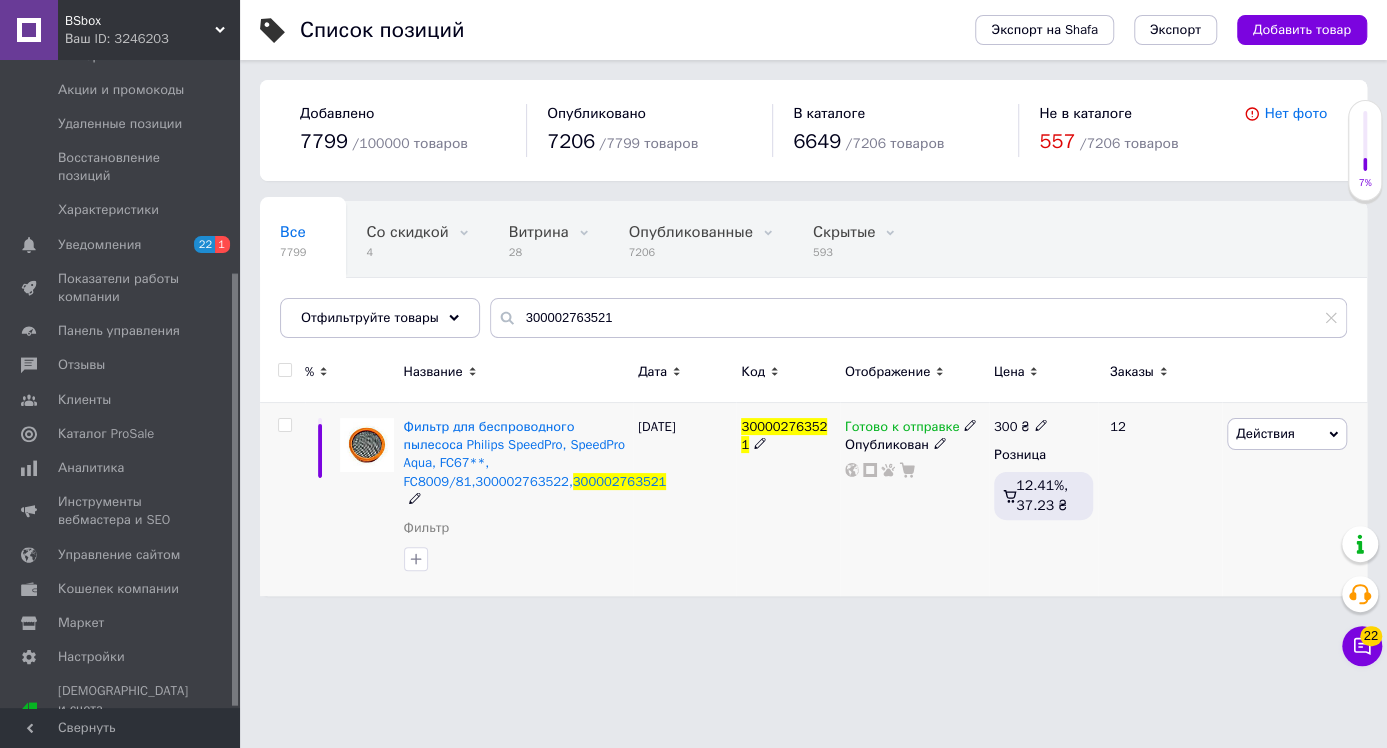 click on "300   ₴" at bounding box center [1021, 427] 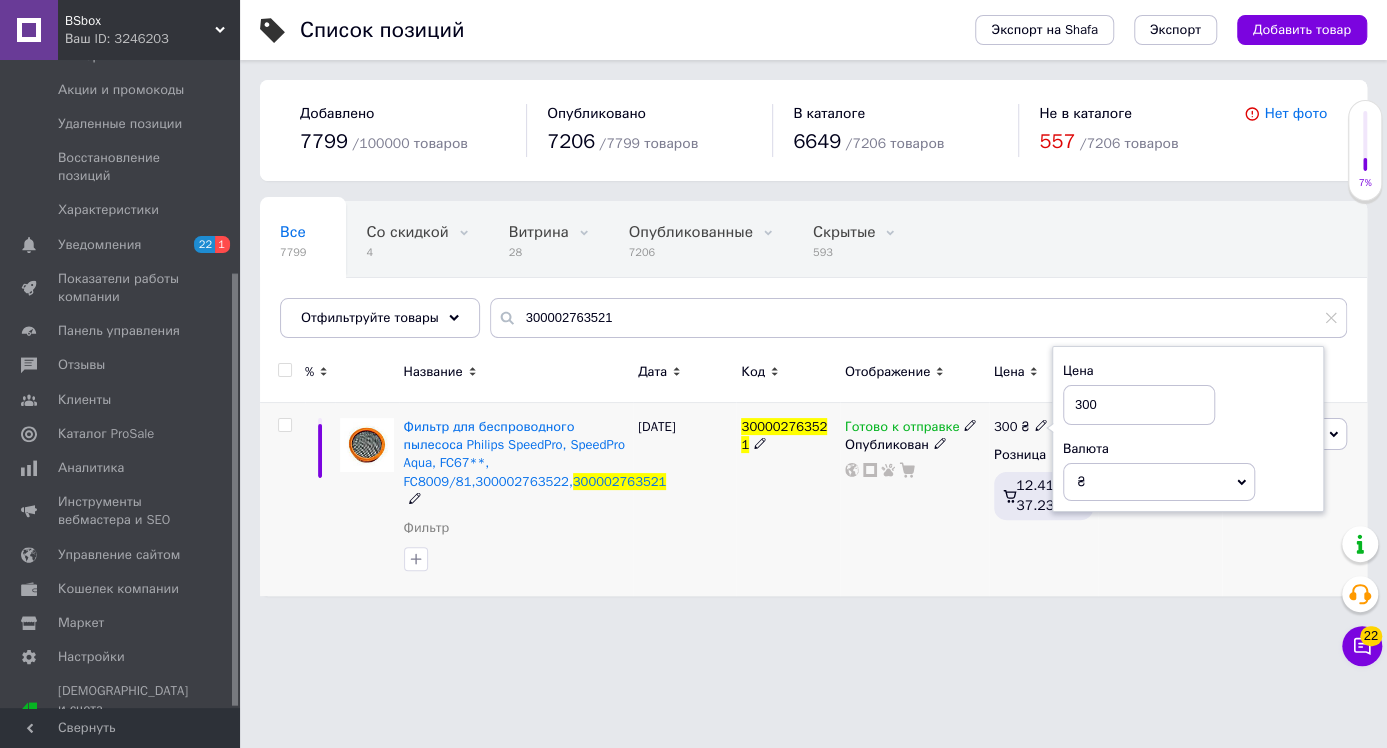 drag, startPoint x: 1088, startPoint y: 406, endPoint x: 1060, endPoint y: 402, distance: 28.284271 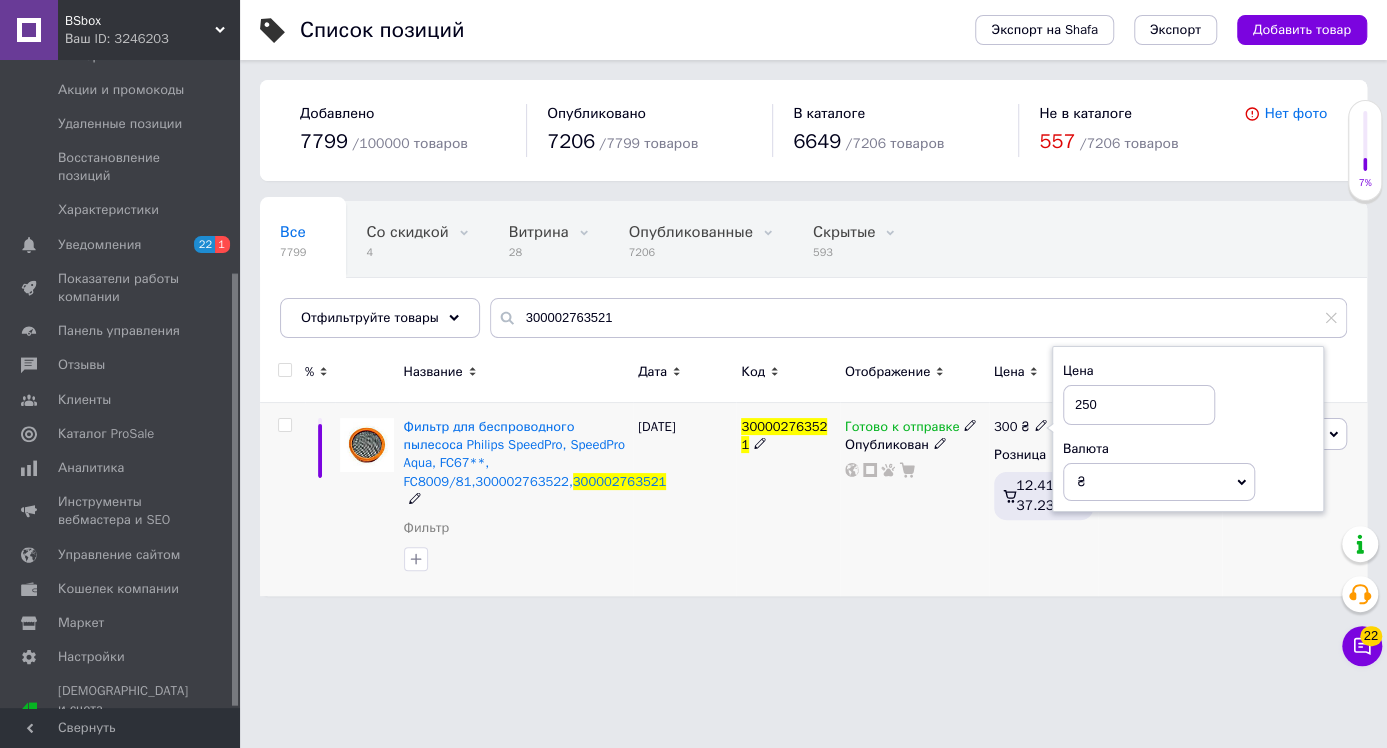 type on "250" 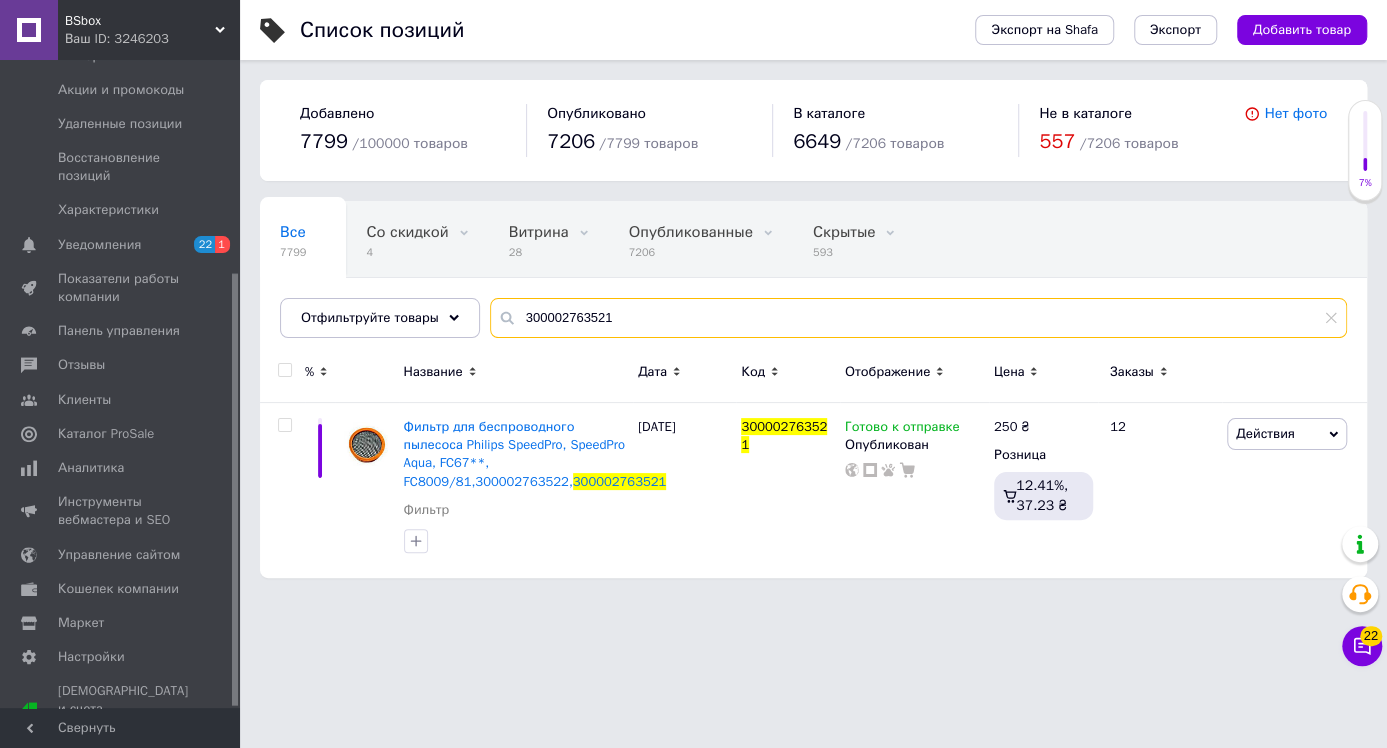 click on "300002763521" at bounding box center (918, 318) 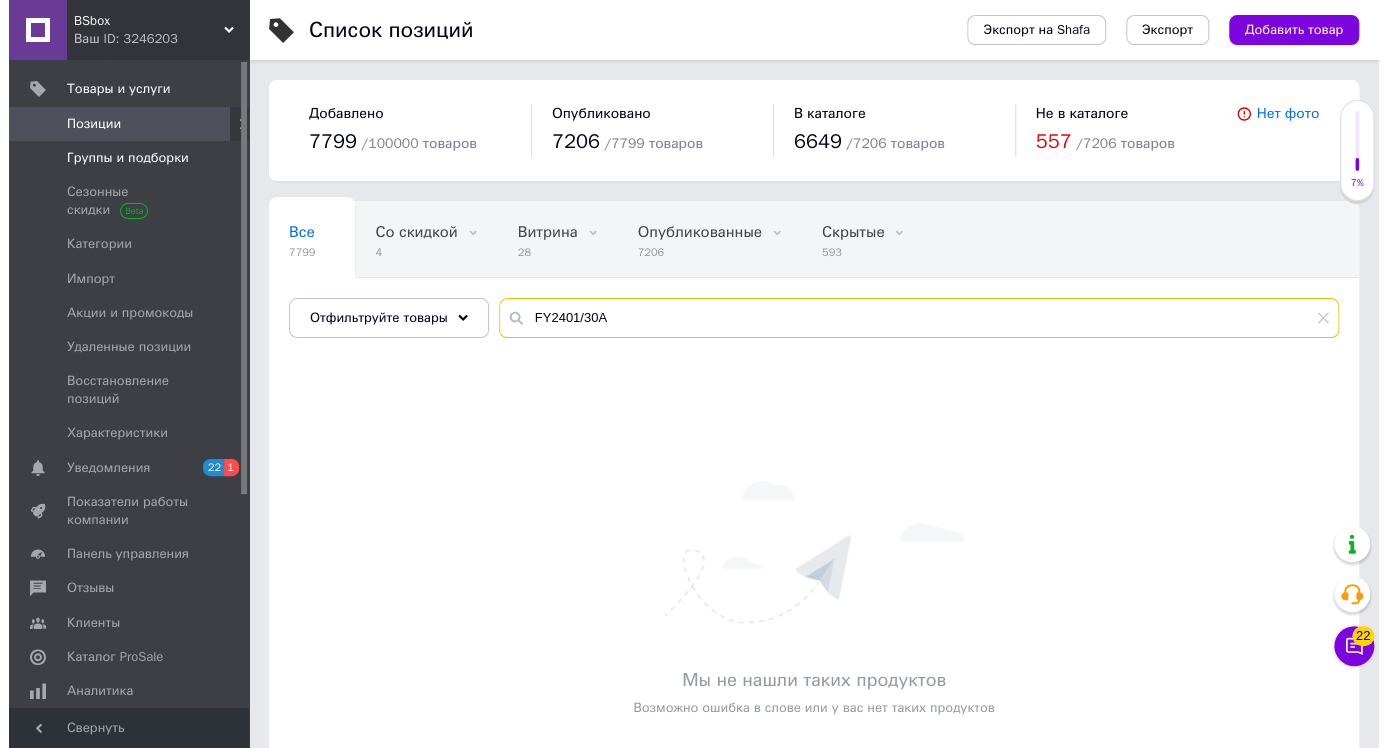 scroll, scrollTop: 0, scrollLeft: 0, axis: both 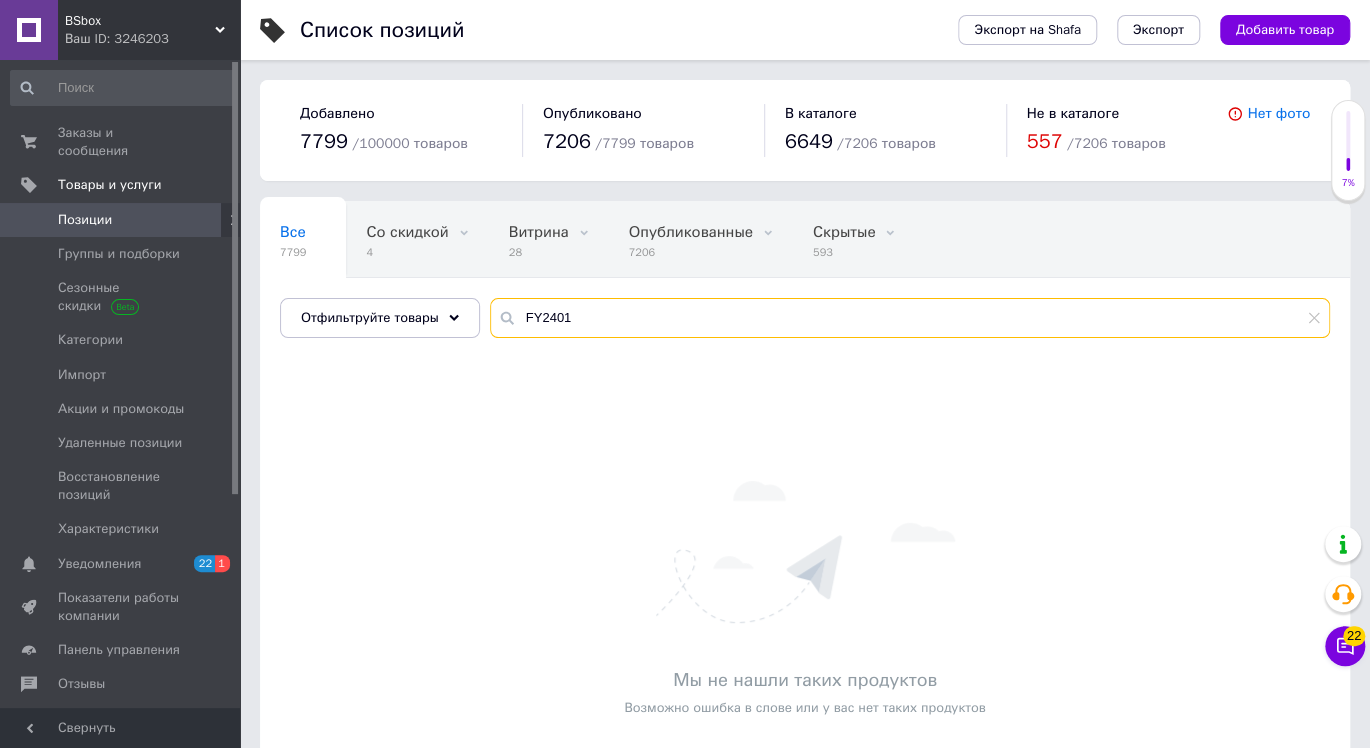 type on "FY2401" 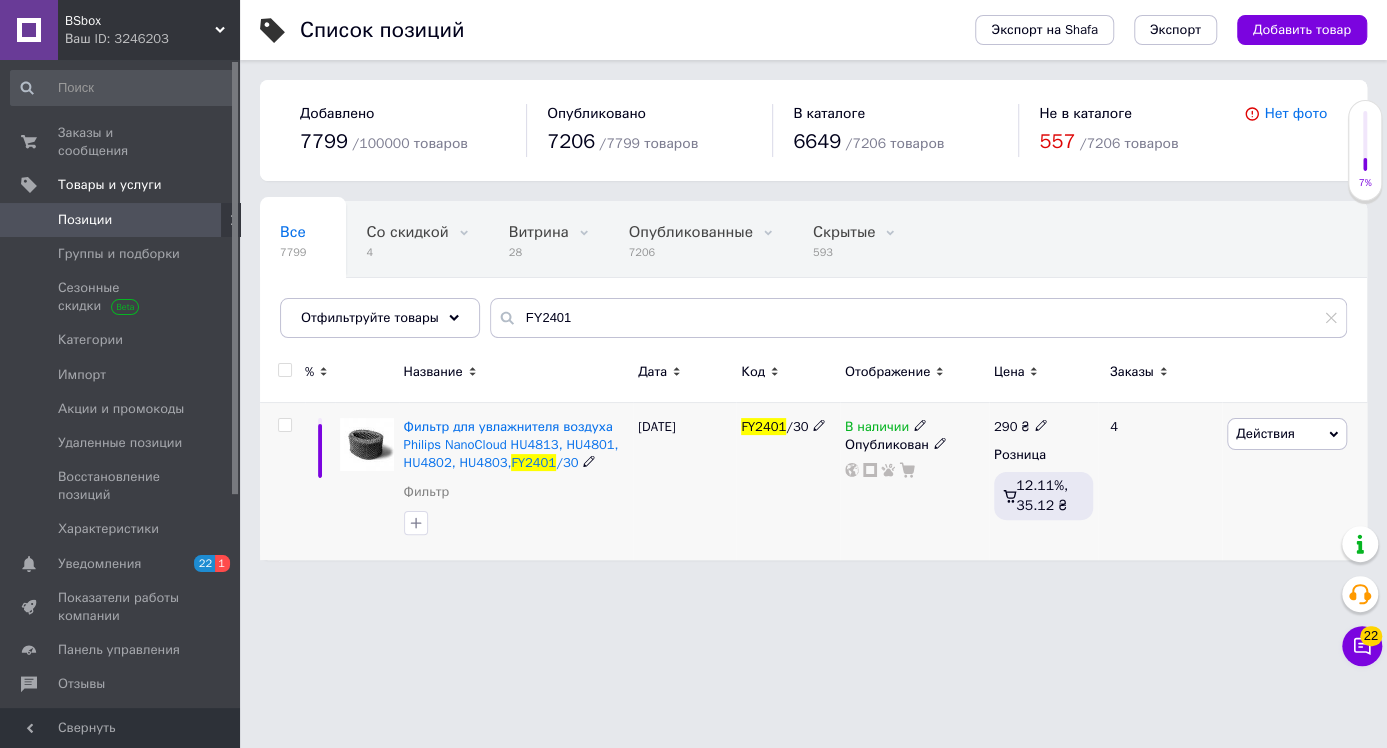 click 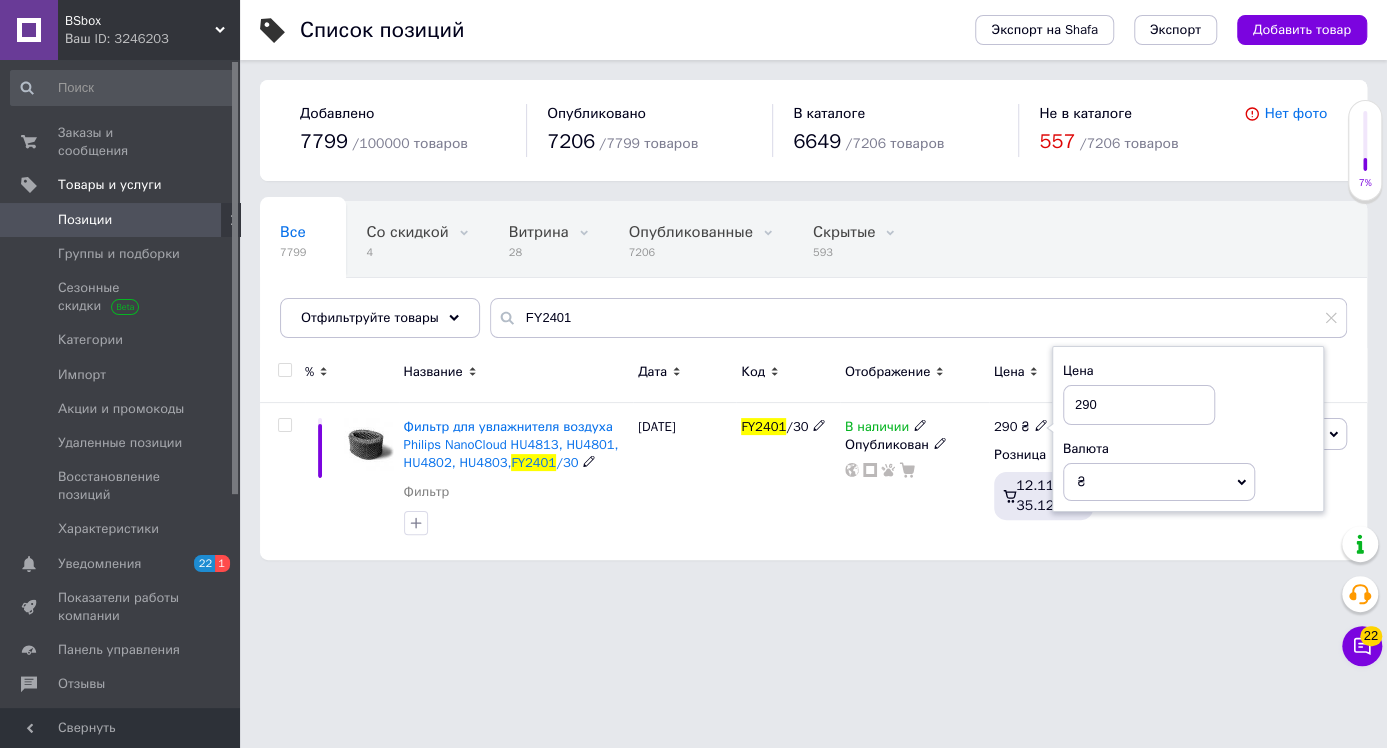 drag, startPoint x: 1110, startPoint y: 397, endPoint x: 1036, endPoint y: 397, distance: 74 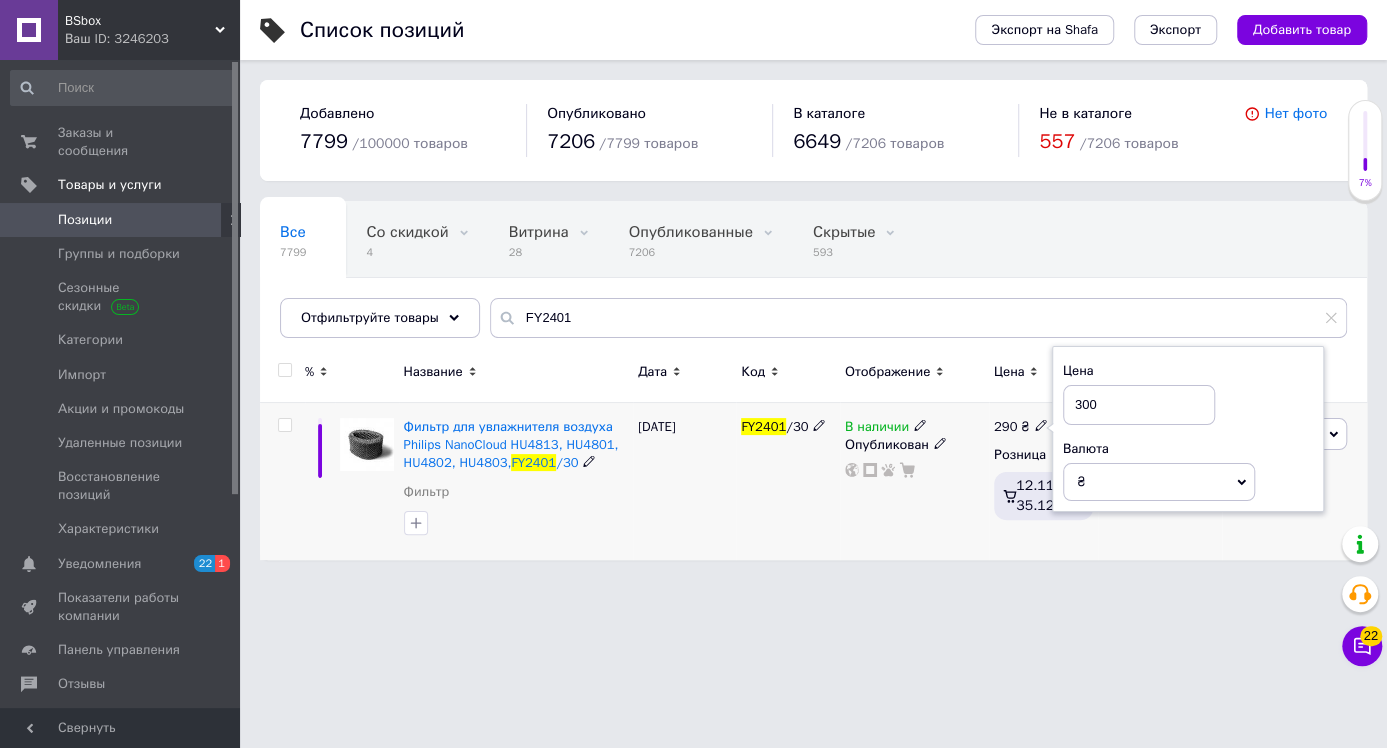 type on "300" 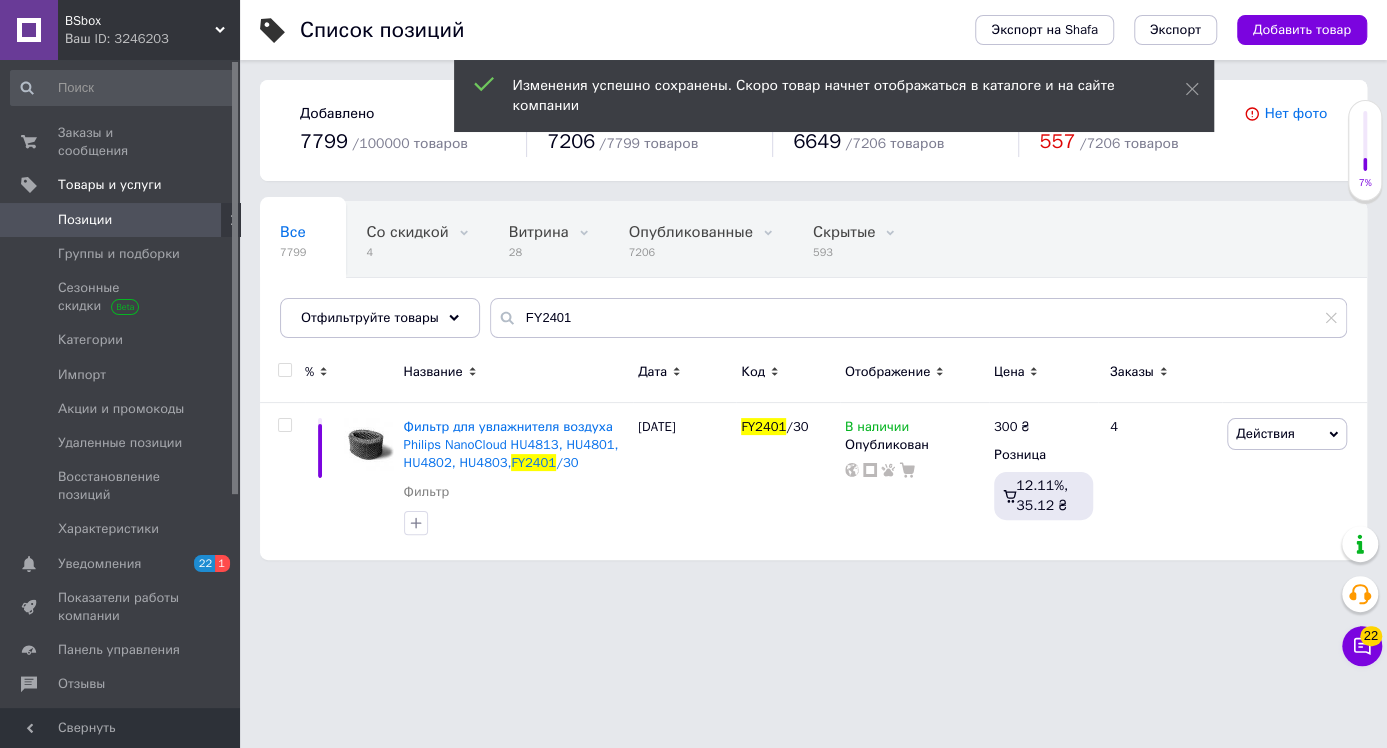 click on "Ваш ID: 3246203" at bounding box center [152, 39] 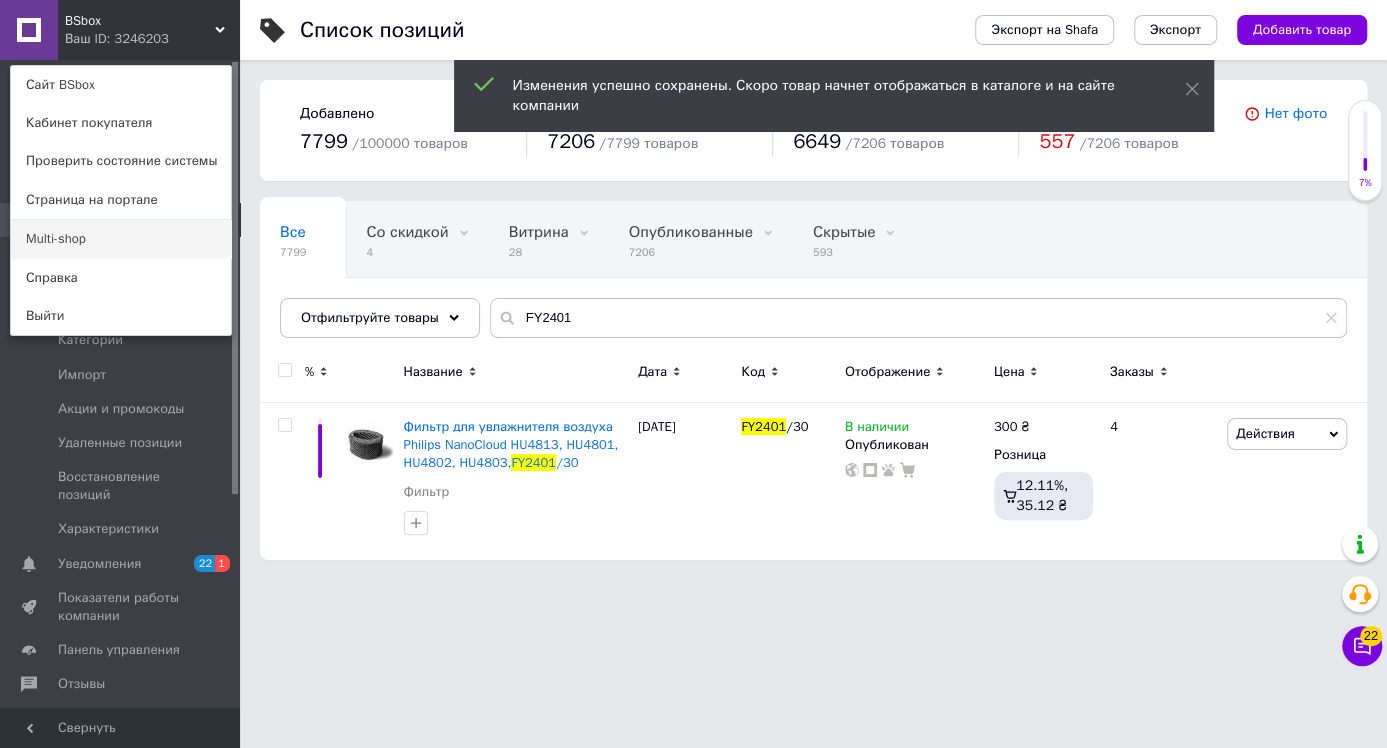 click on "Multi-shop" at bounding box center (121, 239) 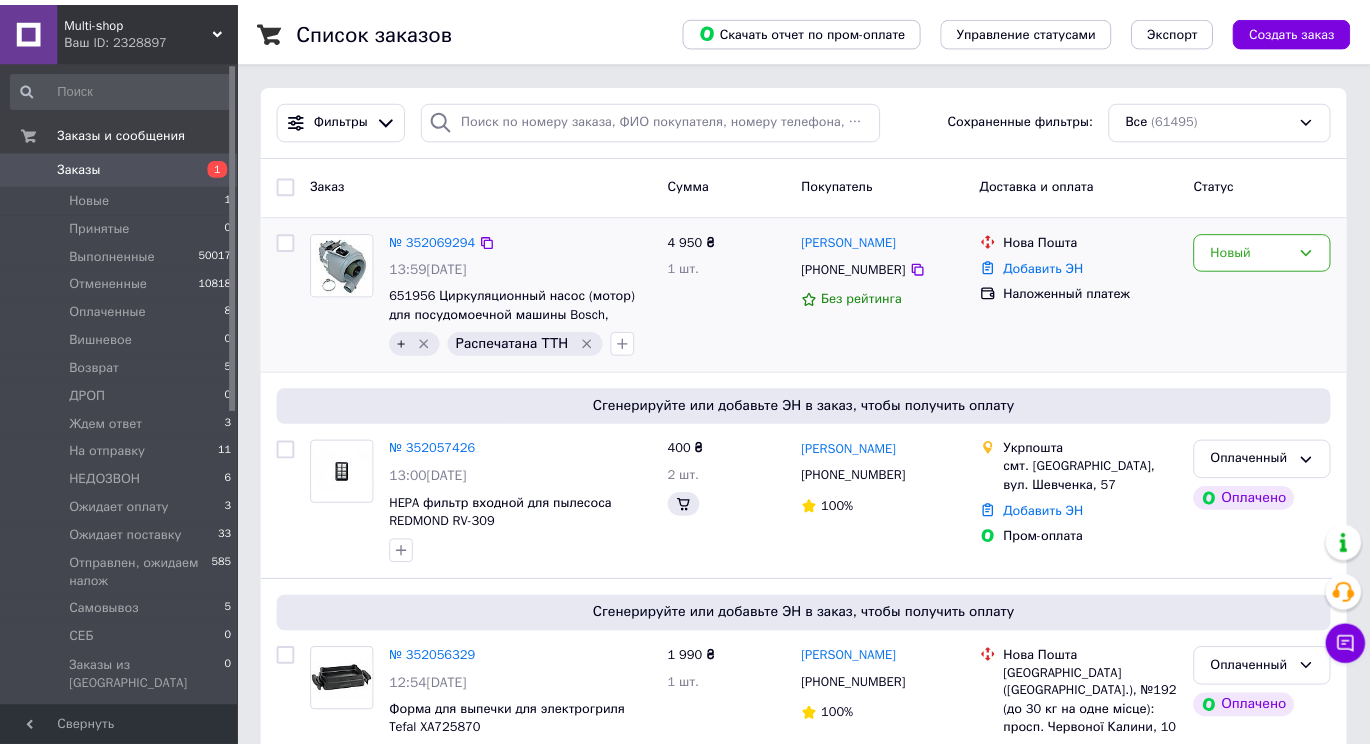 scroll, scrollTop: 0, scrollLeft: 0, axis: both 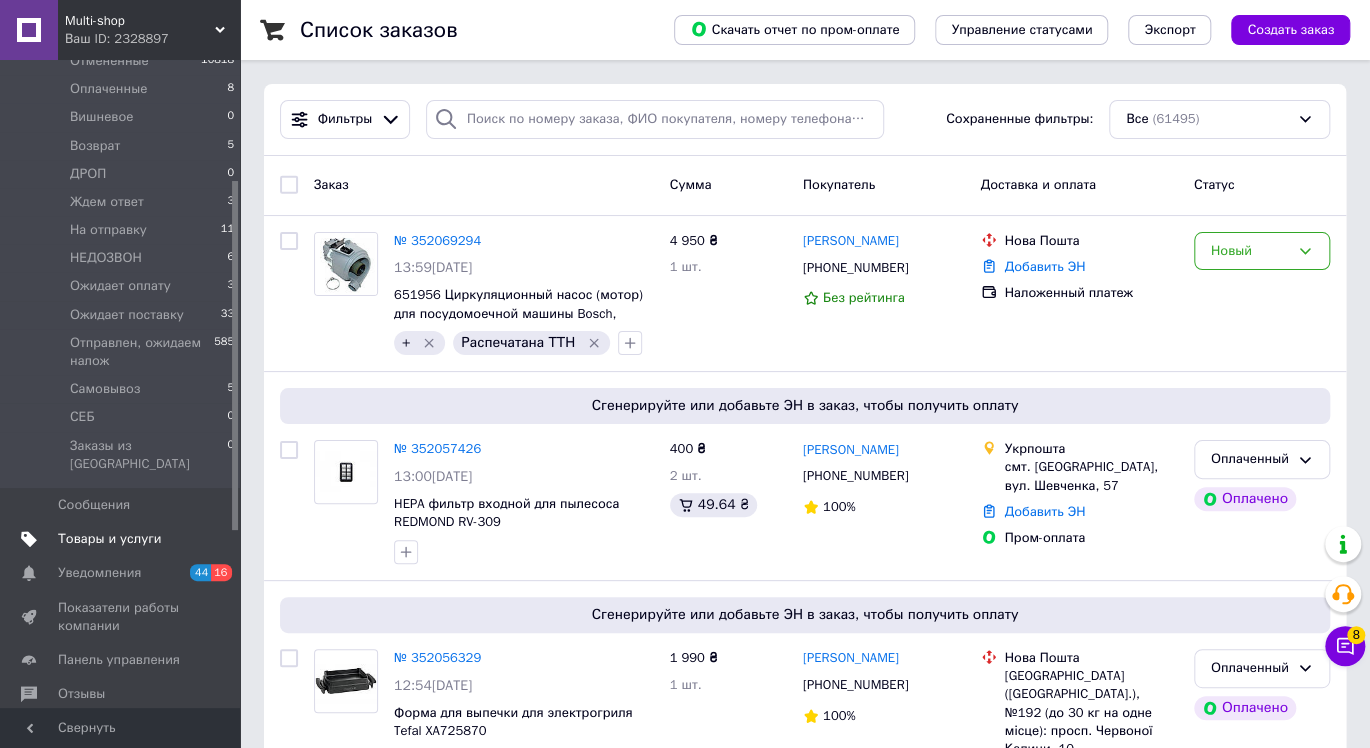 click on "Товары и услуги" at bounding box center [110, 539] 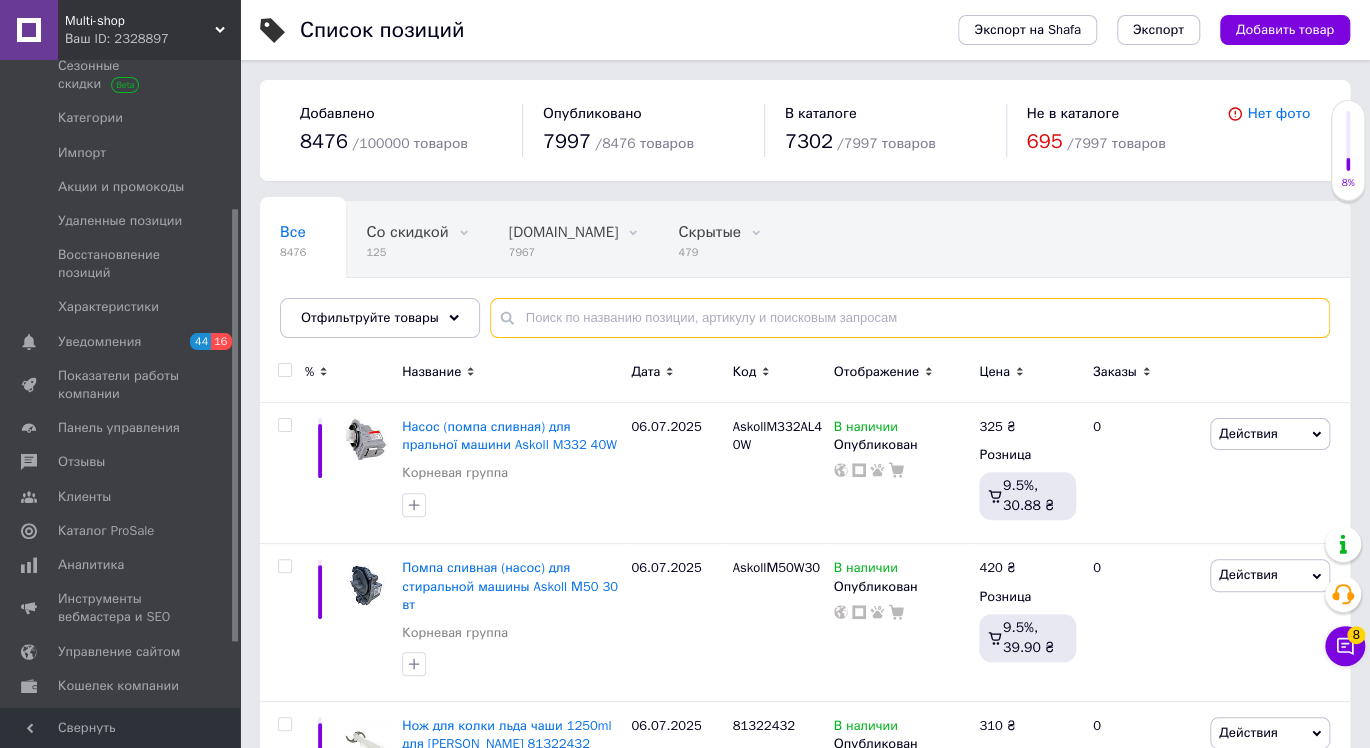 paste on "FY2401/30A" 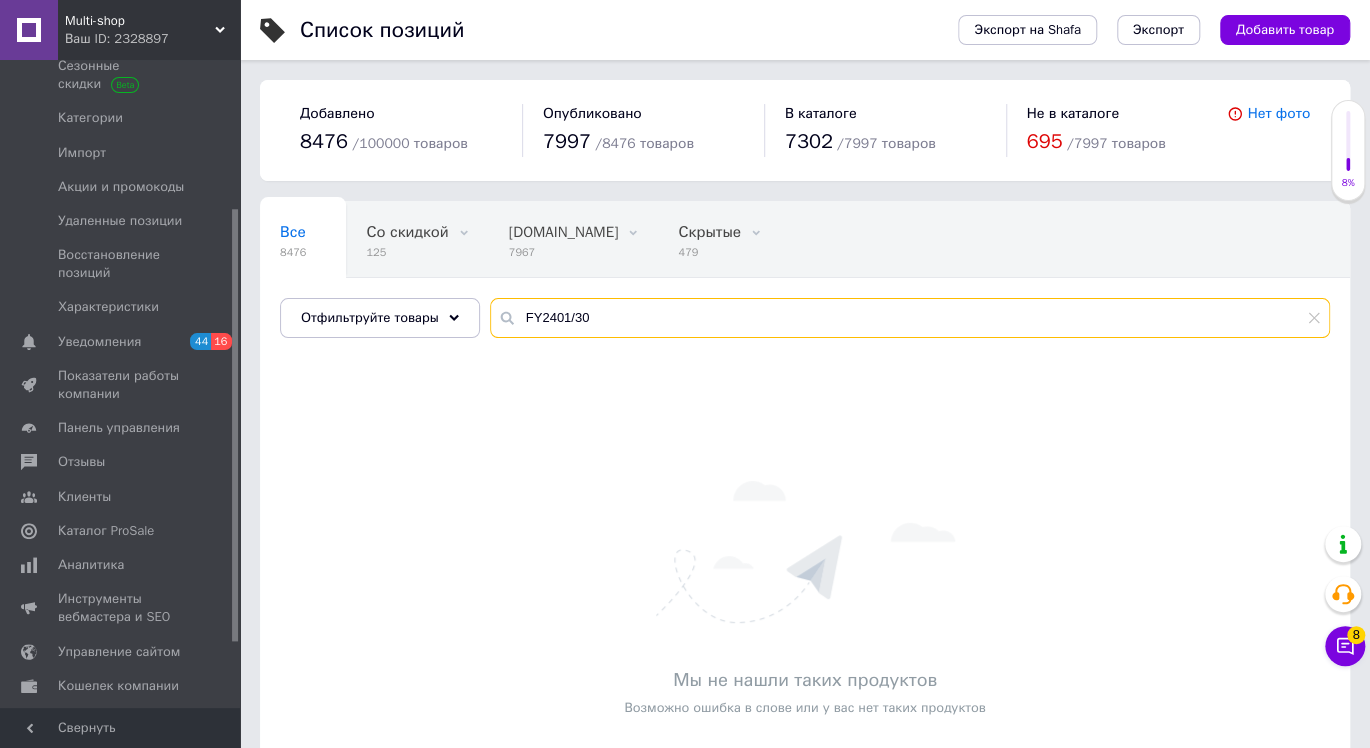 type on "FY2401/30" 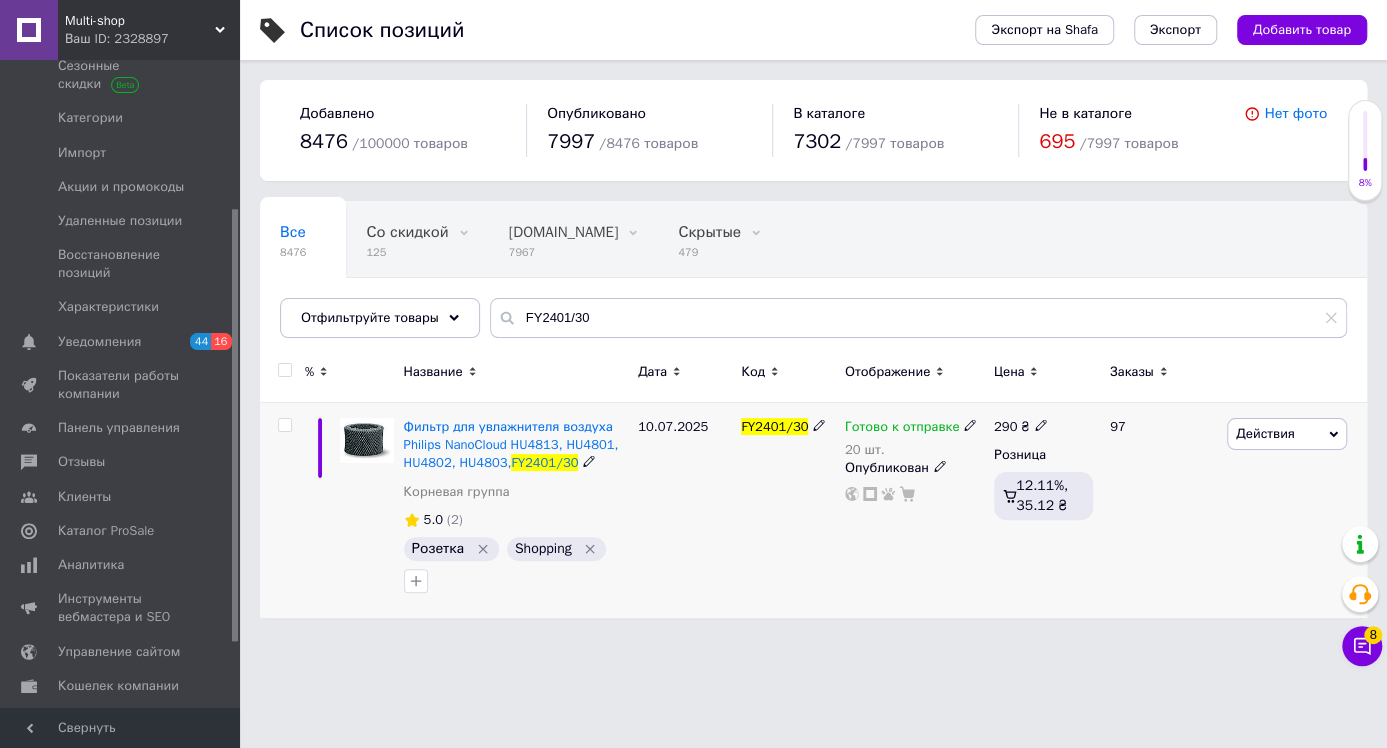 click 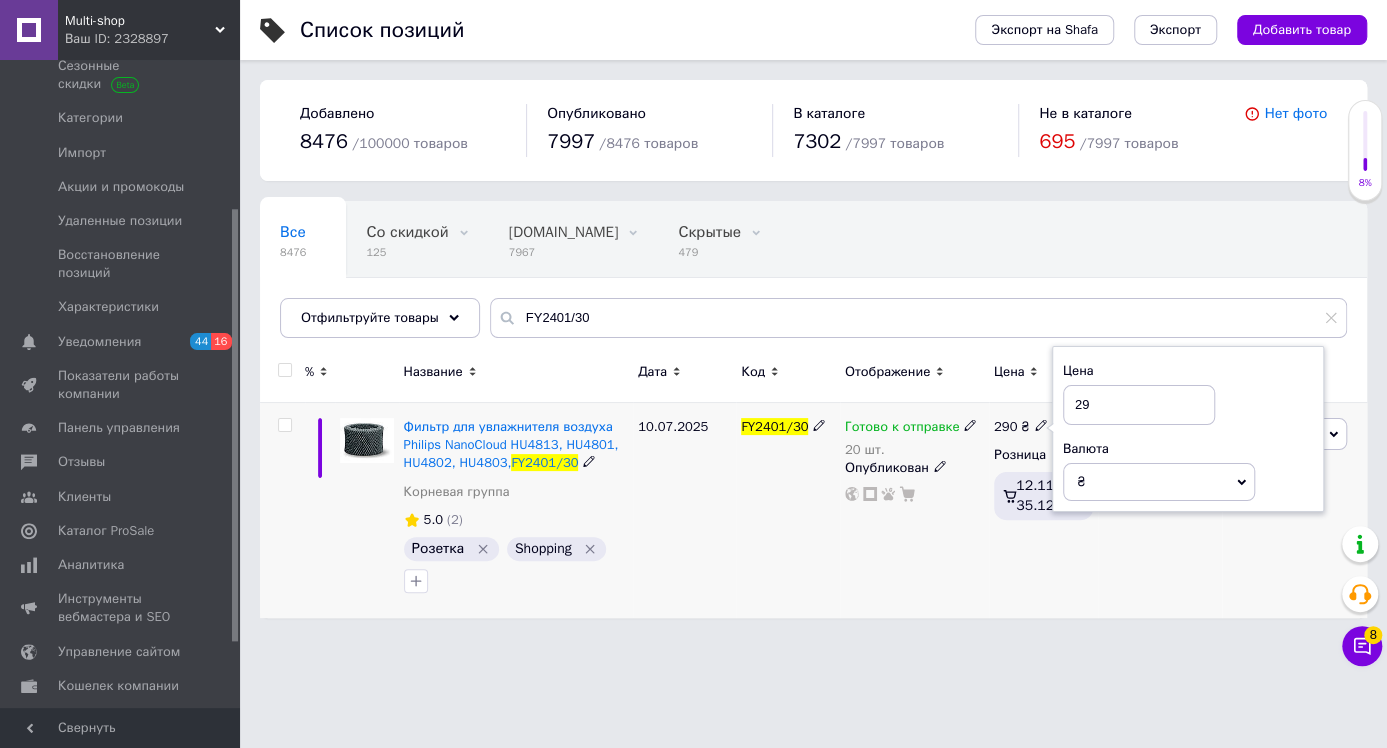 type on "2" 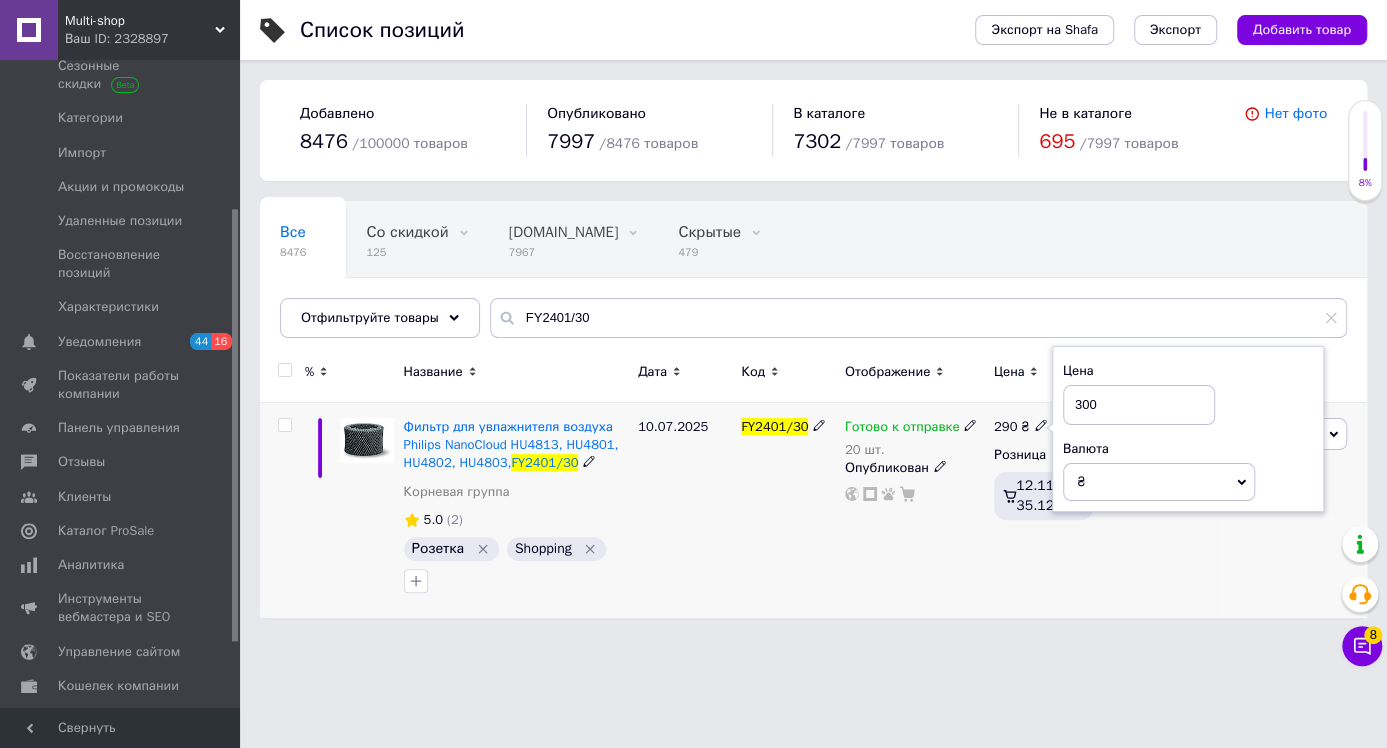 type on "300" 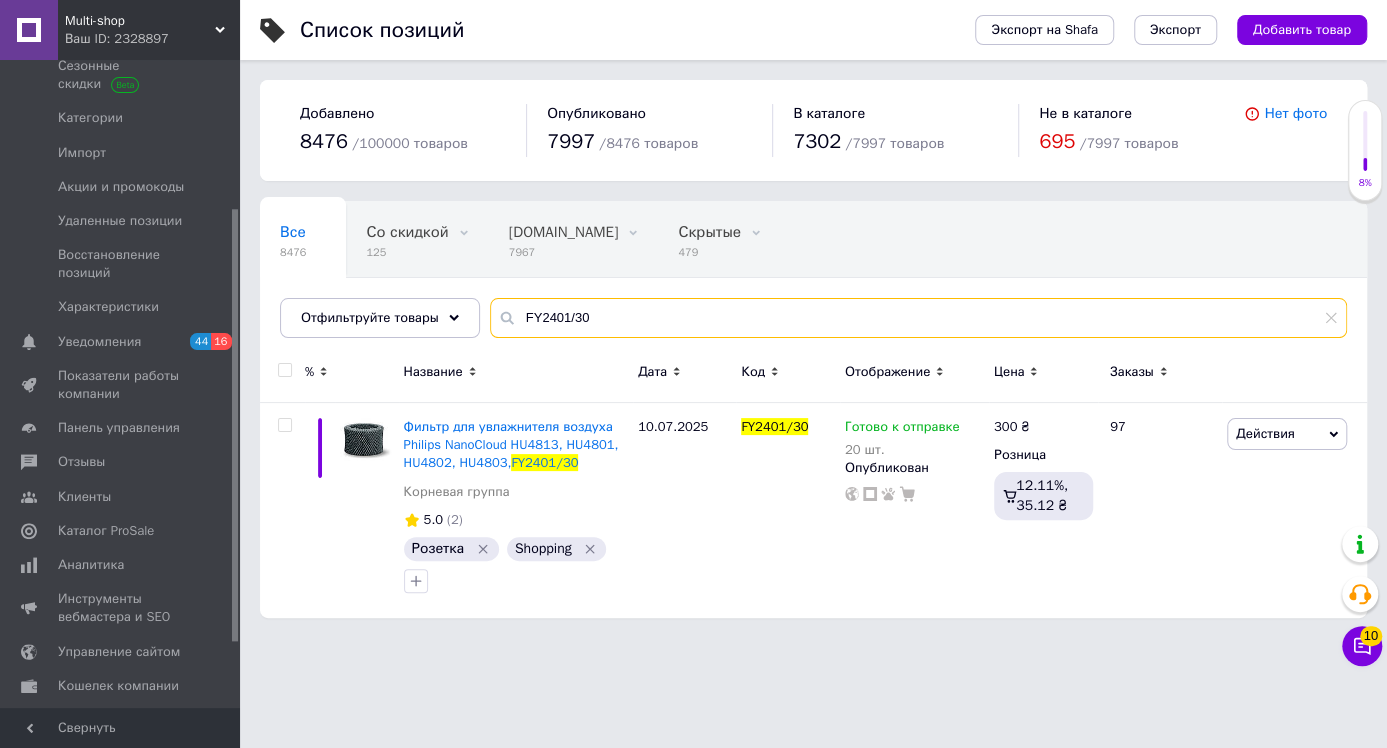 click on "FY2401/30" at bounding box center [918, 318] 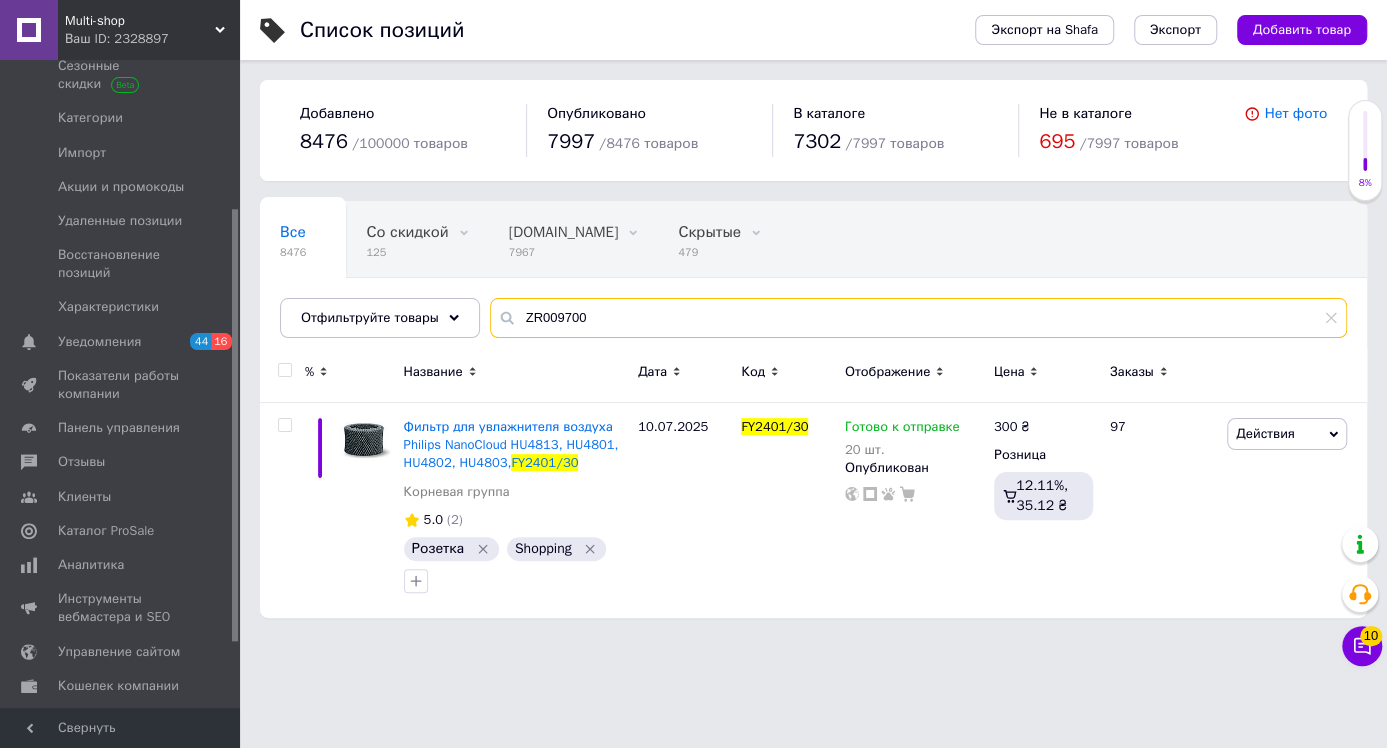 type on "ZR009700" 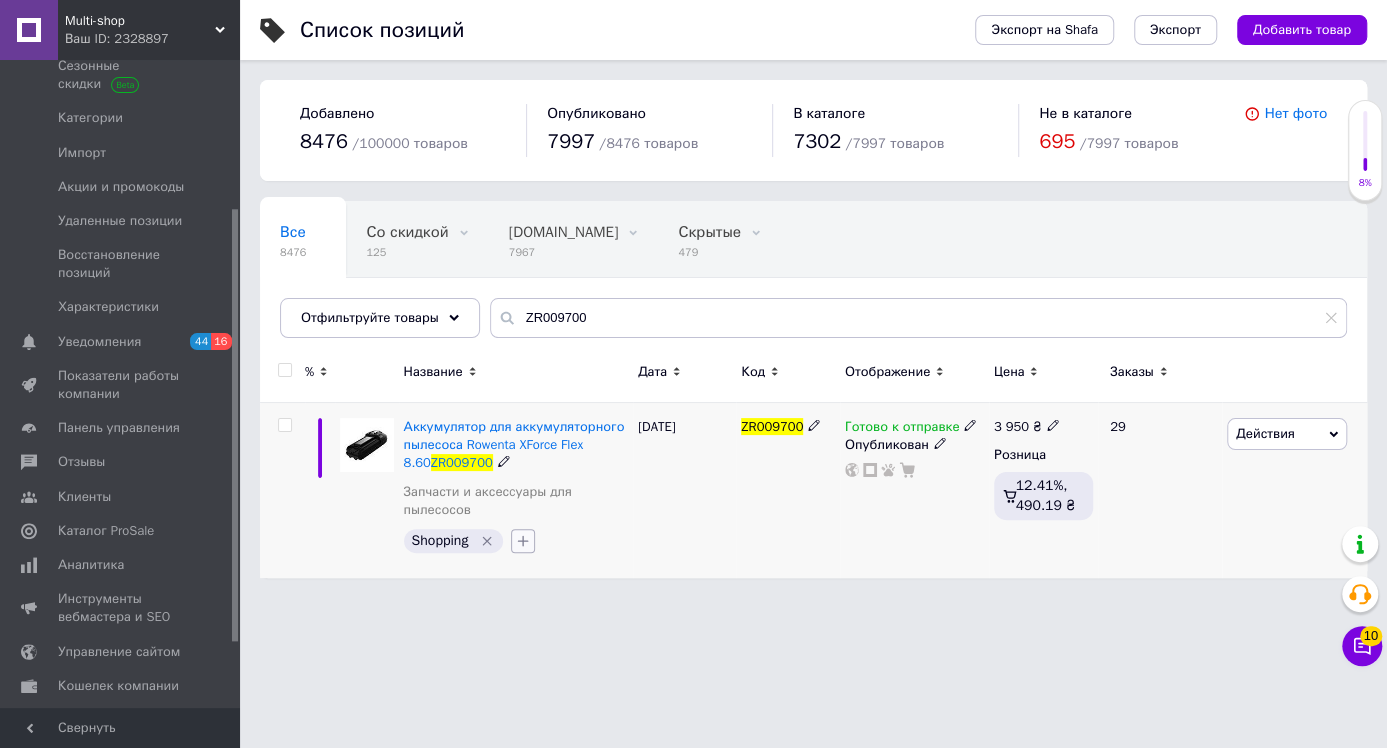 click 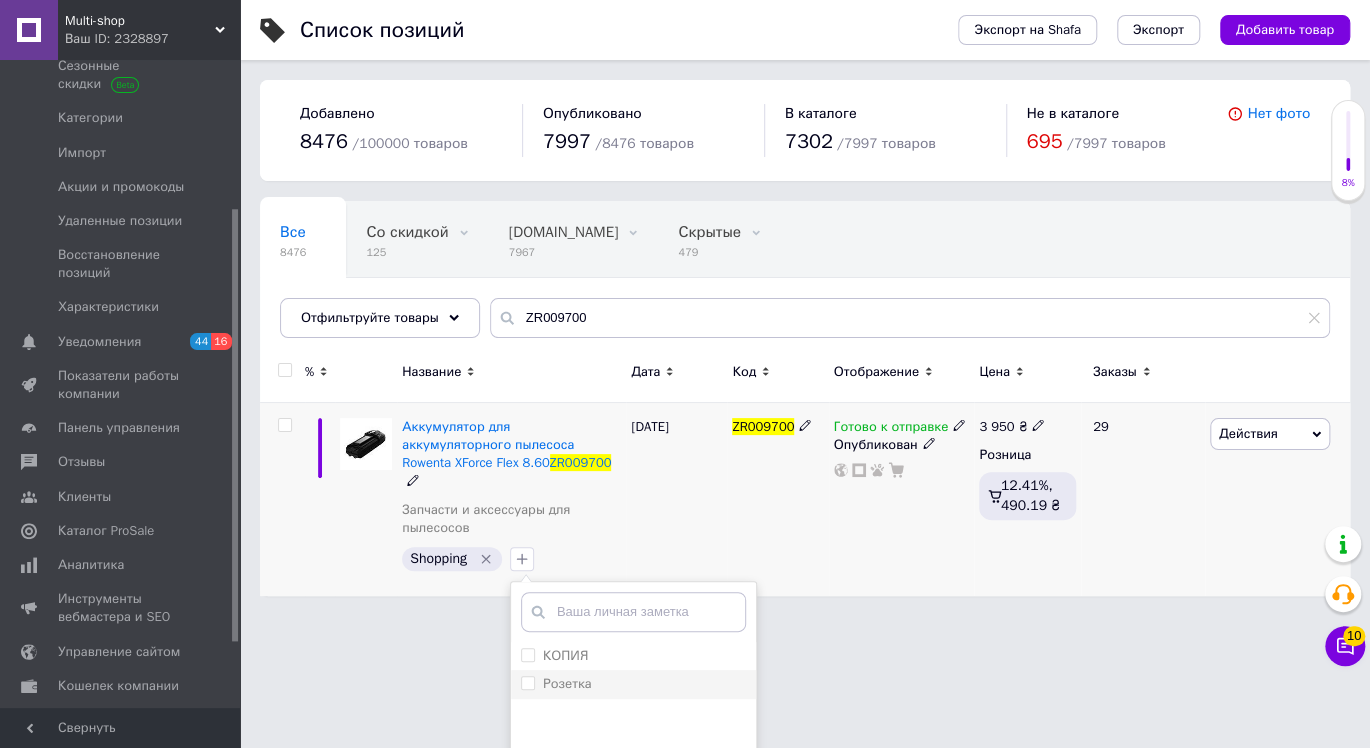 click on "Розетка" at bounding box center (567, 683) 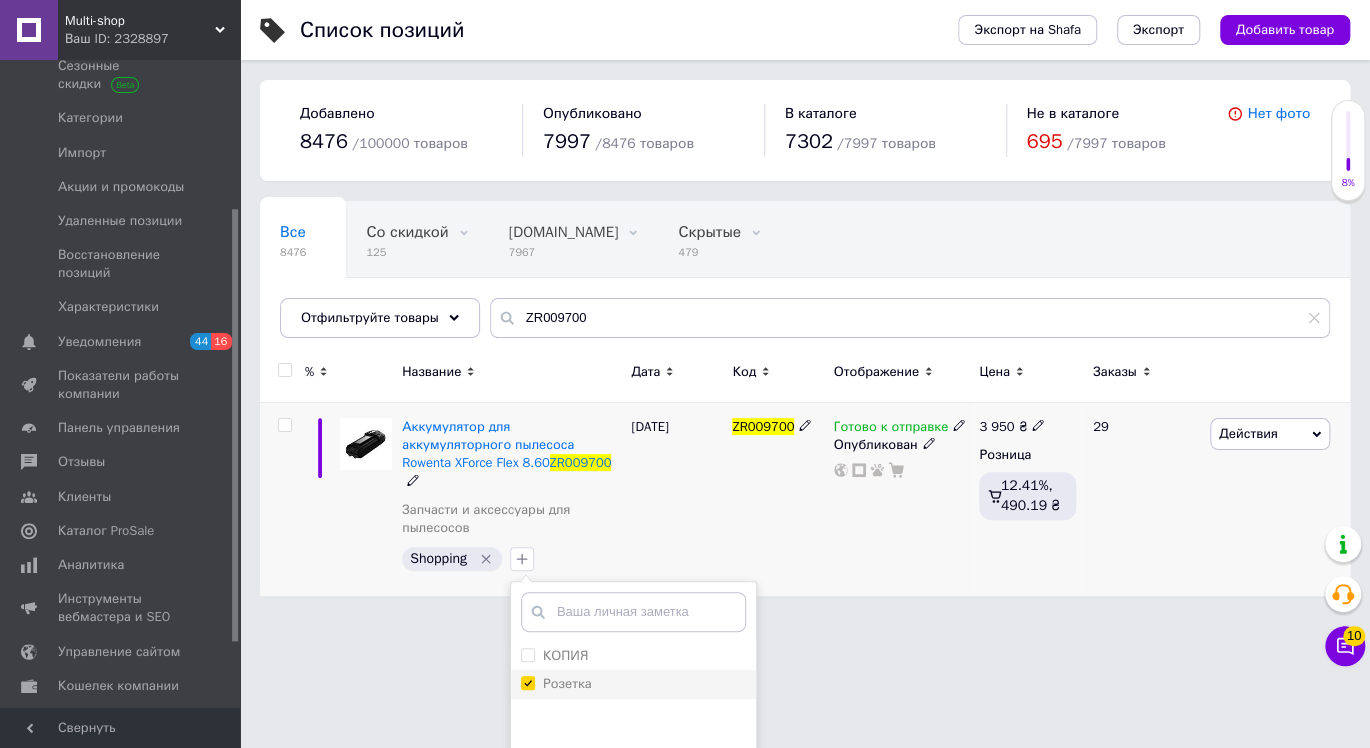 click on "Розетка" at bounding box center (556, 684) 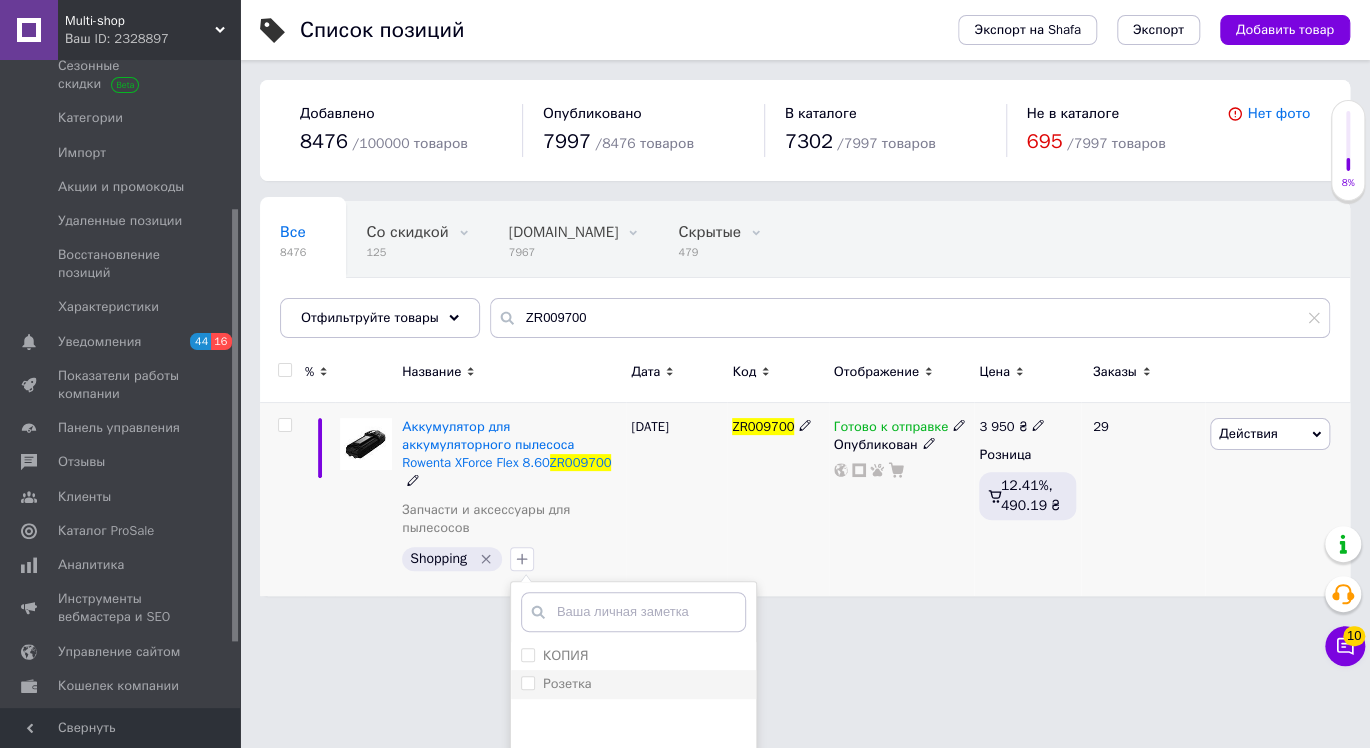 click on "Розетка" at bounding box center (527, 682) 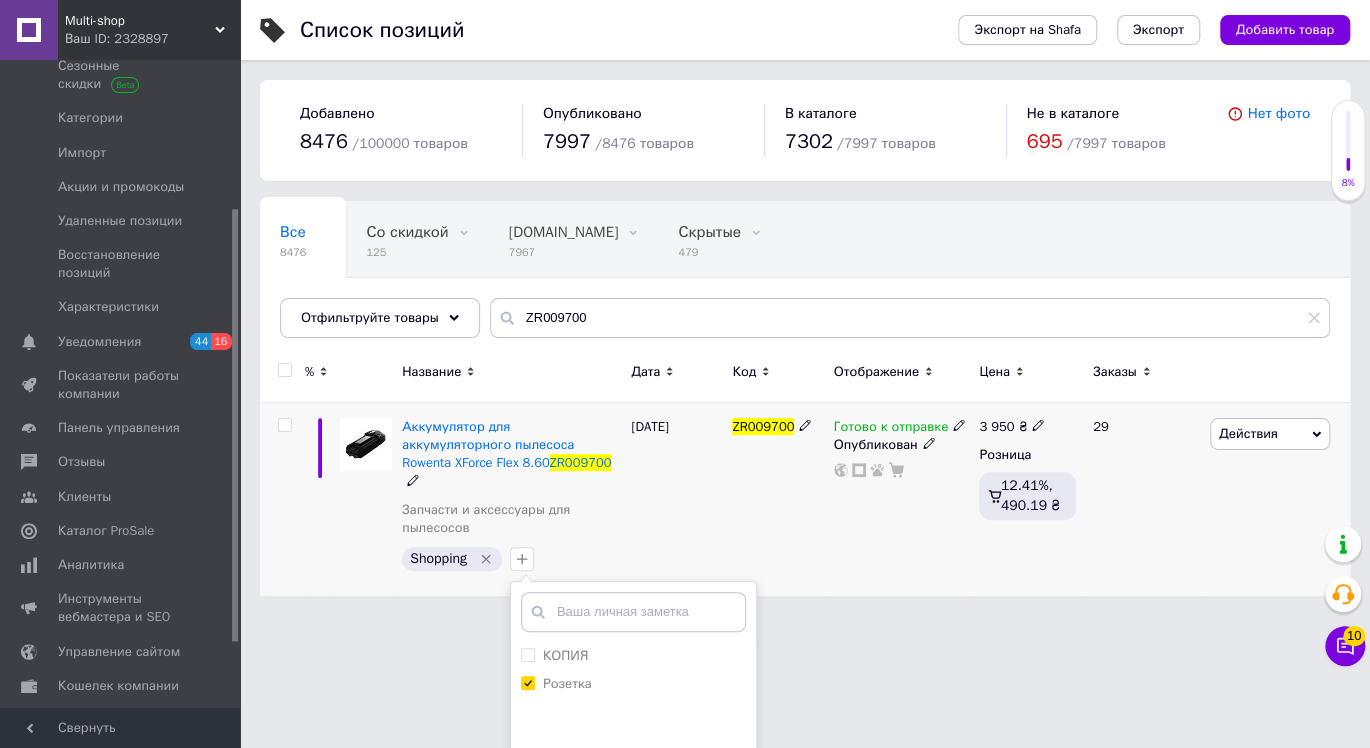 click on "[DATE]" at bounding box center (676, 500) 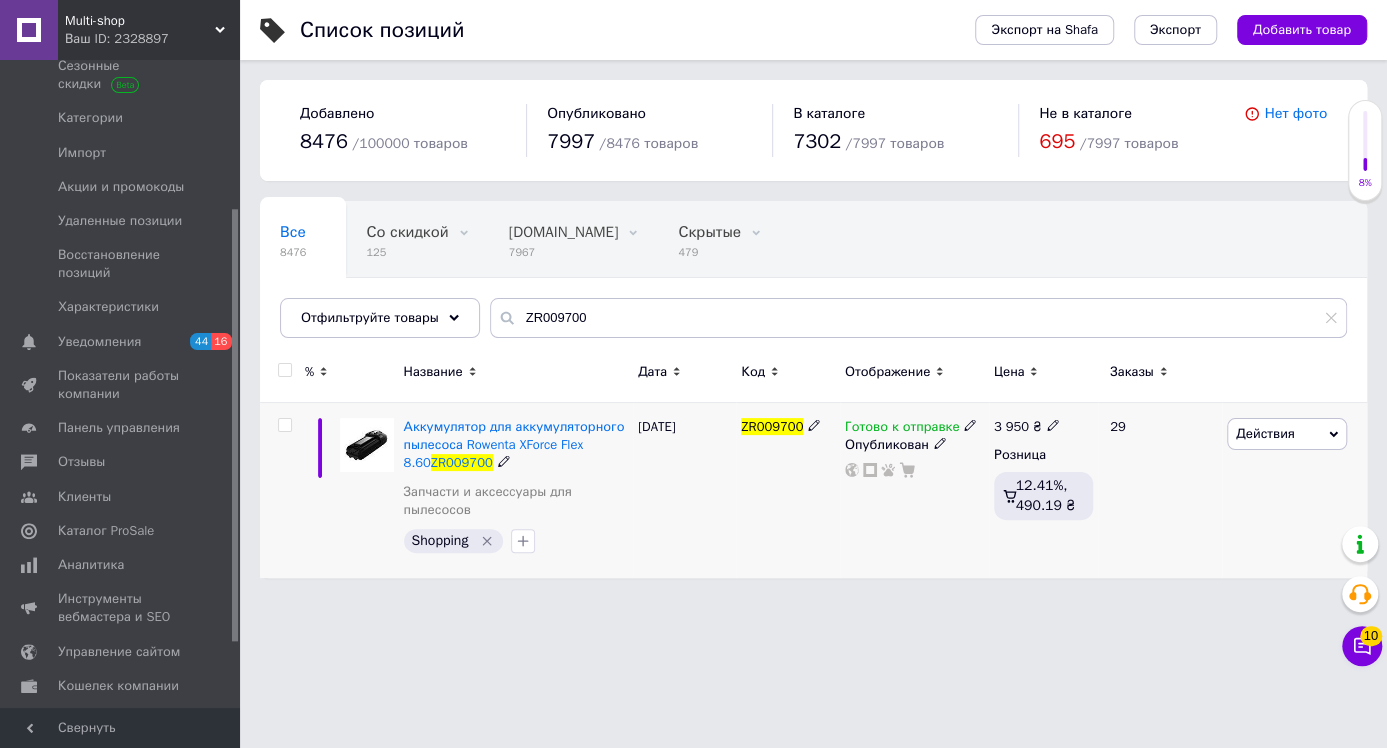 click on "Действия" at bounding box center [1265, 433] 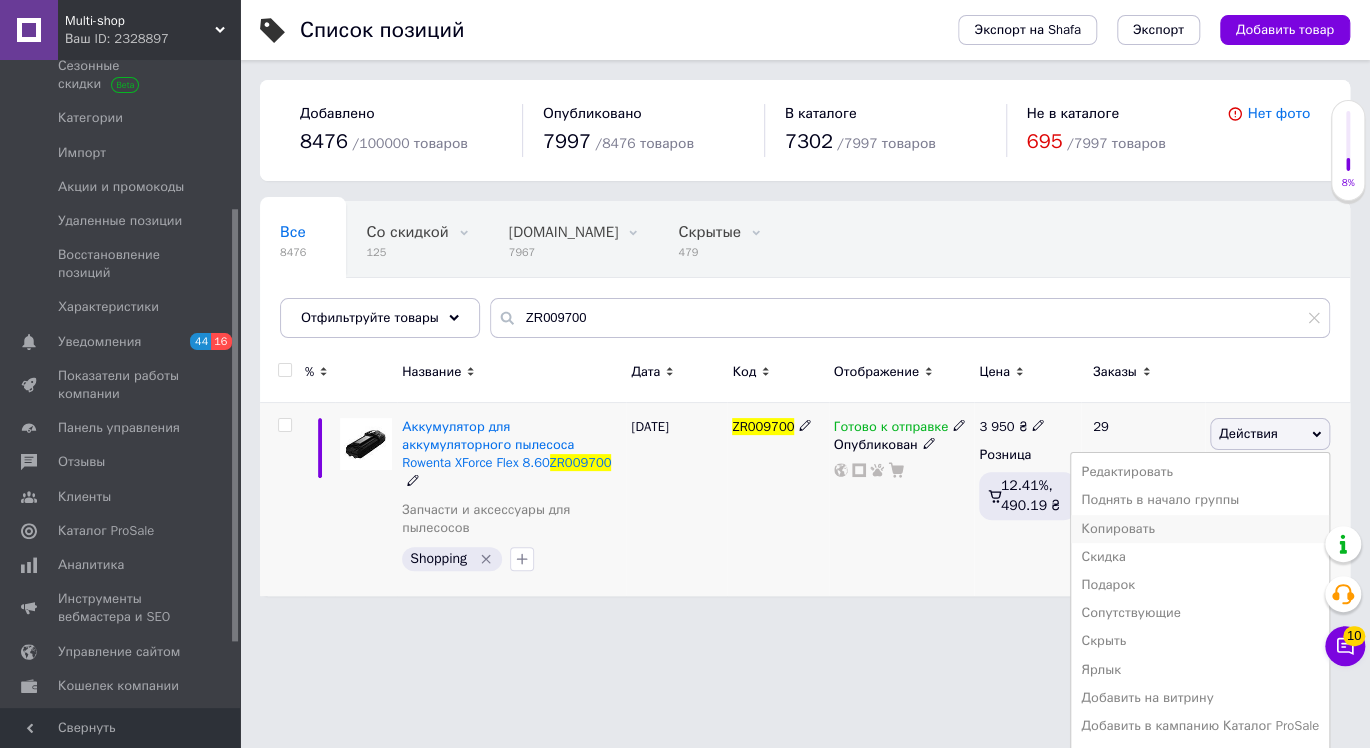 click on "Копировать" at bounding box center (1200, 529) 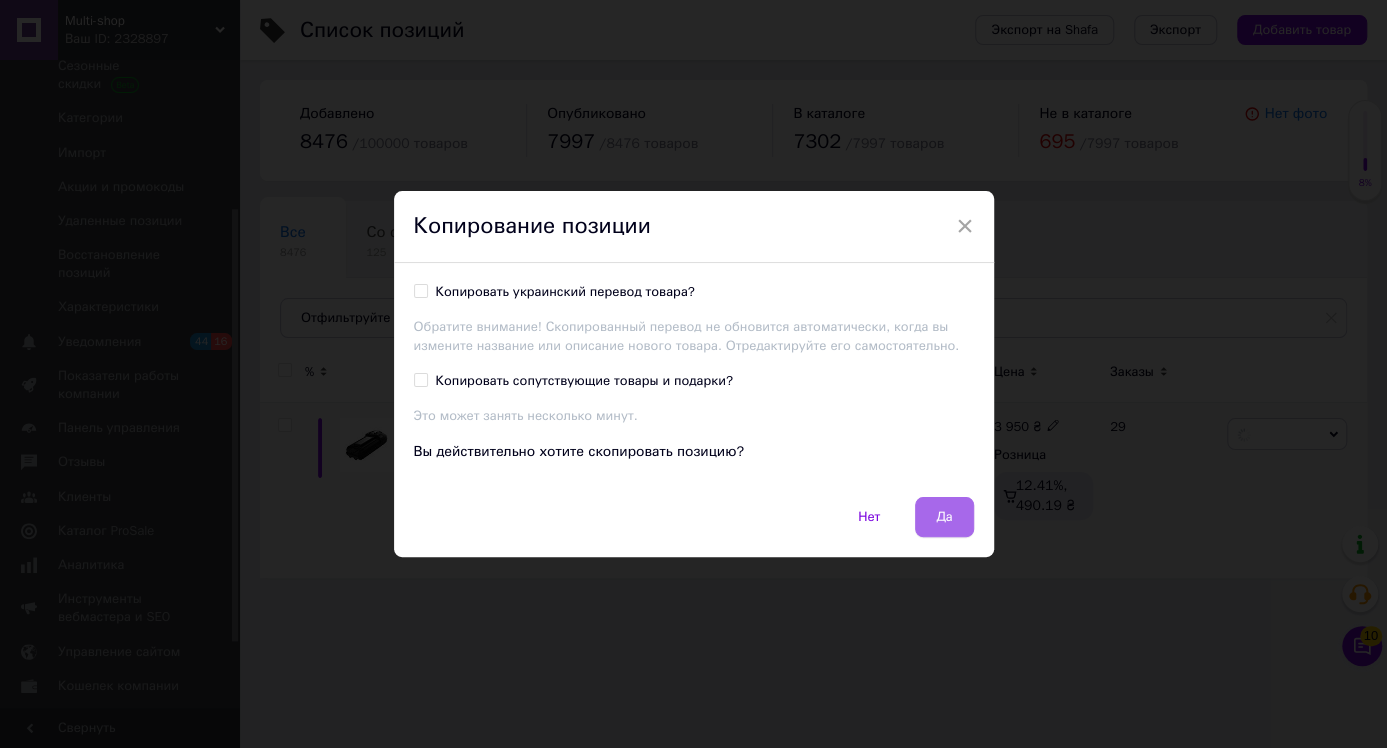click on "Да" at bounding box center (944, 517) 